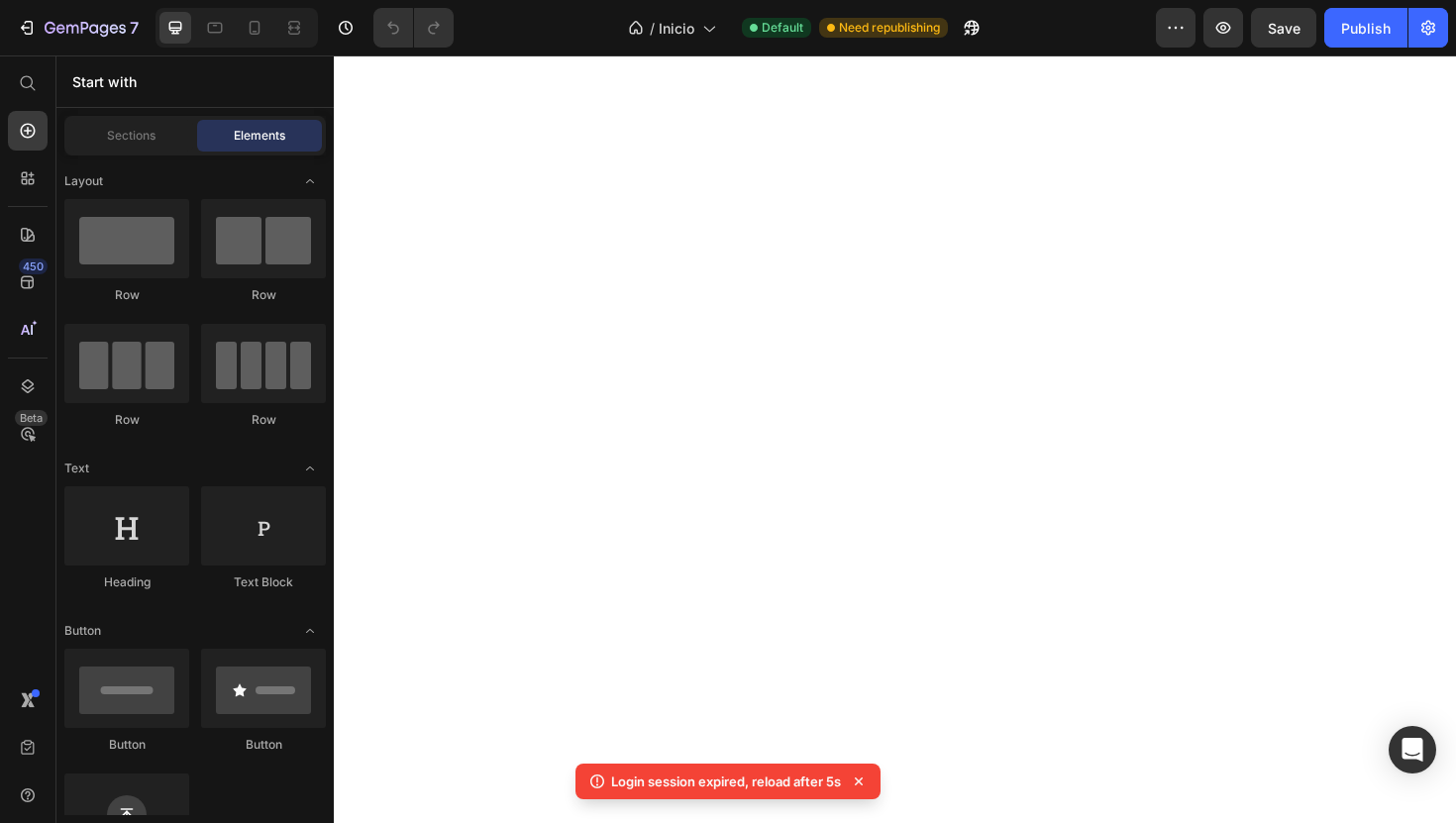 scroll, scrollTop: 0, scrollLeft: 0, axis: both 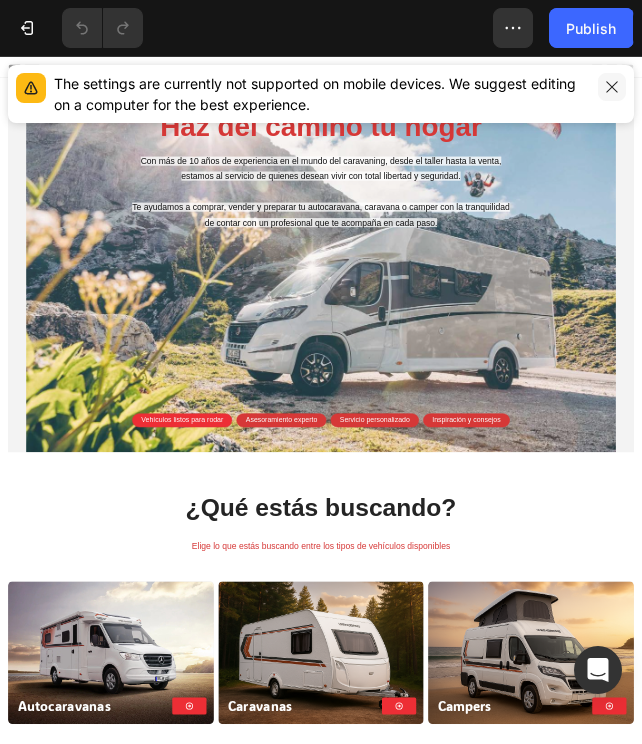 click 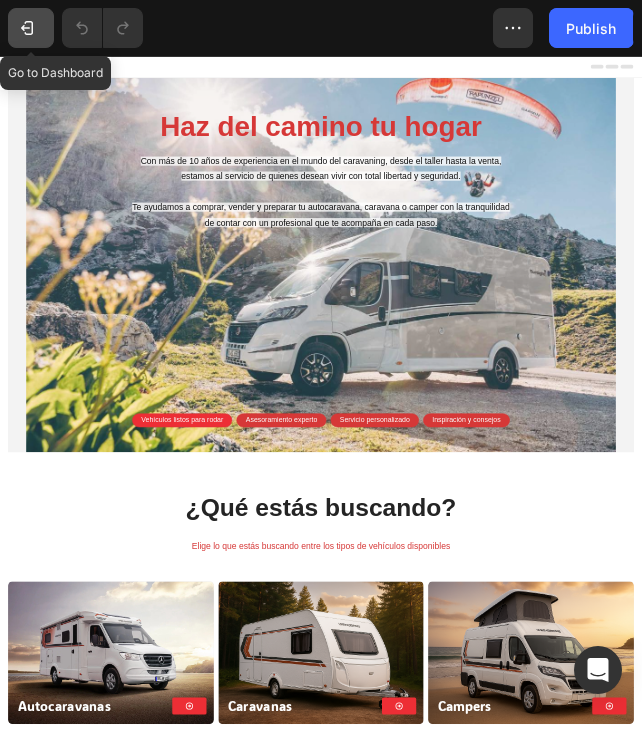 click on "7" 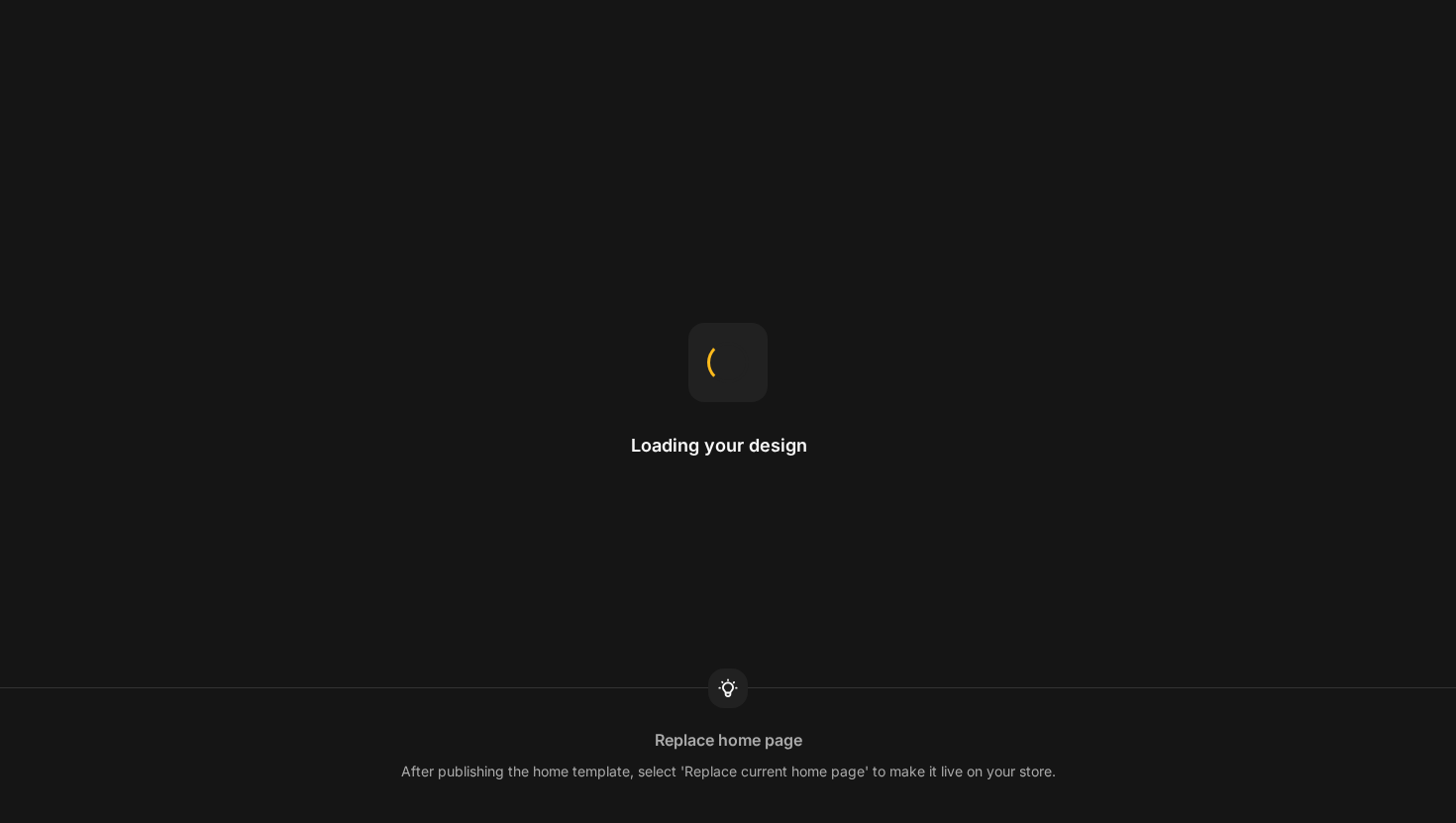 scroll, scrollTop: 0, scrollLeft: 0, axis: both 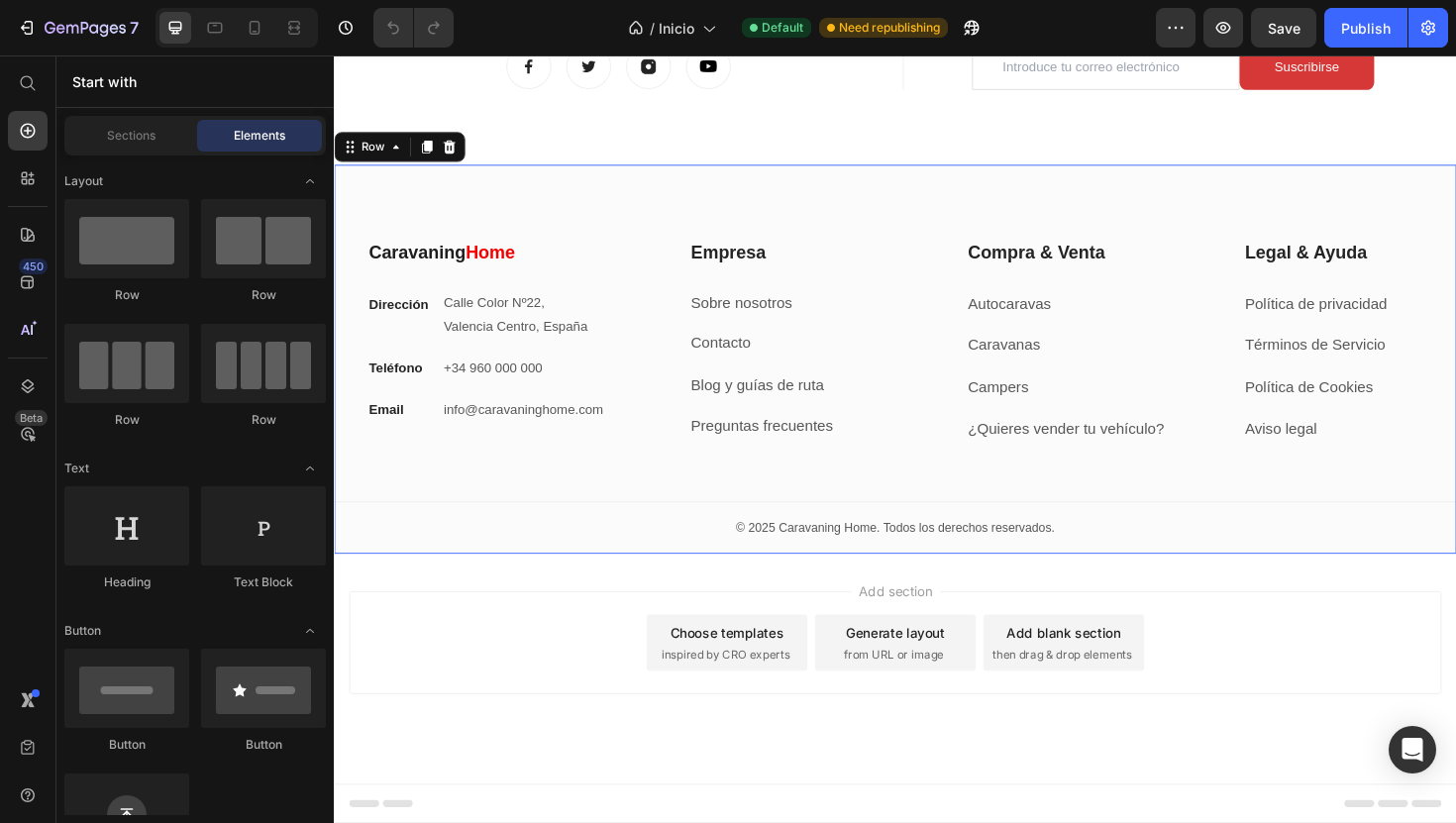 click on "Caravaning Home Heading Dirección Text block Calle Color Nº22, [CITY], [COUNTRY] Text block Row Teléfono Text block +34 [PHONE] Text block Row Email Text block info@caravaninghome.com Text block Row Empresa Heading Sobre nosotros Text block Contacto Text block Blog y guías de ruta Text block Preguntas frecuentes Text block Row Compra & Venta Heading Autocaravas Text block Caravanas Text block Campers Text block ¿Quieres vender tu vehículo? Text block Row Legal & Ayuda Heading Política de privacidad Text block Términos de Servicio Text block Política de Cookies Text block Aviso legal Text block Row Row
My Store
Company
Information
Contact Accordion                Title Line Row © [YEAR] Caravaning Home. Todos los derechos reservados. Text block Row Row" at bounding box center [928, 417] 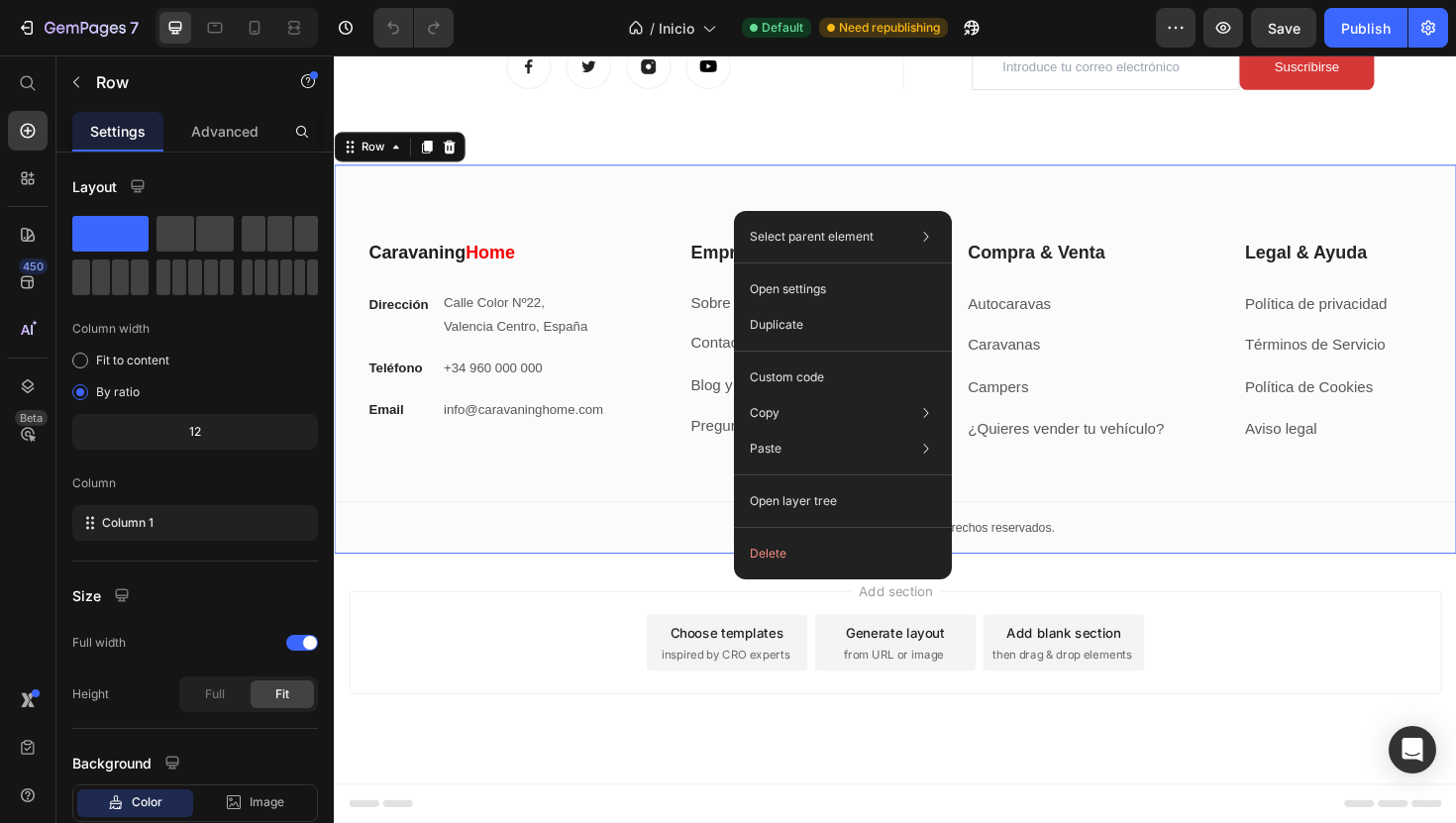 click on "Caravaning Home Heading Dirección Text block Calle Color Nº22, [CITY], [COUNTRY] Text block Row Teléfono Text block +34 [PHONE] Text block Row Email Text block info@caravaninghome.com Text block Row Empresa Heading Sobre nosotros Text block Contacto Text block Blog y guías de ruta Text block Preguntas frecuentes Text block Row Compra & Venta Heading Autocaravas Text block Caravanas Text block Campers Text block ¿Quieres vender tu vehículo? Text block Row Legal & Ayuda Heading Política de privacidad Text block Términos de Servicio Text block Política de Cookies Text block Aviso legal Text block Row Row
My Store
Company
Information
Contact Accordion                Title Line Row © [YEAR] Caravaning Home. Todos los derechos reservados. Text block Row Row   0" at bounding box center (928, 377) 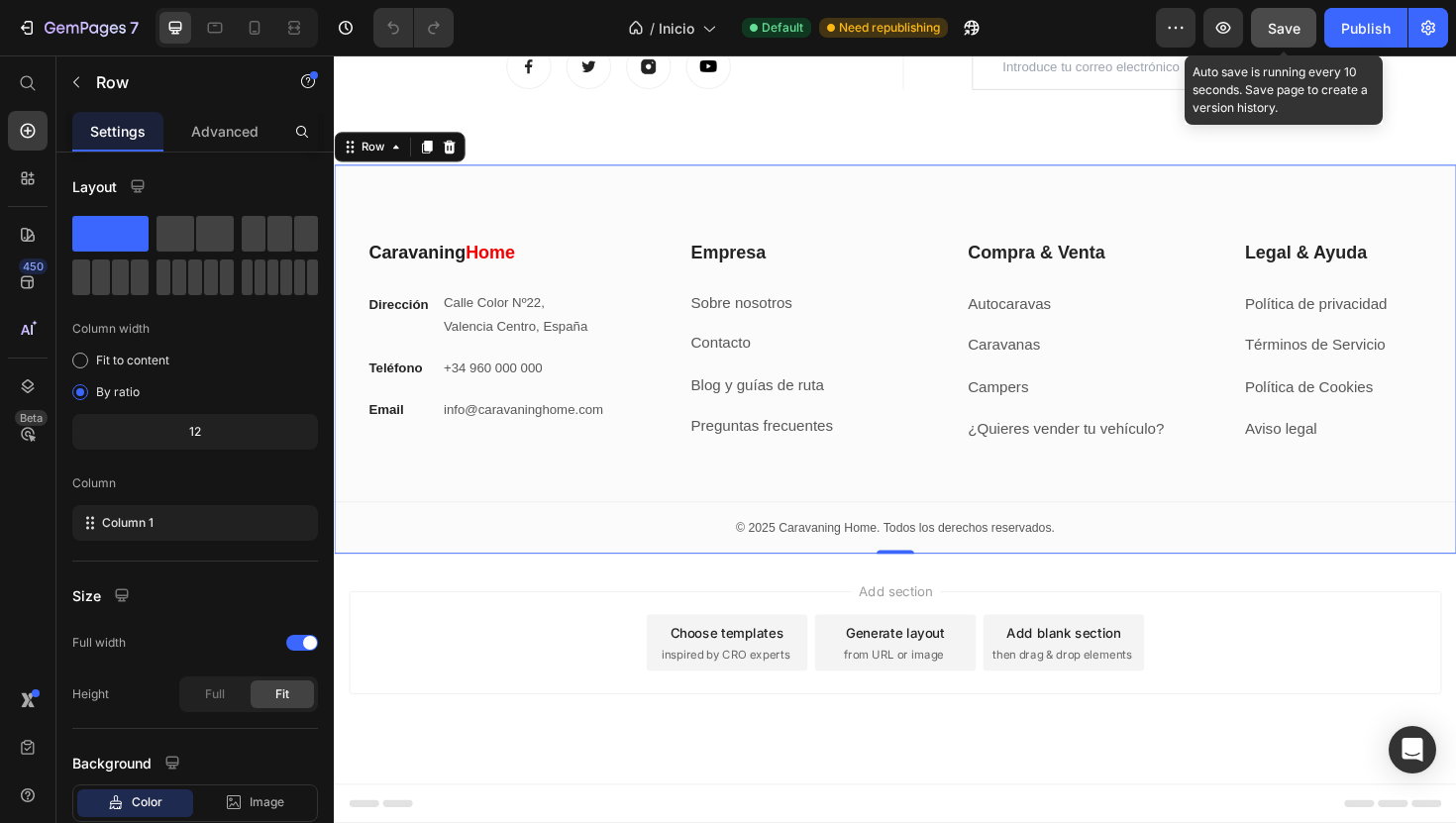 click on "Save" 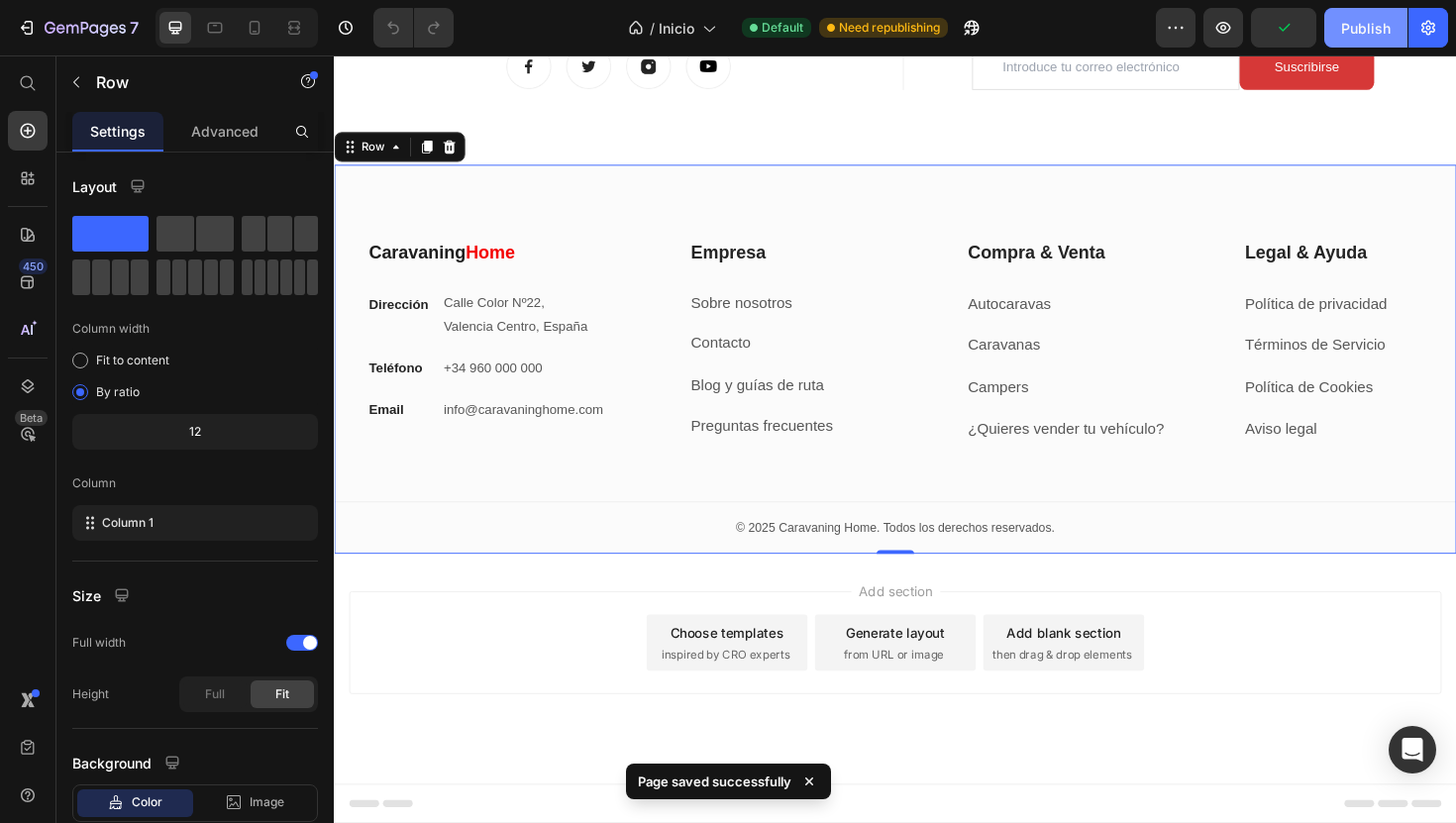 click on "Publish" 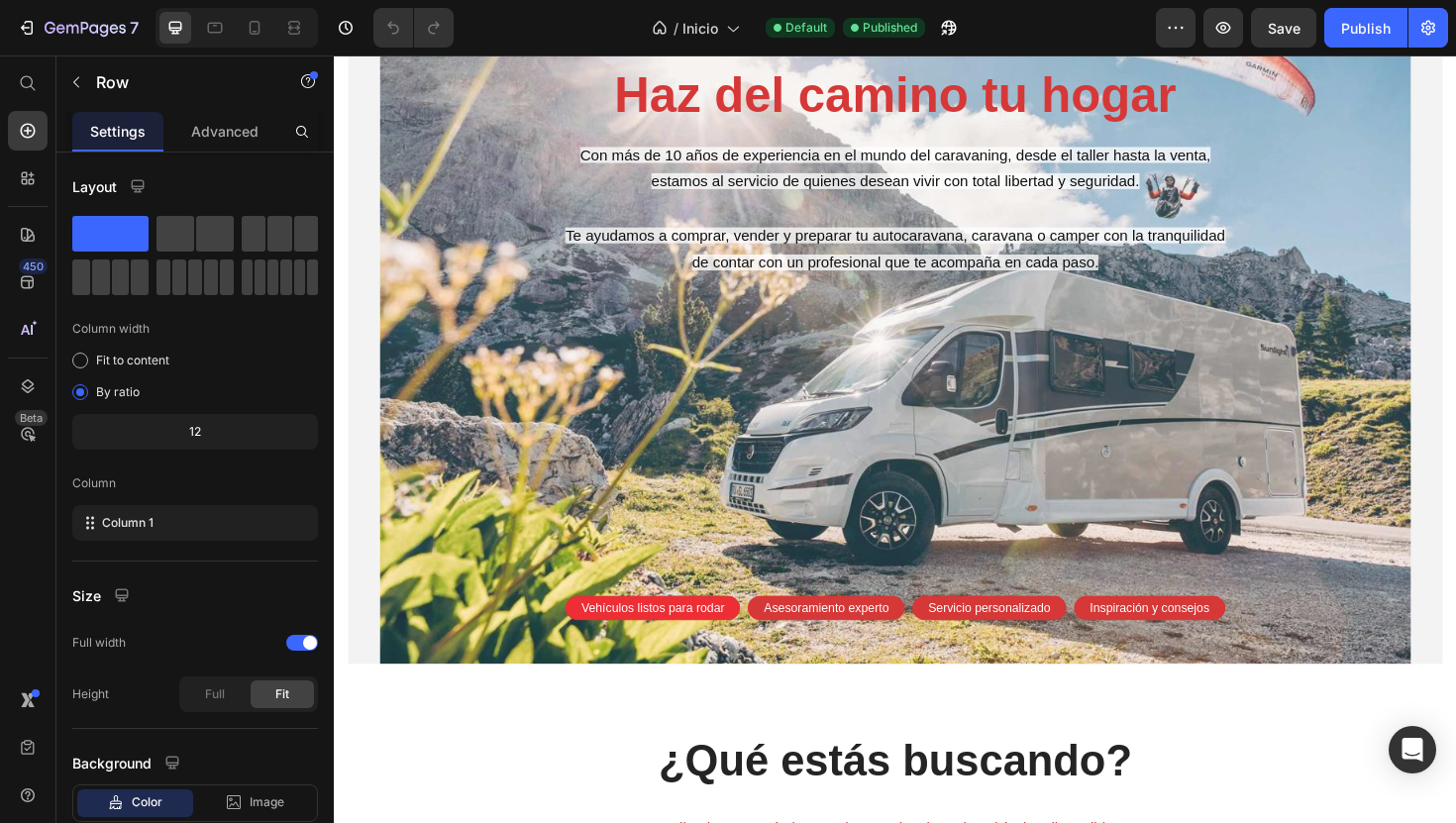 scroll, scrollTop: 0, scrollLeft: 0, axis: both 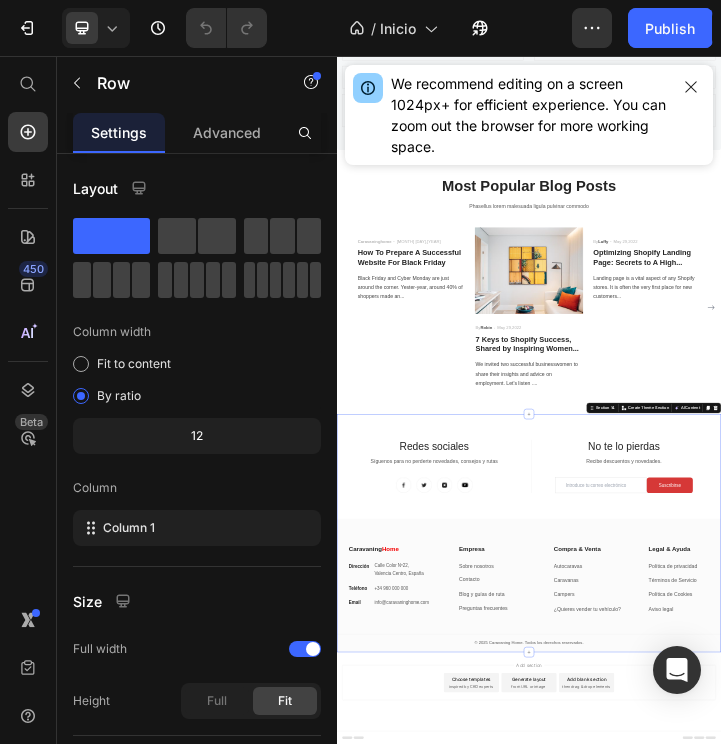 click on "Redes sociales Heading Síguenos para no perderte novedades, consejos y rutas Text block Image Image Image Image Row                Title Line No te lo pierdas Heading Recibe descuentos y novedades. Text block Email Field Suscribirse Submit Button Row Newsletter Row Let’s Stay In Touch Heading We’ll shout you $10 off your first order Text block Email Field Suscribirse Submit Button Row Newsletter Row Row Caravaning Home Heading Dirección Text block Calle Color Nº22, [CITY], [COUNTRY] Text block Row Teléfono Text block +34 [PHONE] Text block Row Email Text block info@caravaninghome.com Text block Row Empresa Heading Sobre nosotros Text block Contacto Text block Blog y guías de ruta Text block Preguntas frecuentes Text block Row Compra & Venta Heading Autocaravas Text block Caravanas Text block Campers Text block ¿Quieres vender tu vehículo? Text block Row Legal & Ayuda Heading Política de privacidad Text block Términos de Servicio Text block Política de Cookies Text block Aviso legal" at bounding box center (937, 1587) 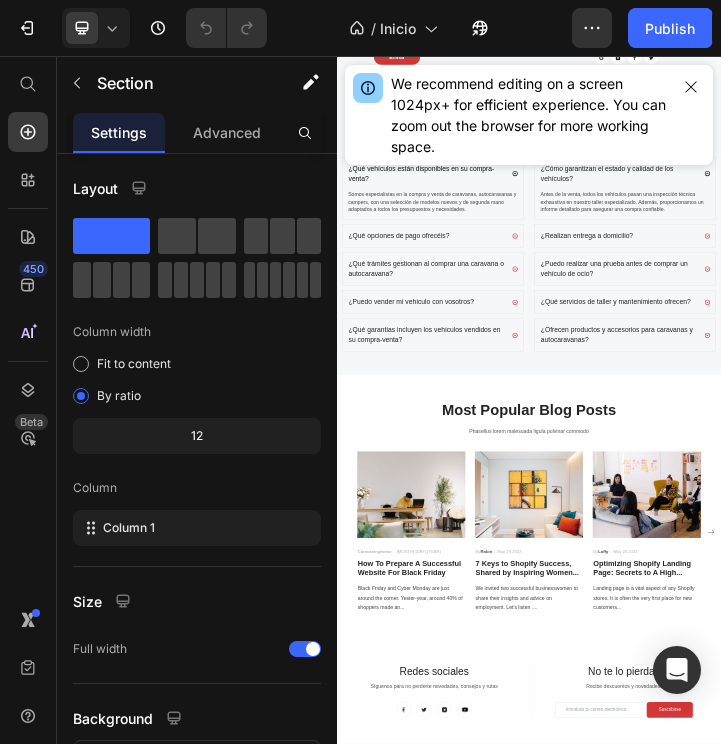 scroll, scrollTop: 5580, scrollLeft: 0, axis: vertical 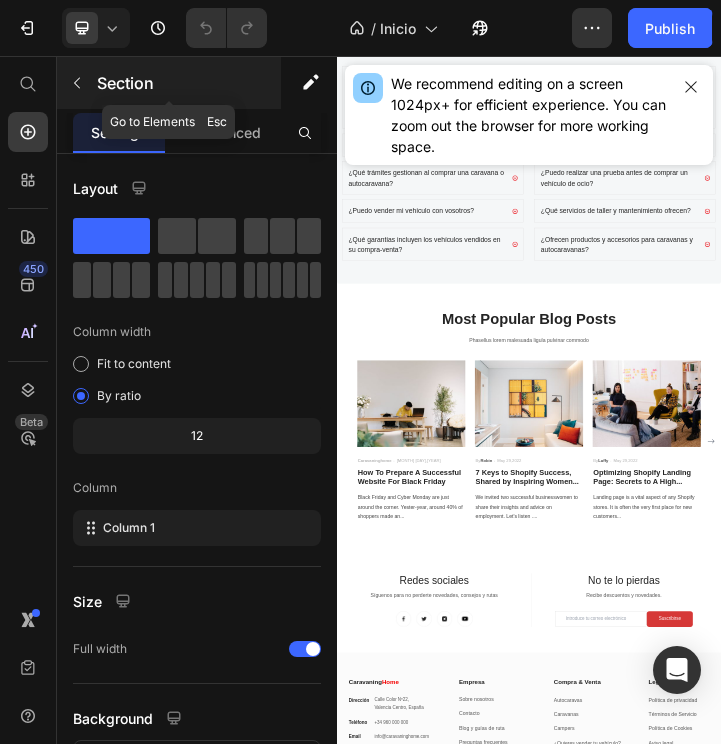 click at bounding box center [77, 83] 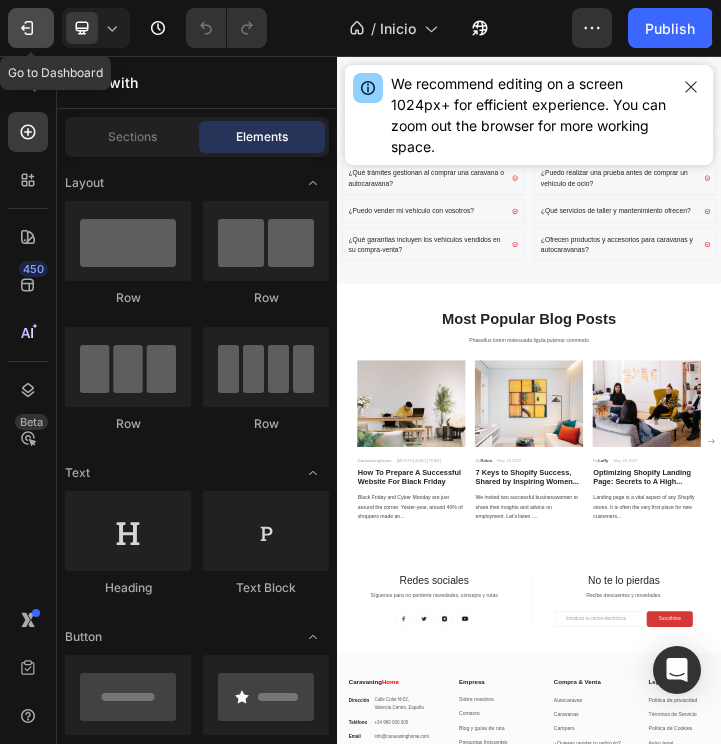 click on "7" at bounding box center [31, 28] 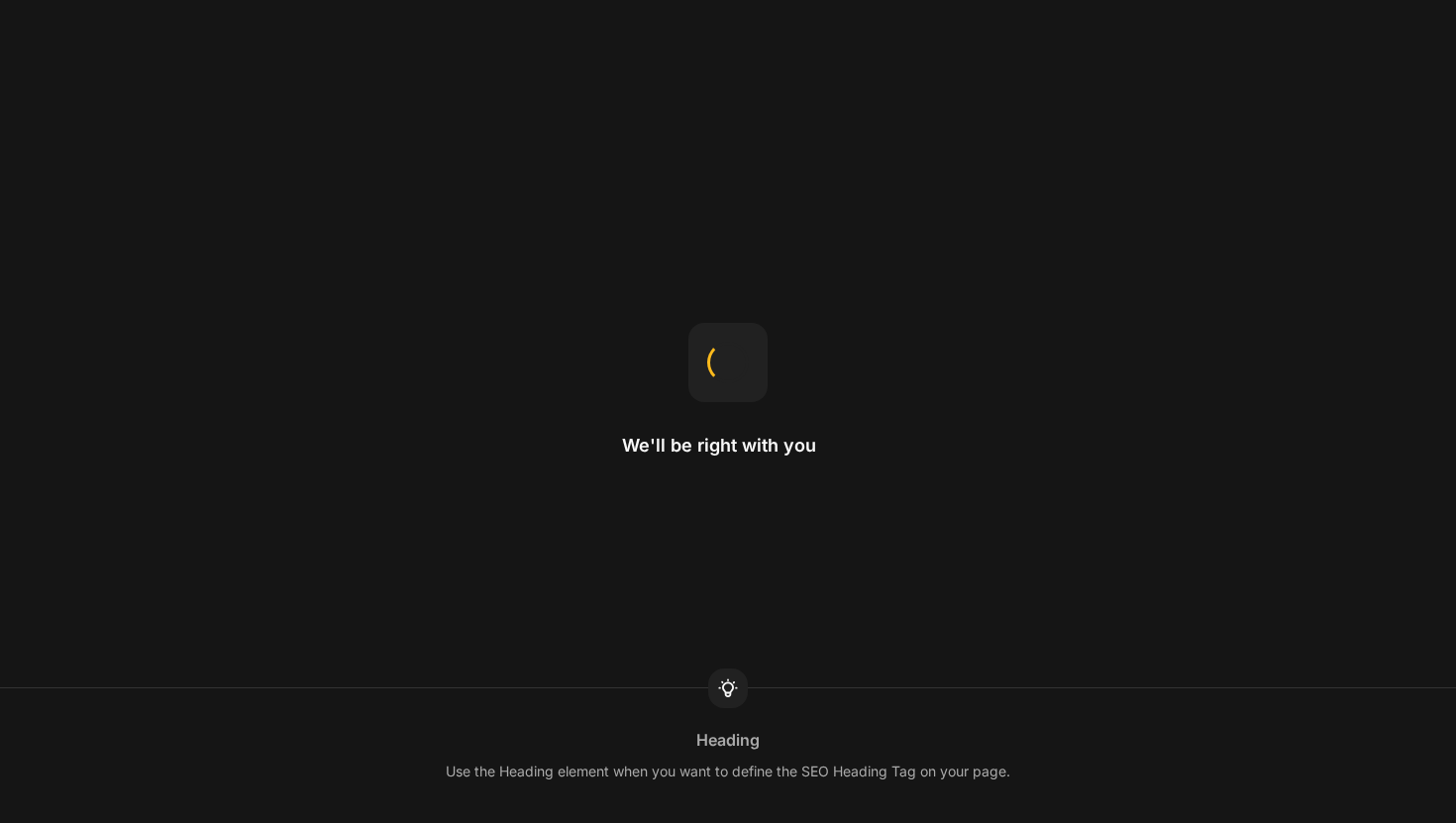 scroll, scrollTop: 0, scrollLeft: 0, axis: both 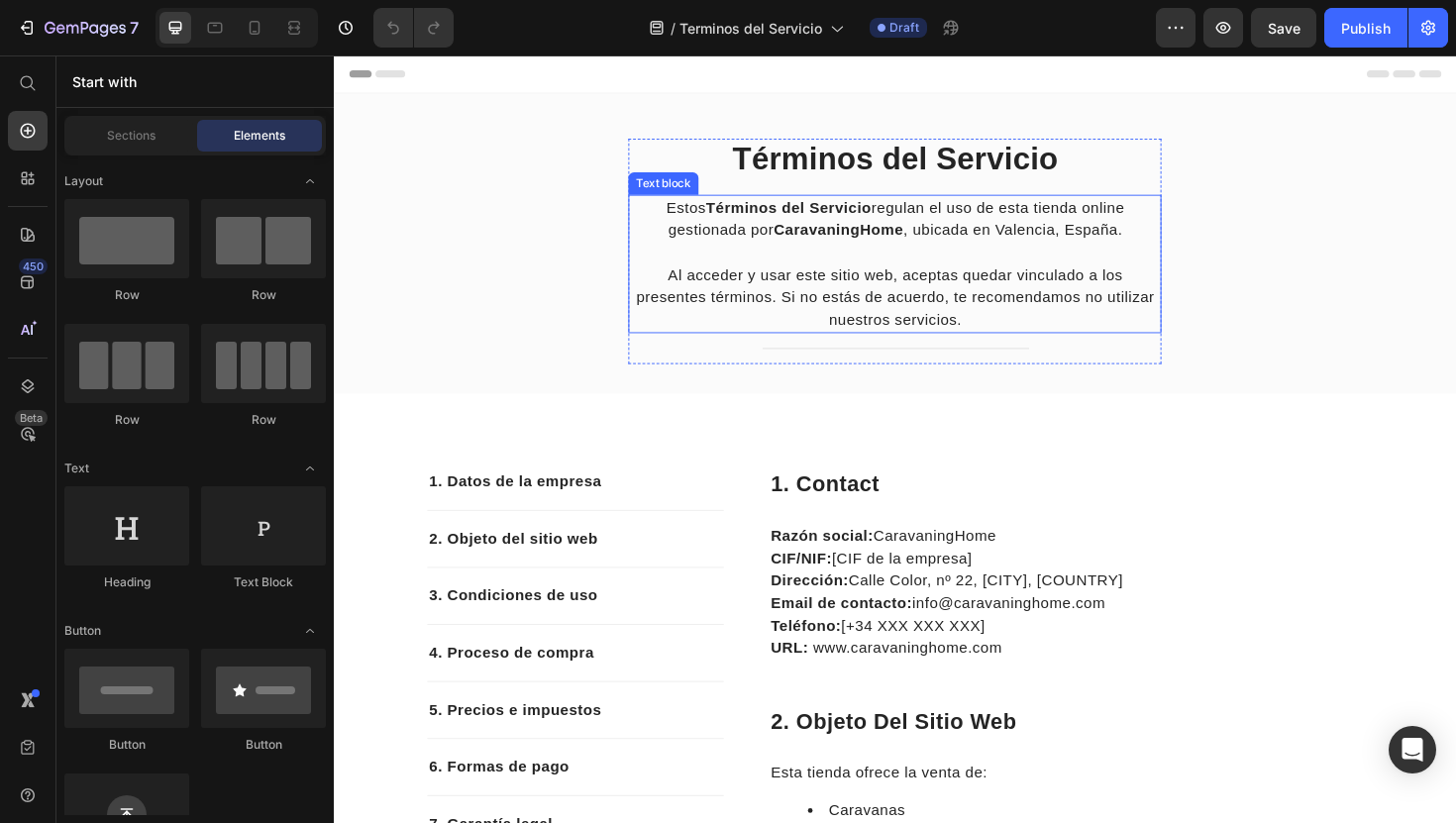 click at bounding box center [928, 264] 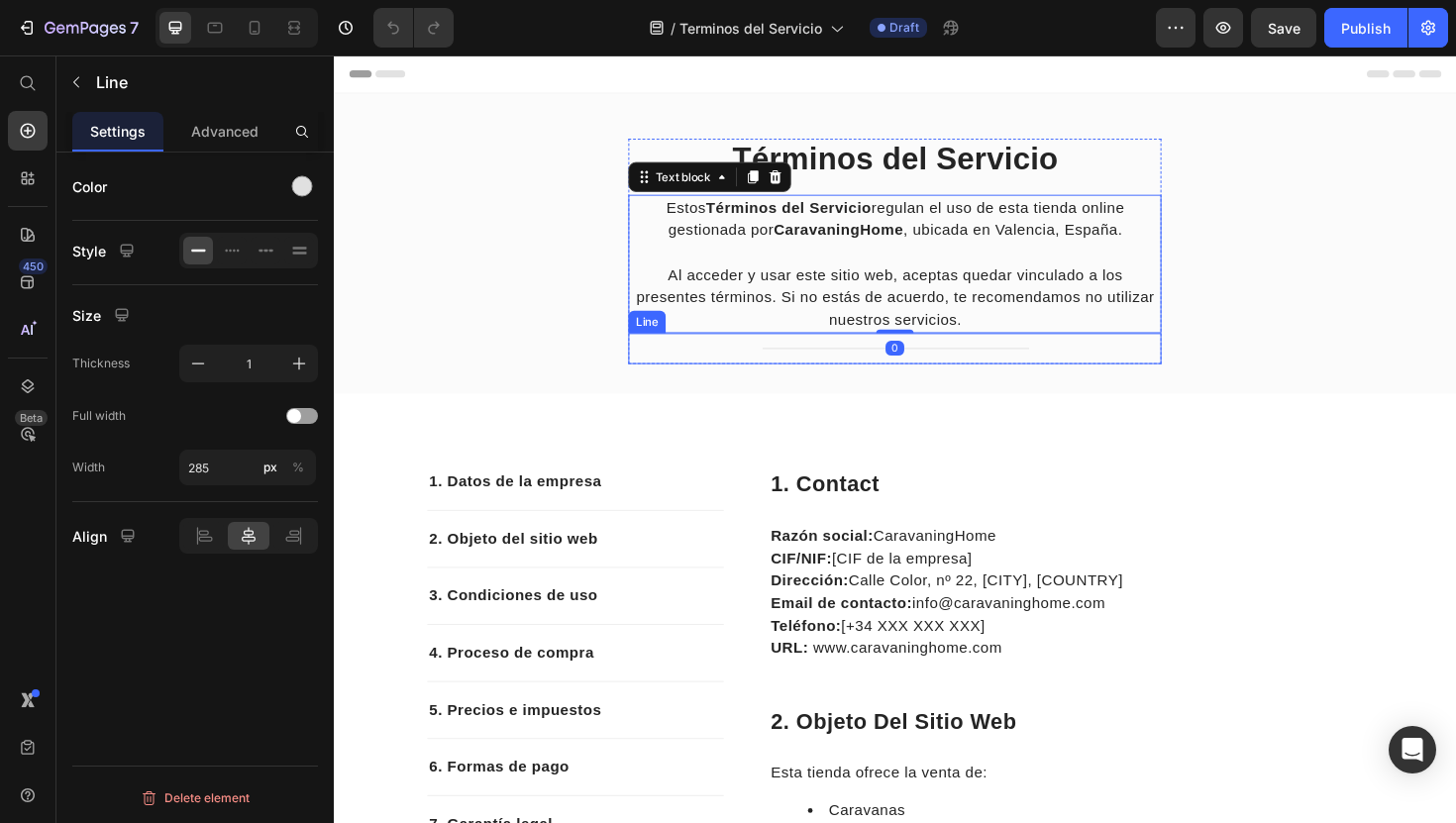 click on "Title Line" at bounding box center (928, 365) 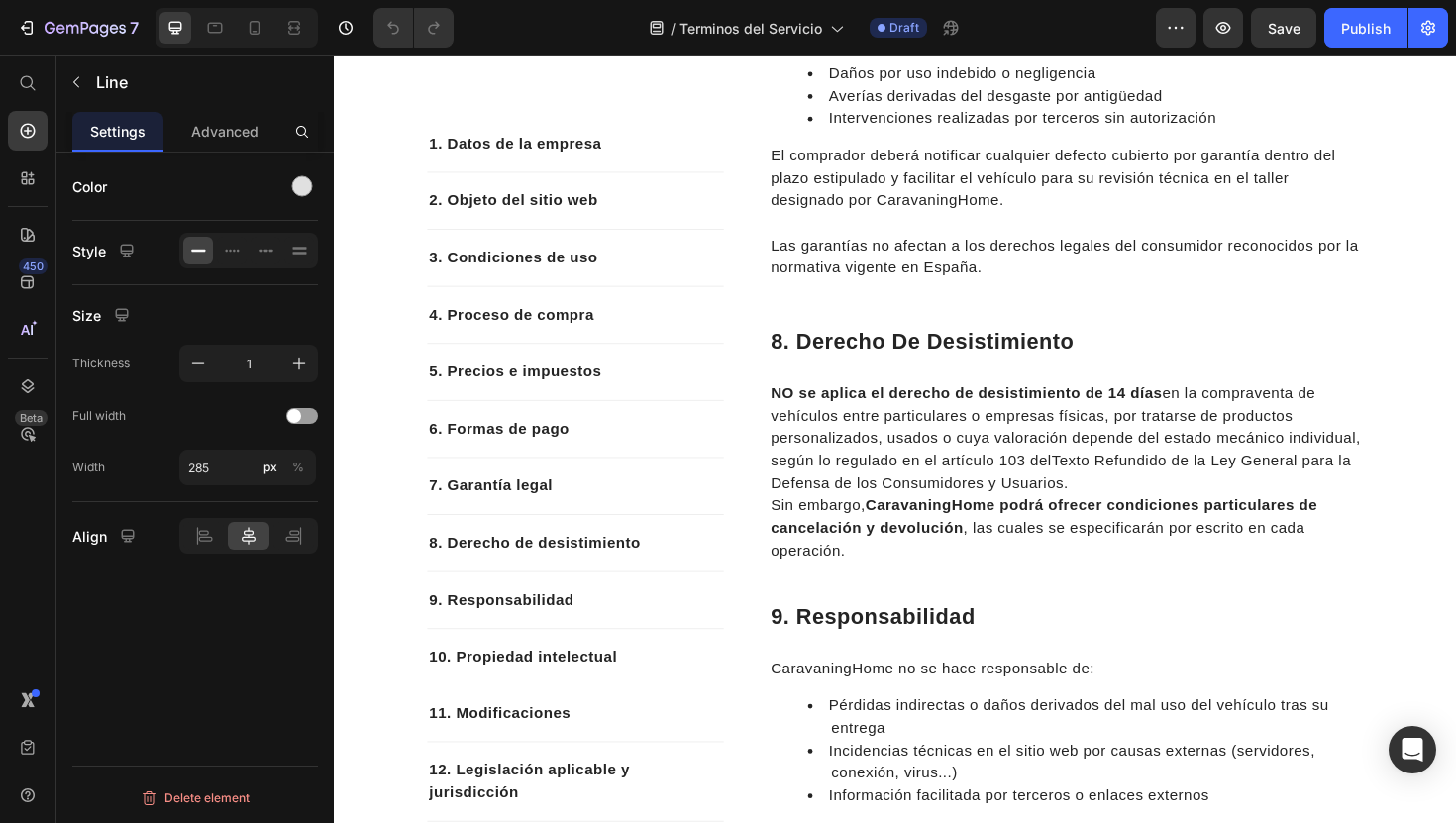 scroll, scrollTop: 4559, scrollLeft: 0, axis: vertical 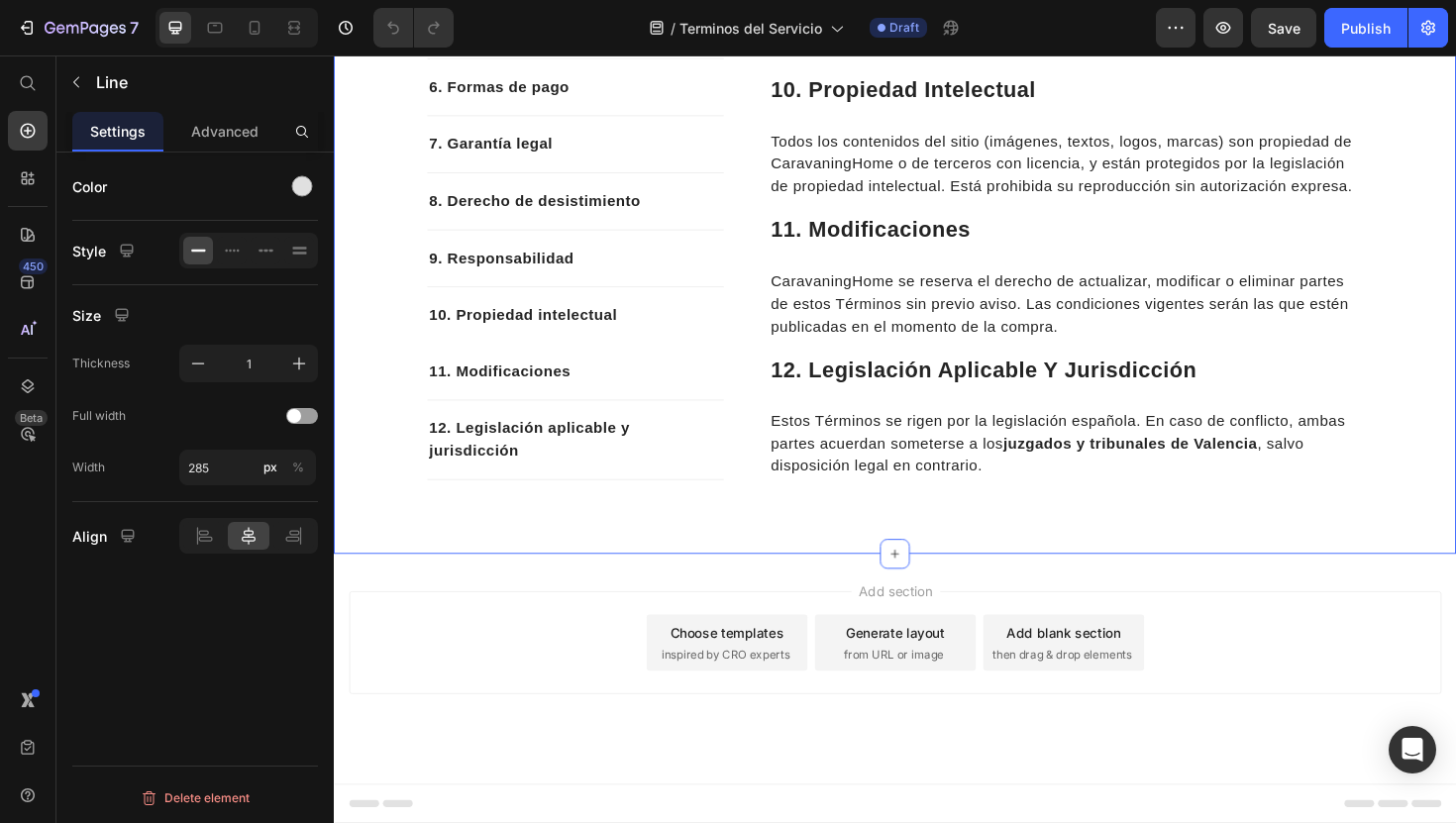 click on "1. Datos de la empresa Text block 2. Objeto del sitio web Text block 3. Condiciones de uso Text block 4. Proceso de compra Text block 5. Precios e impuestos Text block 6. Formas de pago Text block 7. Garantía legal Text block 8. Derecho de desistimiento Text block 9. Responsabilidad Text block 10. Propiedad intelectual Text block 11. Modificaciones Text block 12. Legislación aplicable y jurisdicción Text block Row 1. Contact Heading Razón social:  CaravaningHome CIF/NIF:  [CIF de la empresa] Dirección:  Calle Color, nº 22, [CITY], [COUNTRY] Email de contacto:  info@caravaninghome.com Teléfono:  [+34 XXX XXX XXX] URL:   www.caravaninghome.com Text block Row 2. Objeto del sitio web Heading Esta tienda ofrece la venta de: Caravanas Autocaravanas Campers Servicios complementarios como asesoramiento, entrega personalizada y       preparación técnica Accesorios y equipamiento para vehículos recreativos Text block Row 3. Condiciones de uso Heading Text block Row Heading   Row   ." at bounding box center [928, -1781] 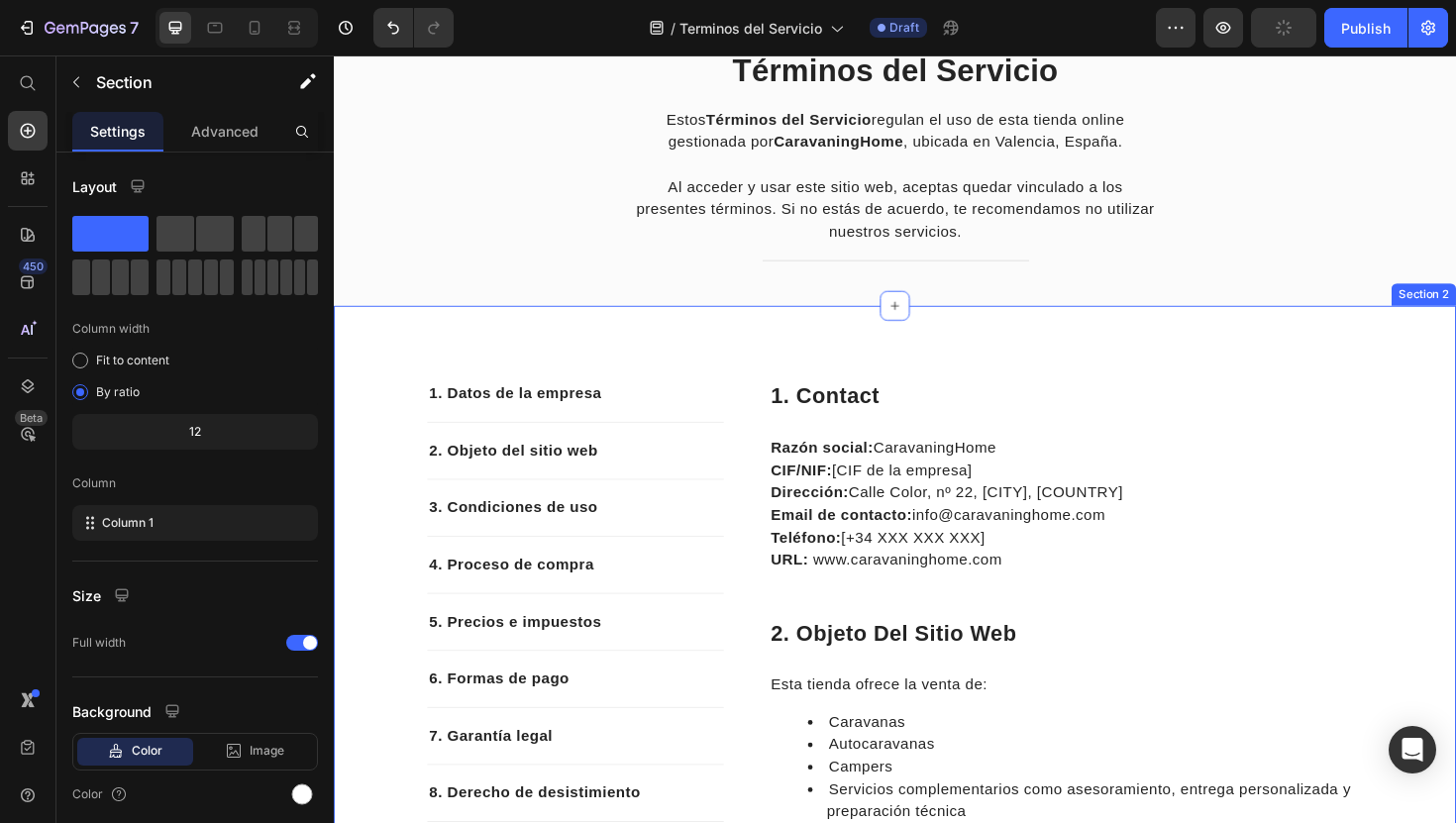 scroll, scrollTop: 0, scrollLeft: 0, axis: both 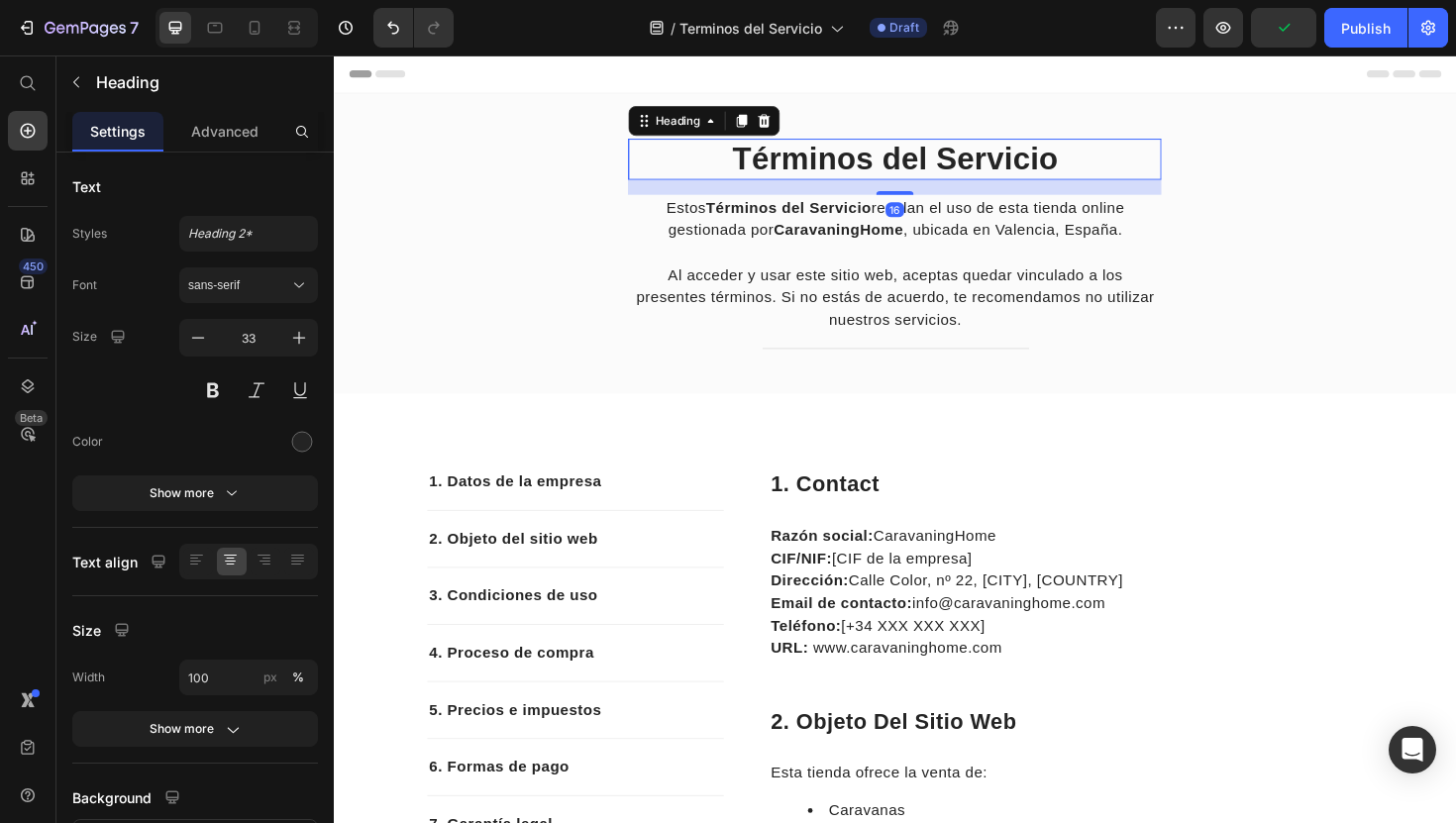 click on "Términos del Servicio" at bounding box center (928, 165) 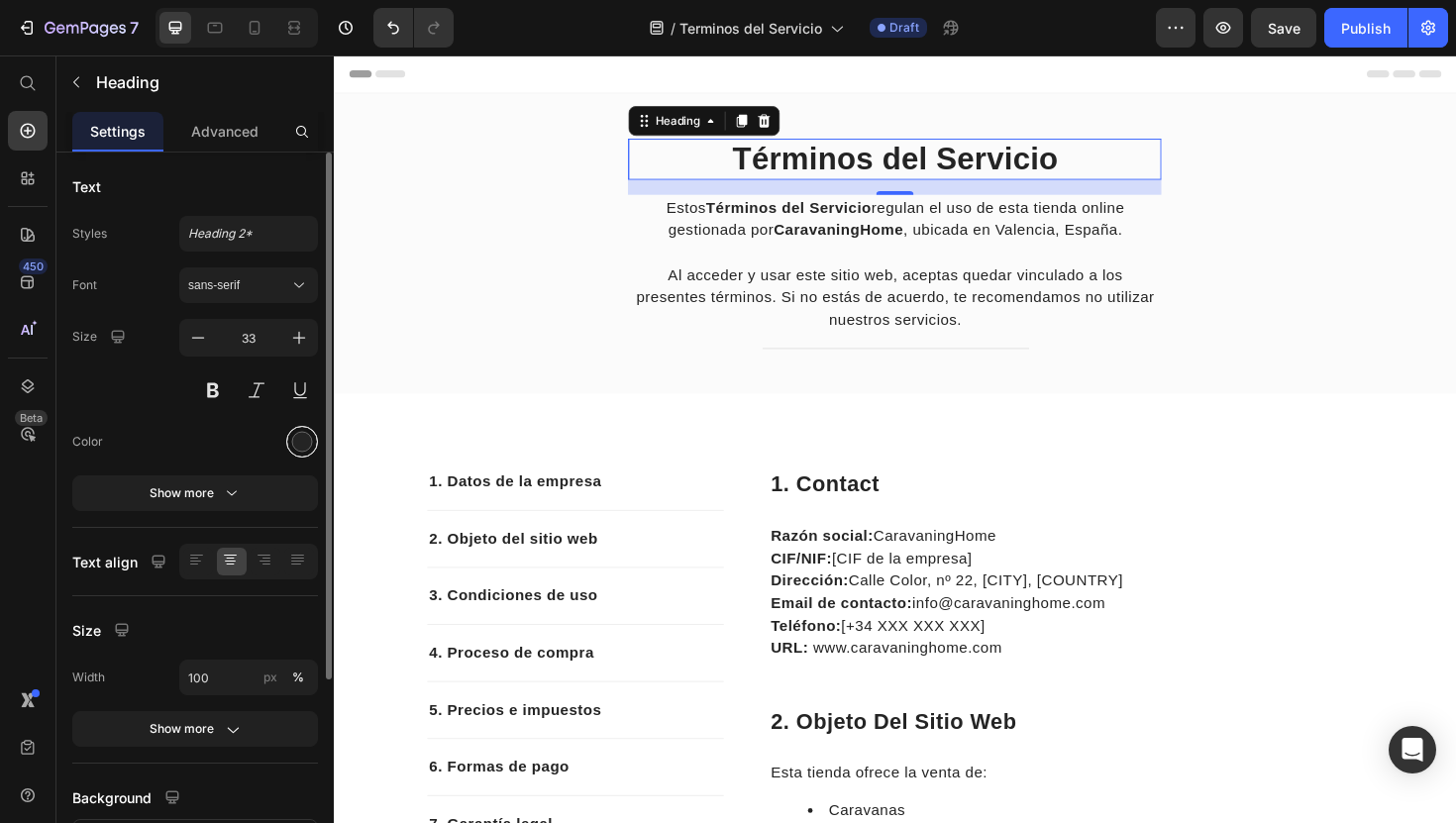 click at bounding box center [302, 442] 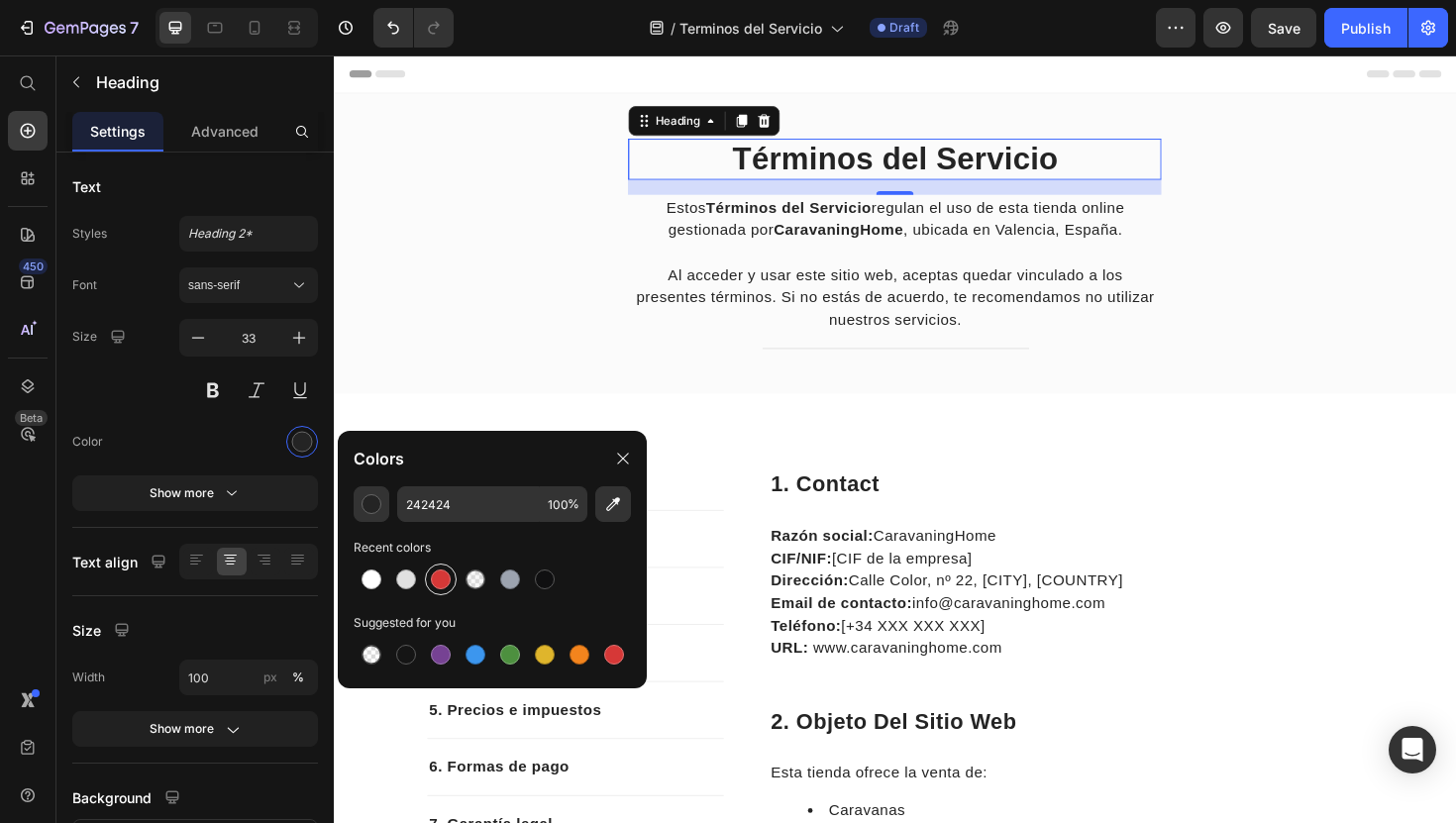 click at bounding box center (441, 579) 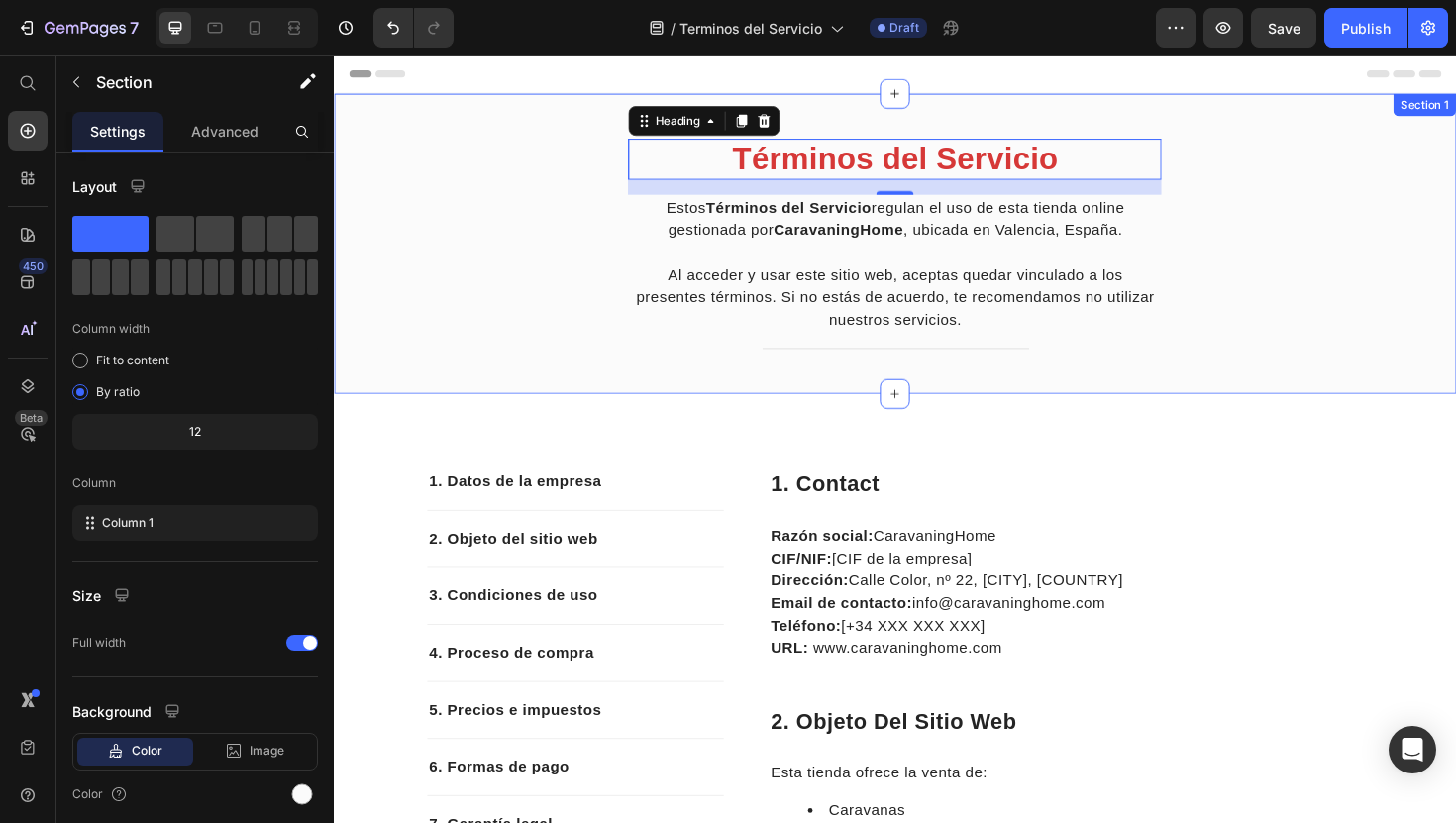click on "Términos del Servicio Heading   16 Estos  Términos del Servicio  regulan el uso de esta tienda online gestionada por  CaravaningHome , ubicada en [CITY], [COUNTRY].   Al acceder y usar este sitio web, aceptas quedar vinculado a los presentes términos. Si no estás de acuerdo, te recomendamos no utilizar nuestros servicios. Text block                Title Line Row" at bounding box center [928, 270] 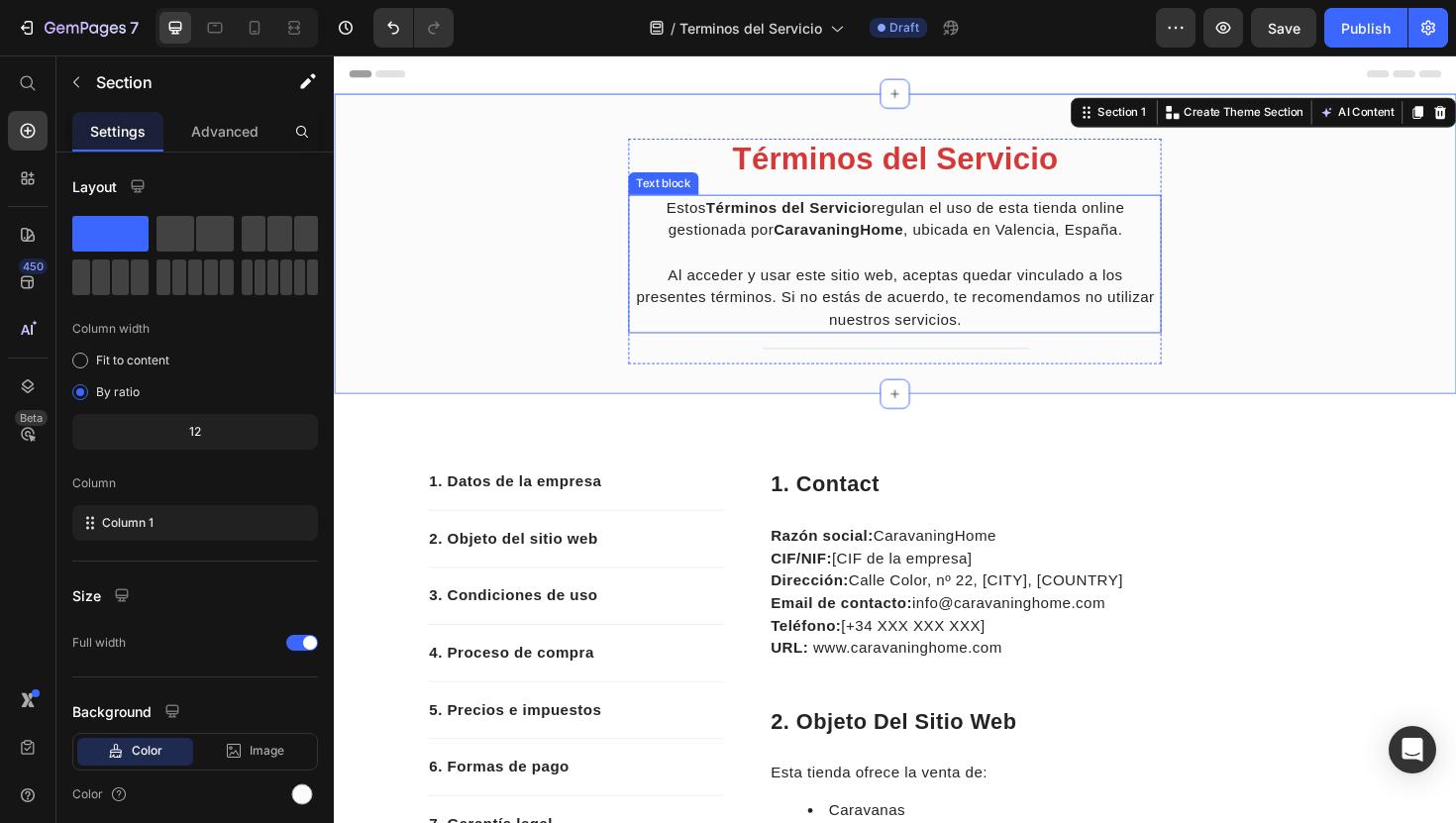 click on "Estos  Términos del Servicio  regulan el uso de esta tienda online gestionada por  CaravaningHome , ubicada en [CITY], [COUNTRY]." at bounding box center [928, 229] 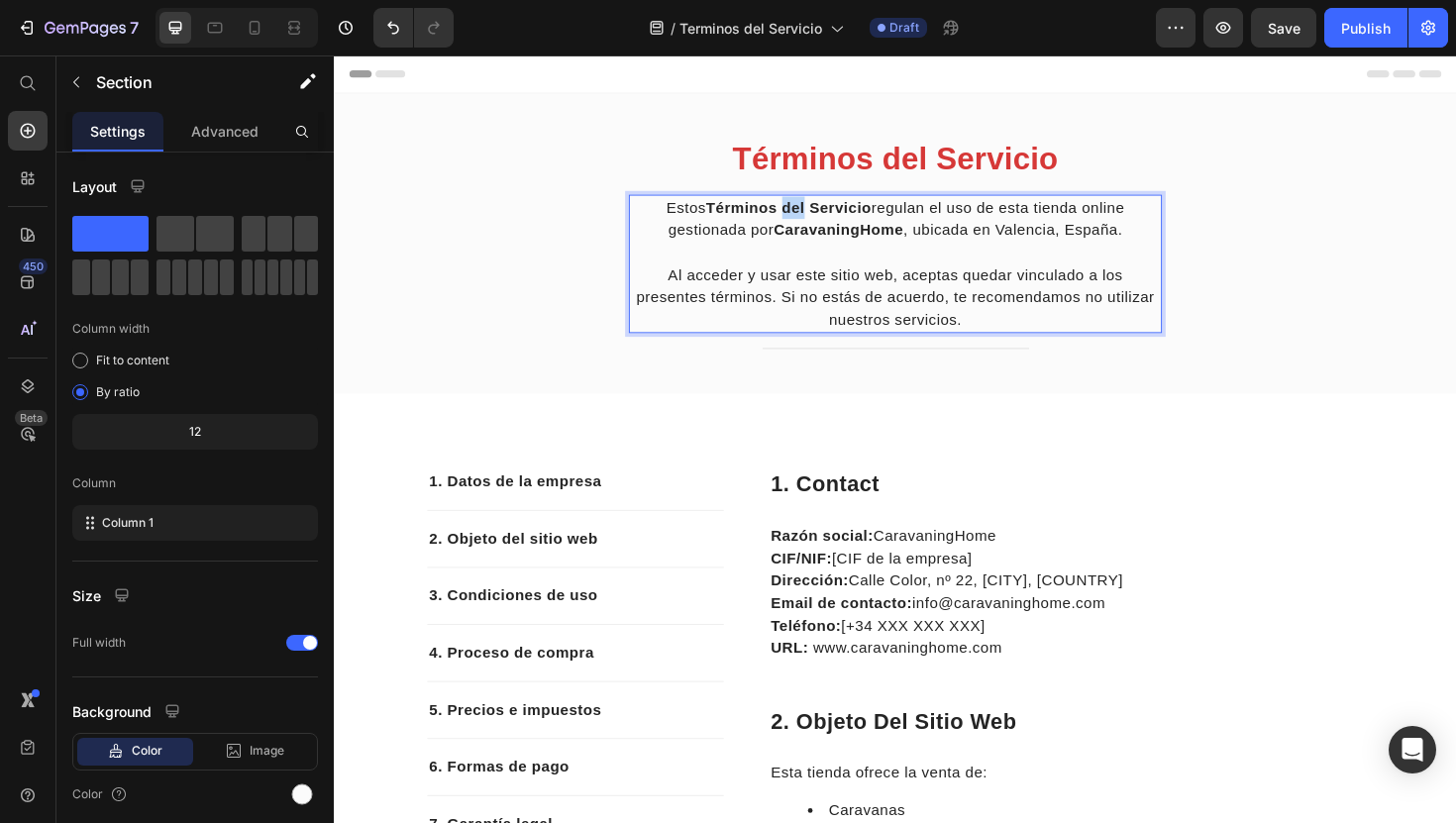 click on "Estos  Términos del Servicio  regulan el uso de esta tienda online gestionada por  CaravaningHome , ubicada en [CITY], [COUNTRY]." at bounding box center [928, 229] 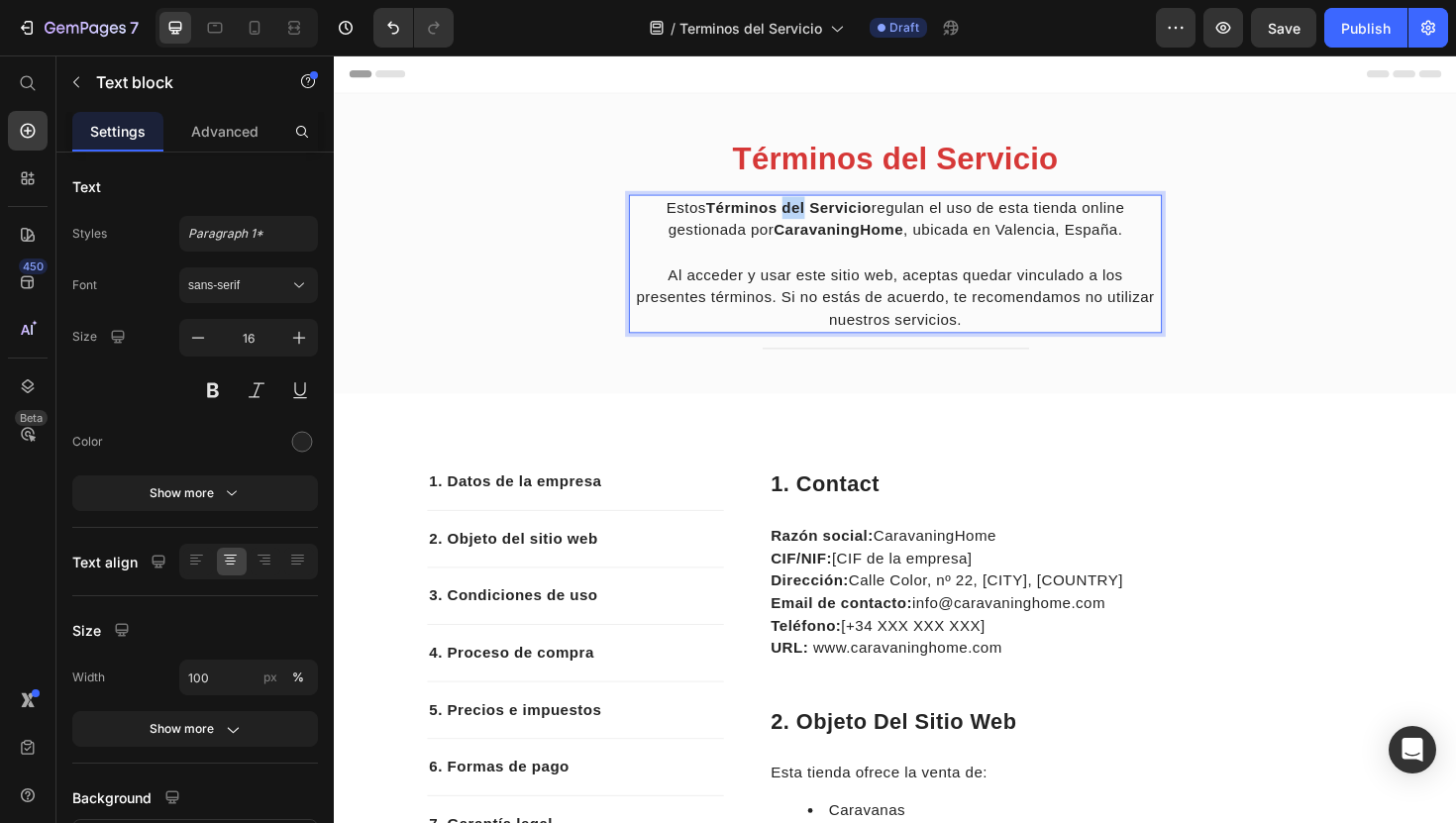 click on "Estos  Términos del Servicio  regulan el uso de esta tienda online gestionada por  CaravaningHome , ubicada en [CITY], [COUNTRY]." at bounding box center [928, 229] 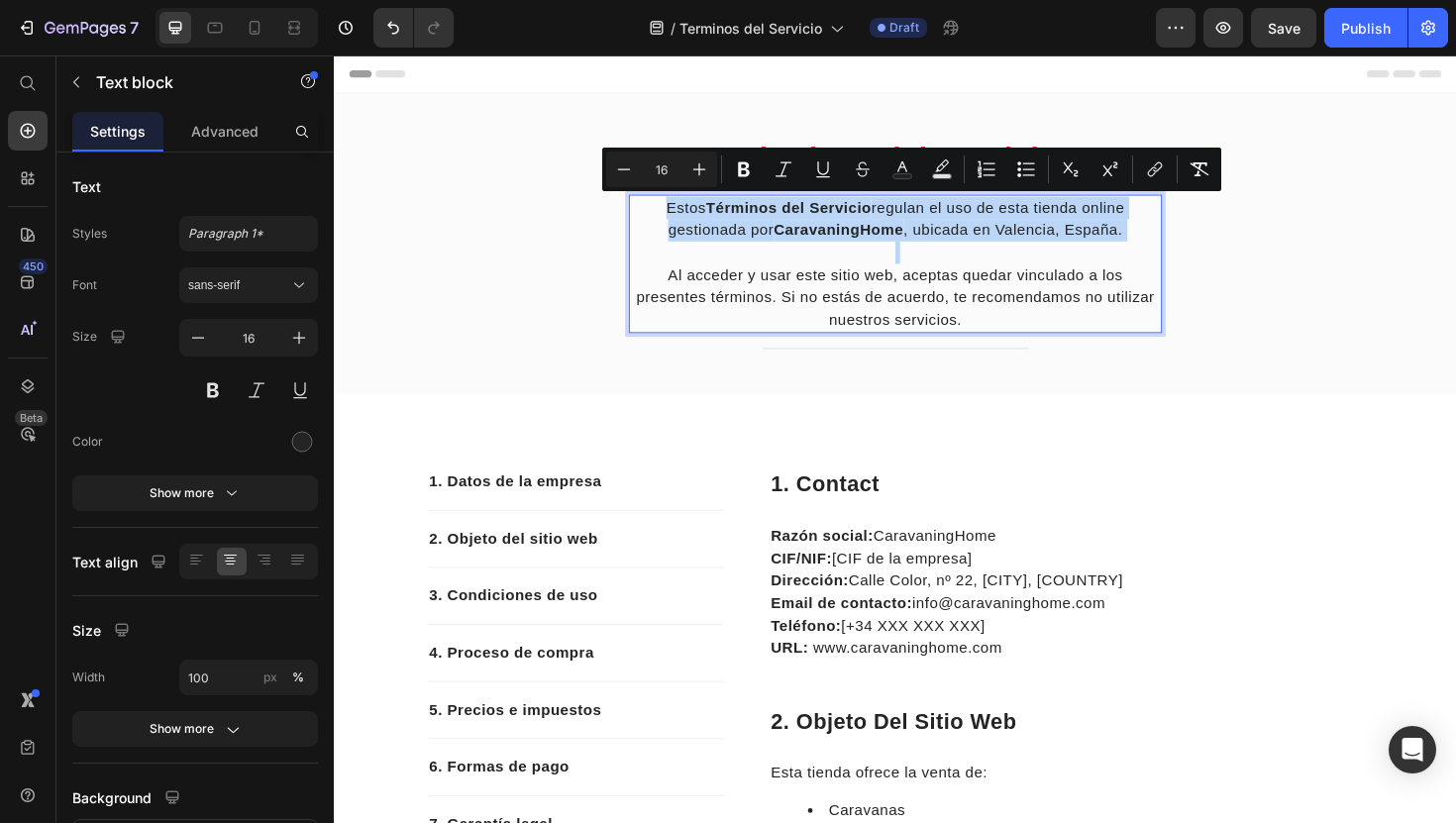 click on "Términos del Servicio" at bounding box center [815, 216] 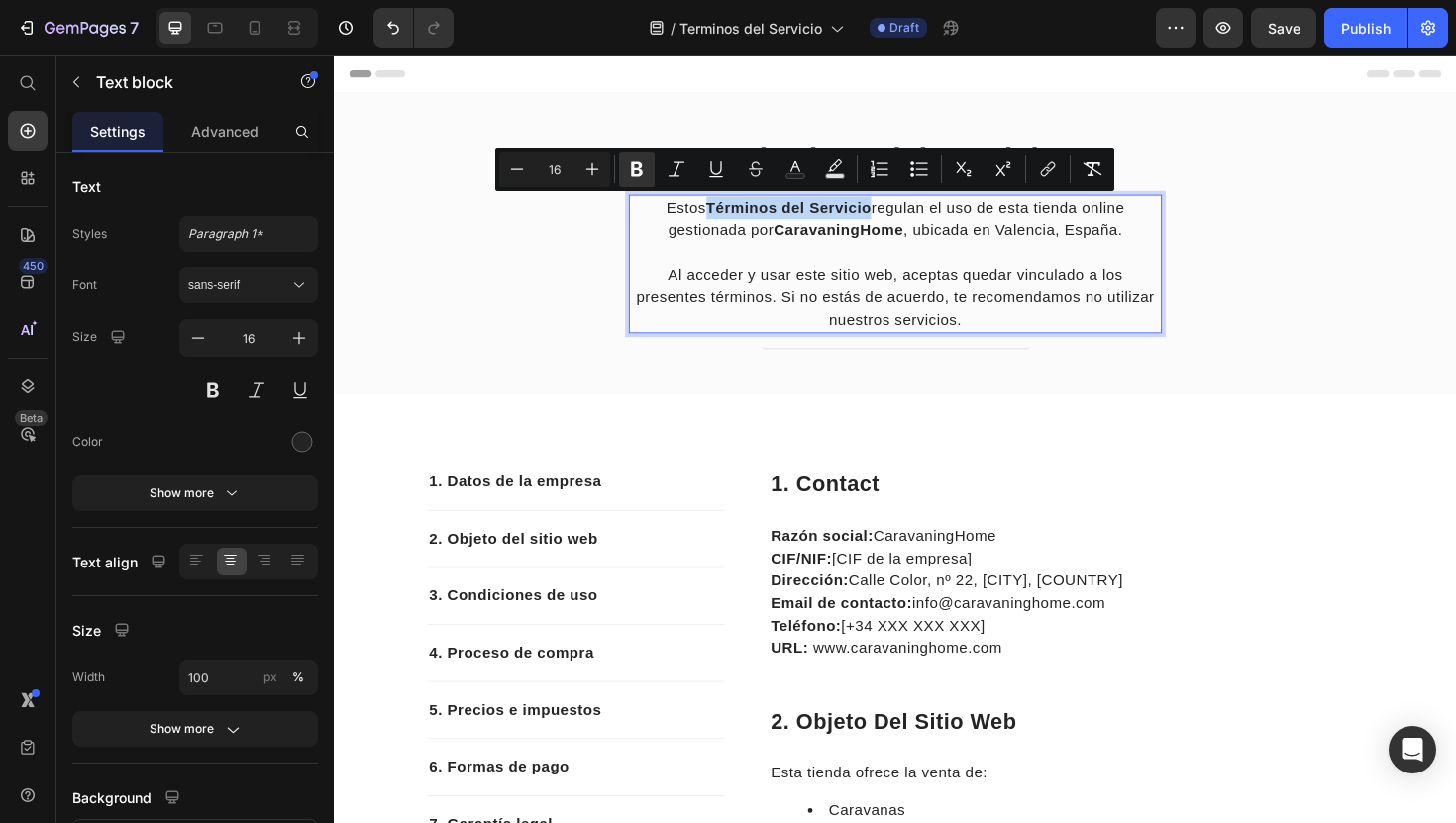 drag, startPoint x: 729, startPoint y: 211, endPoint x: 902, endPoint y: 225, distance: 173.56555 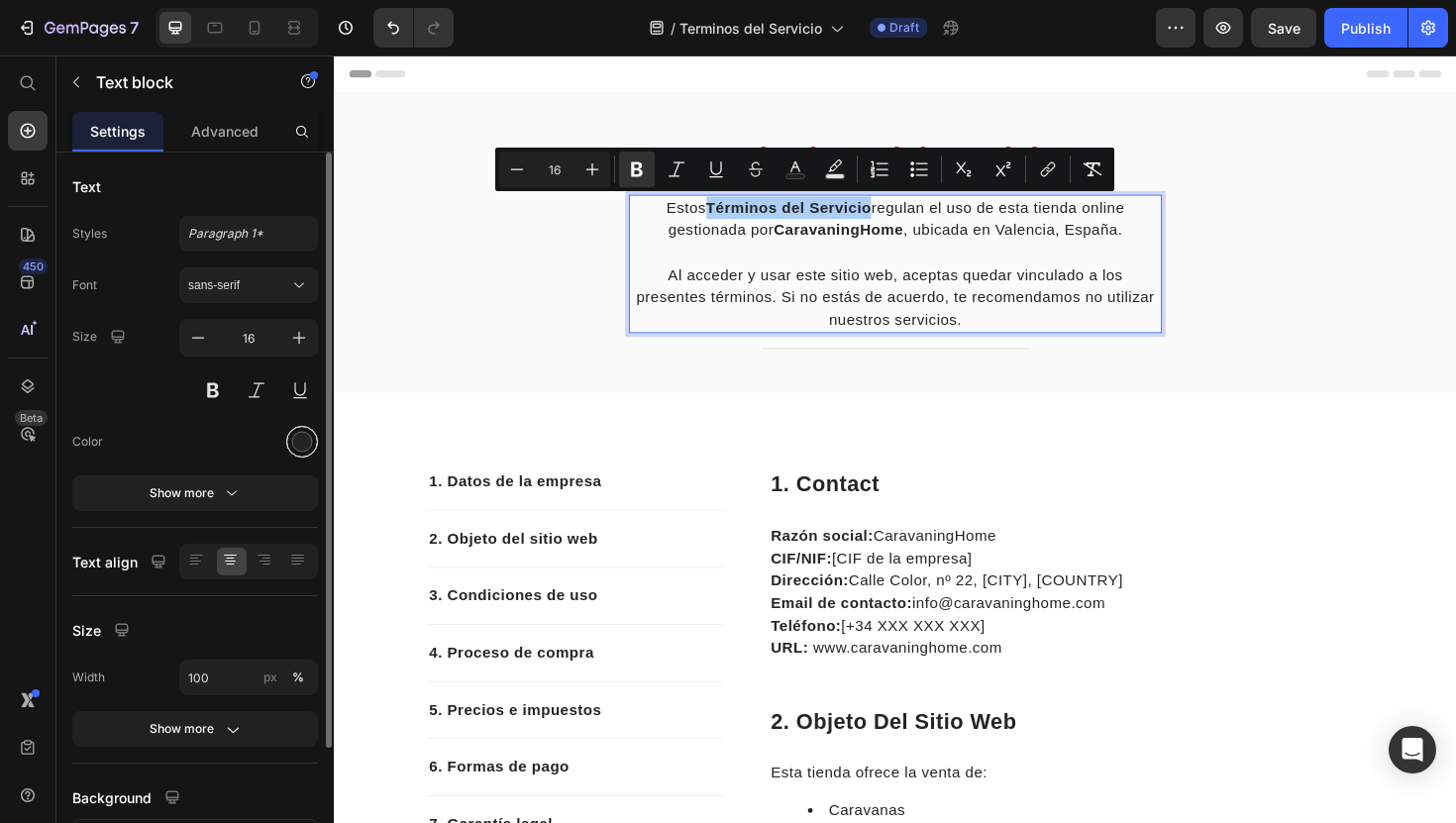 click at bounding box center (302, 442) 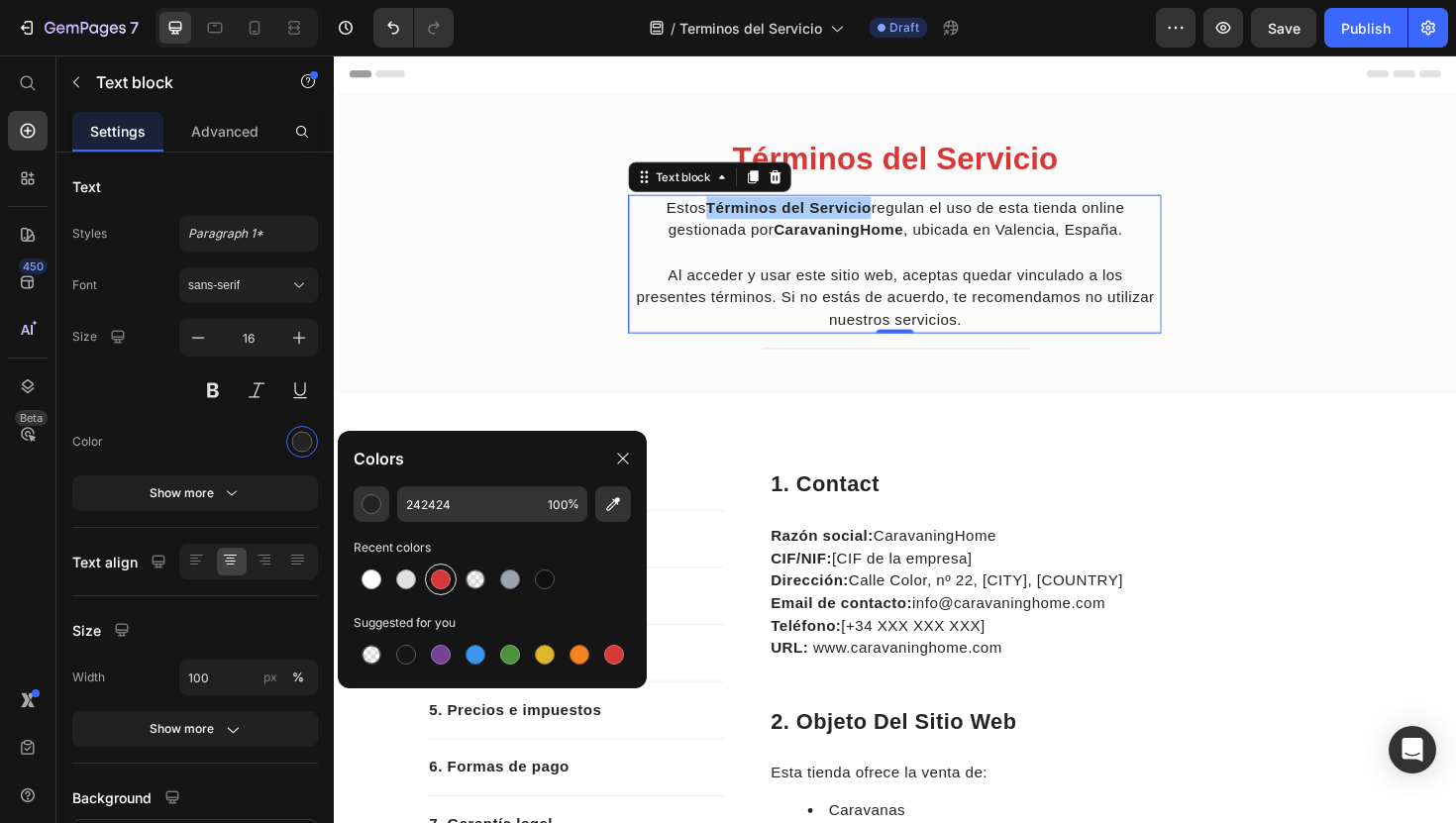 click at bounding box center (441, 579) 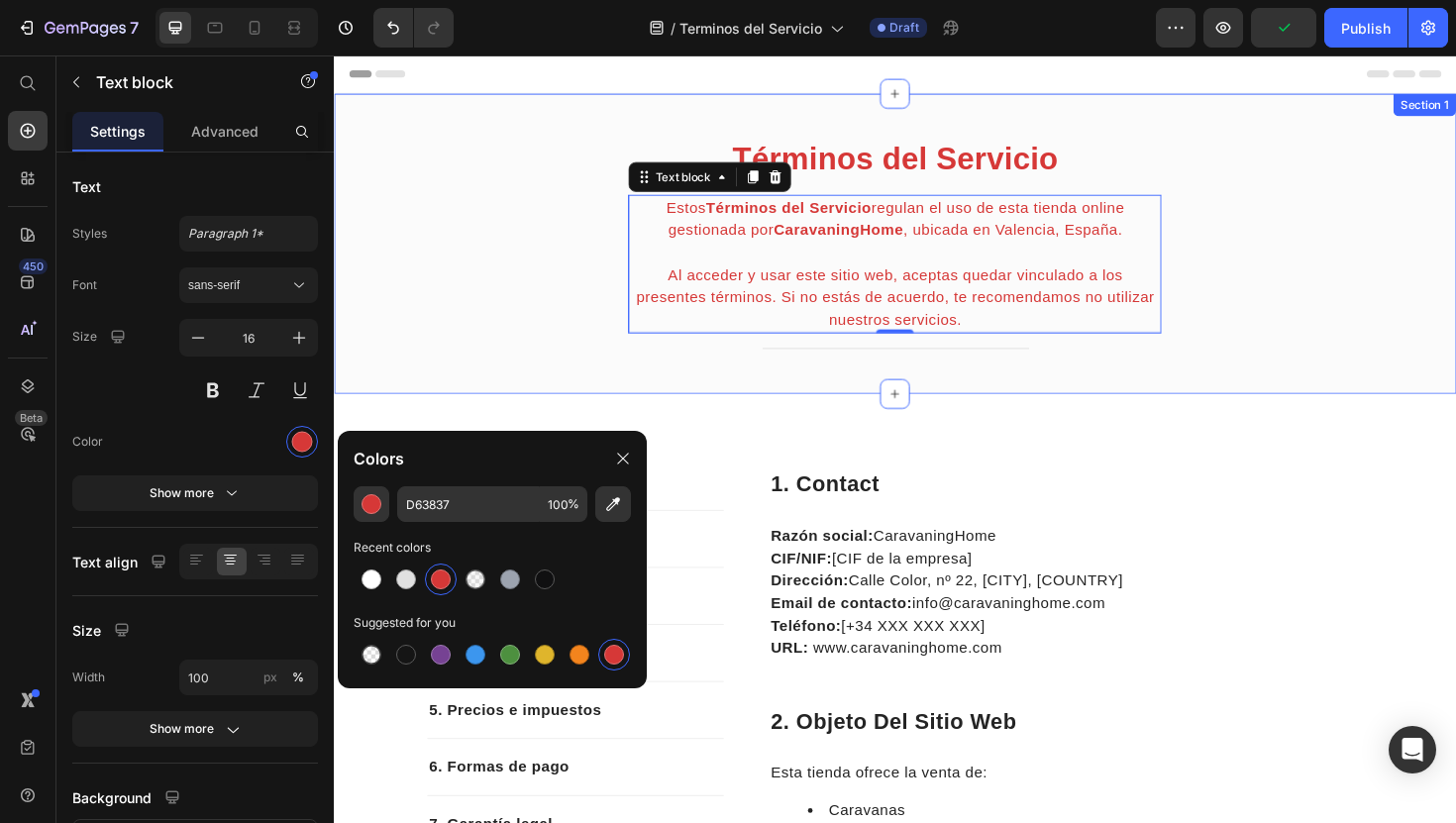 type on "242424" 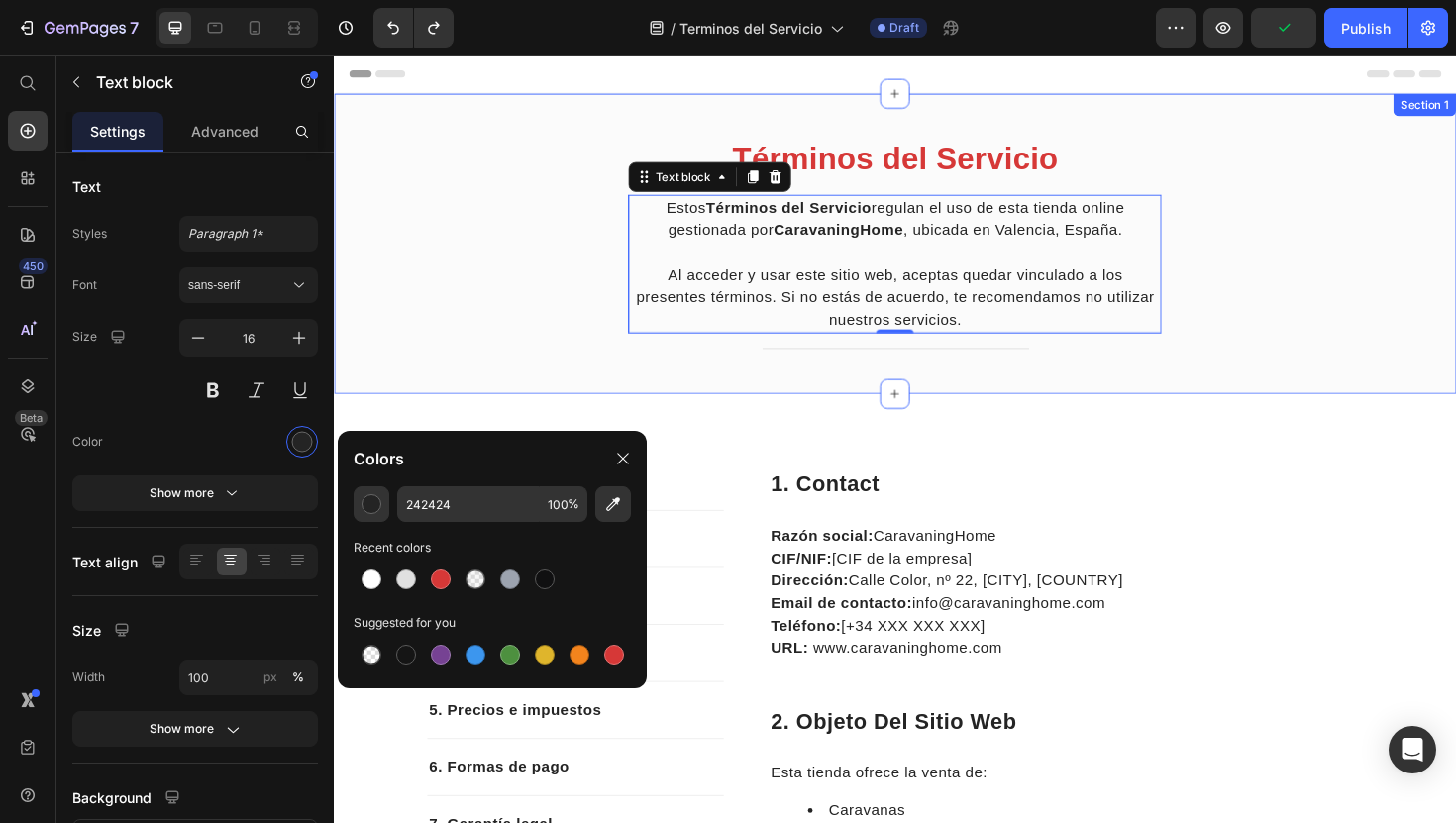 click on "Términos del Servicio Heading Estos  Términos del Servicio  regulan el uso de esta tienda online gestionada por  CaravaningHome , ubicada en [CITY], [COUNTRY]. Al acceder y usar este sitio web, aceptas quedar vinculado a los presentes términos. Si no estás de acuerdo, te recomendamos no utilizar nuestros servicios. Text block   0                Title Line Row" at bounding box center (928, 270) 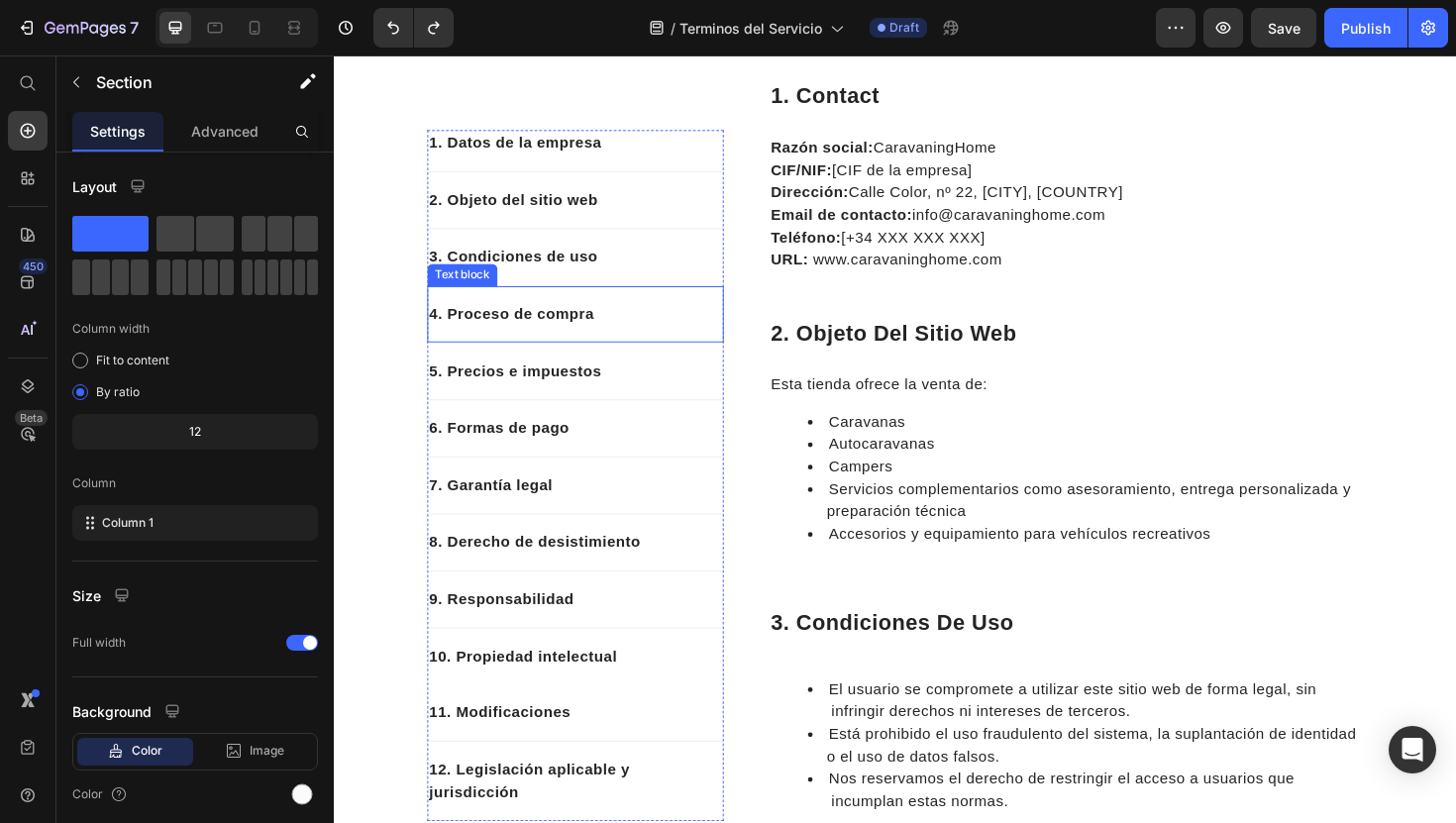 scroll, scrollTop: 150, scrollLeft: 0, axis: vertical 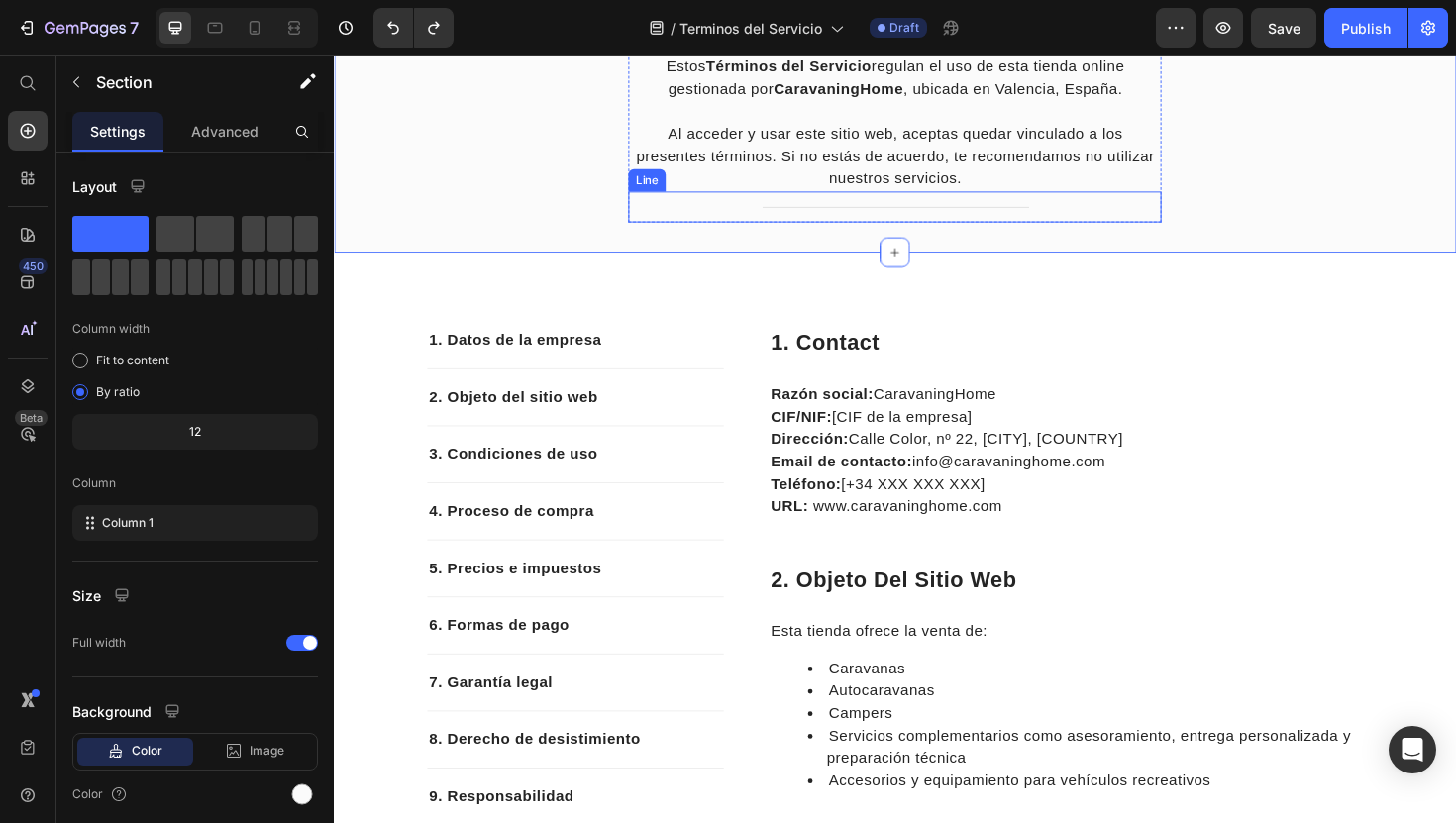 click on "Title Line" at bounding box center (928, 216) 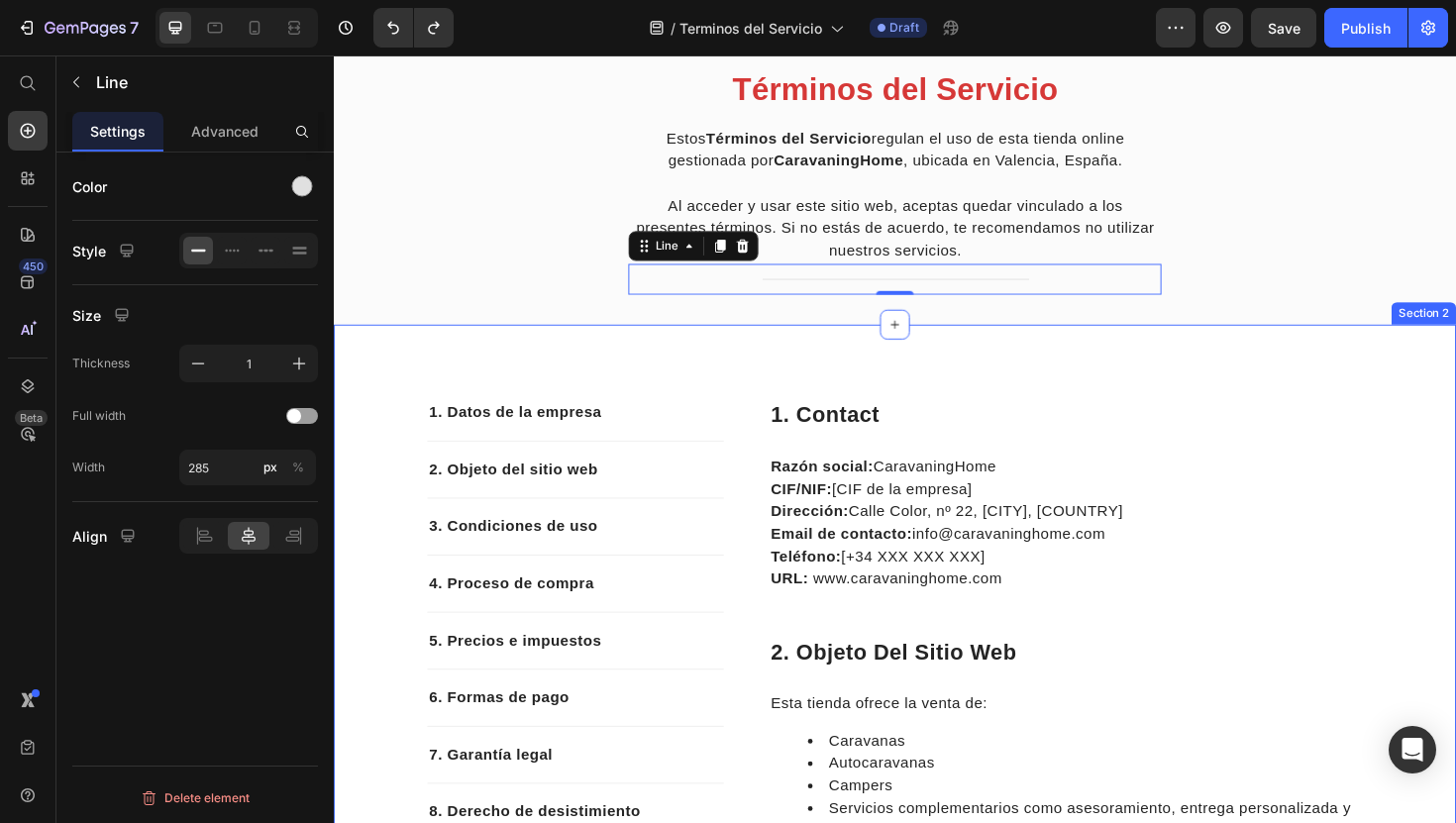 scroll, scrollTop: 90, scrollLeft: 0, axis: vertical 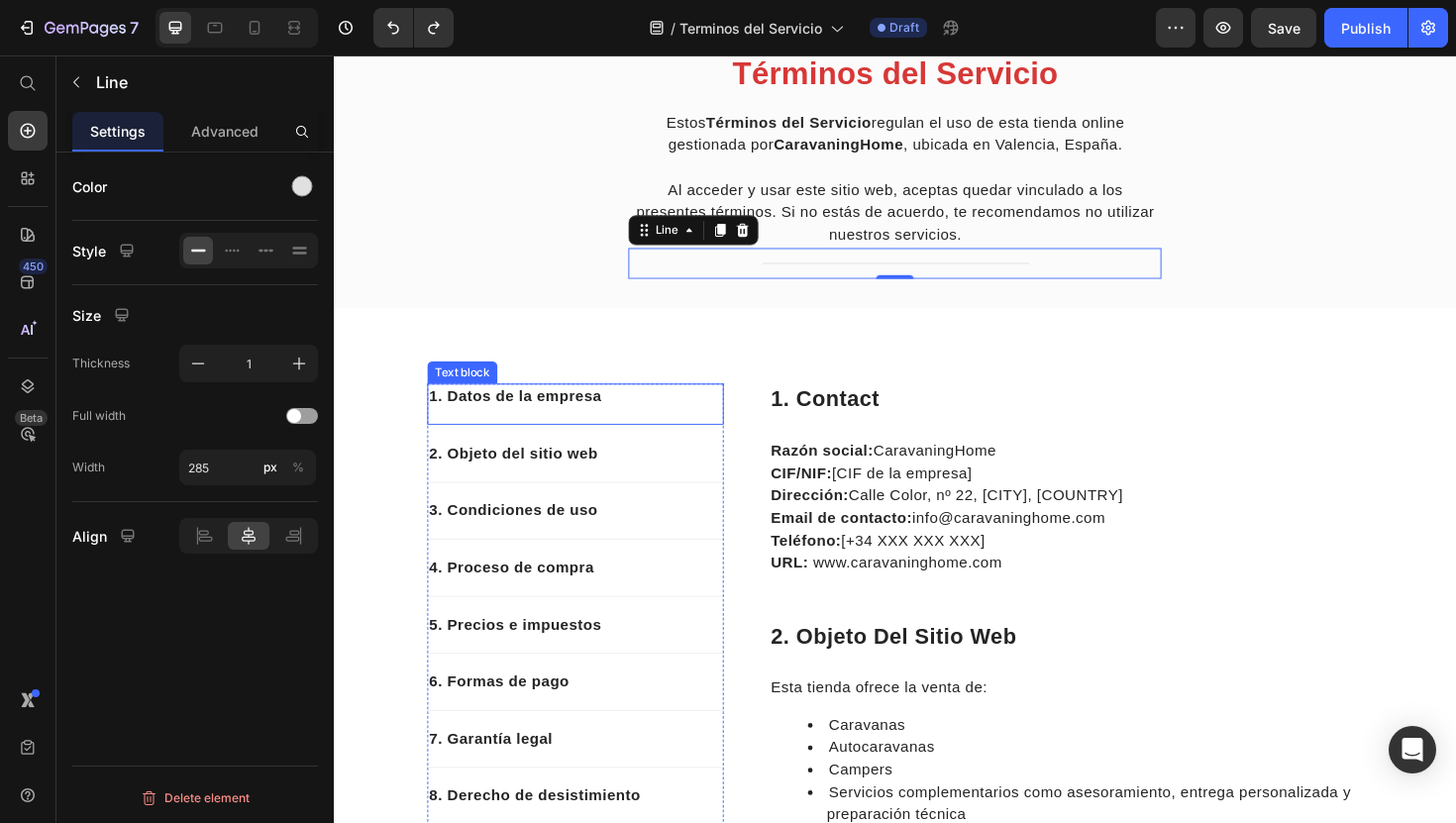 click on "1. Datos de la empresa" at bounding box center [589, 417] 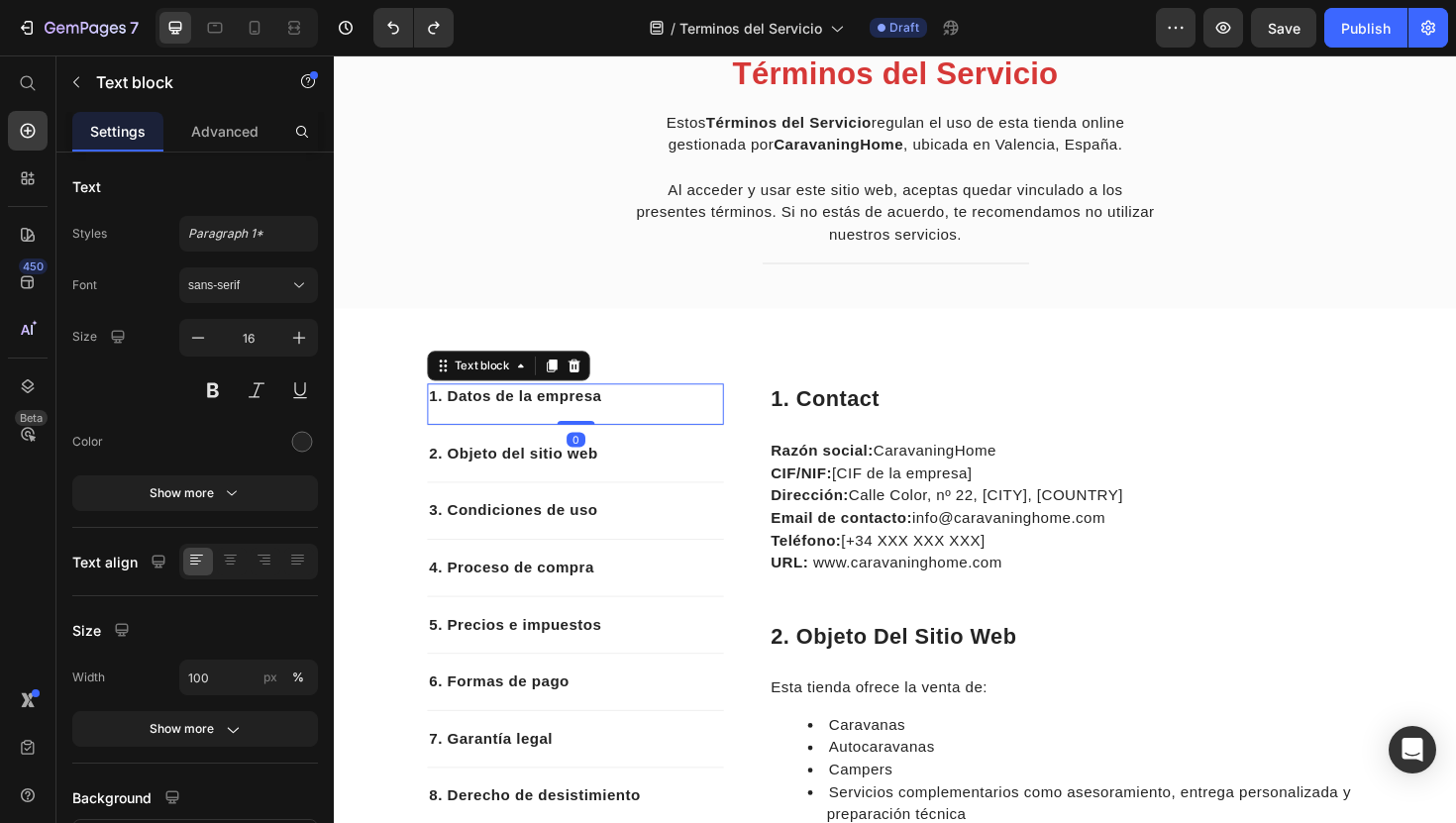 click on "1. Datos de la empresa" at bounding box center (589, 417) 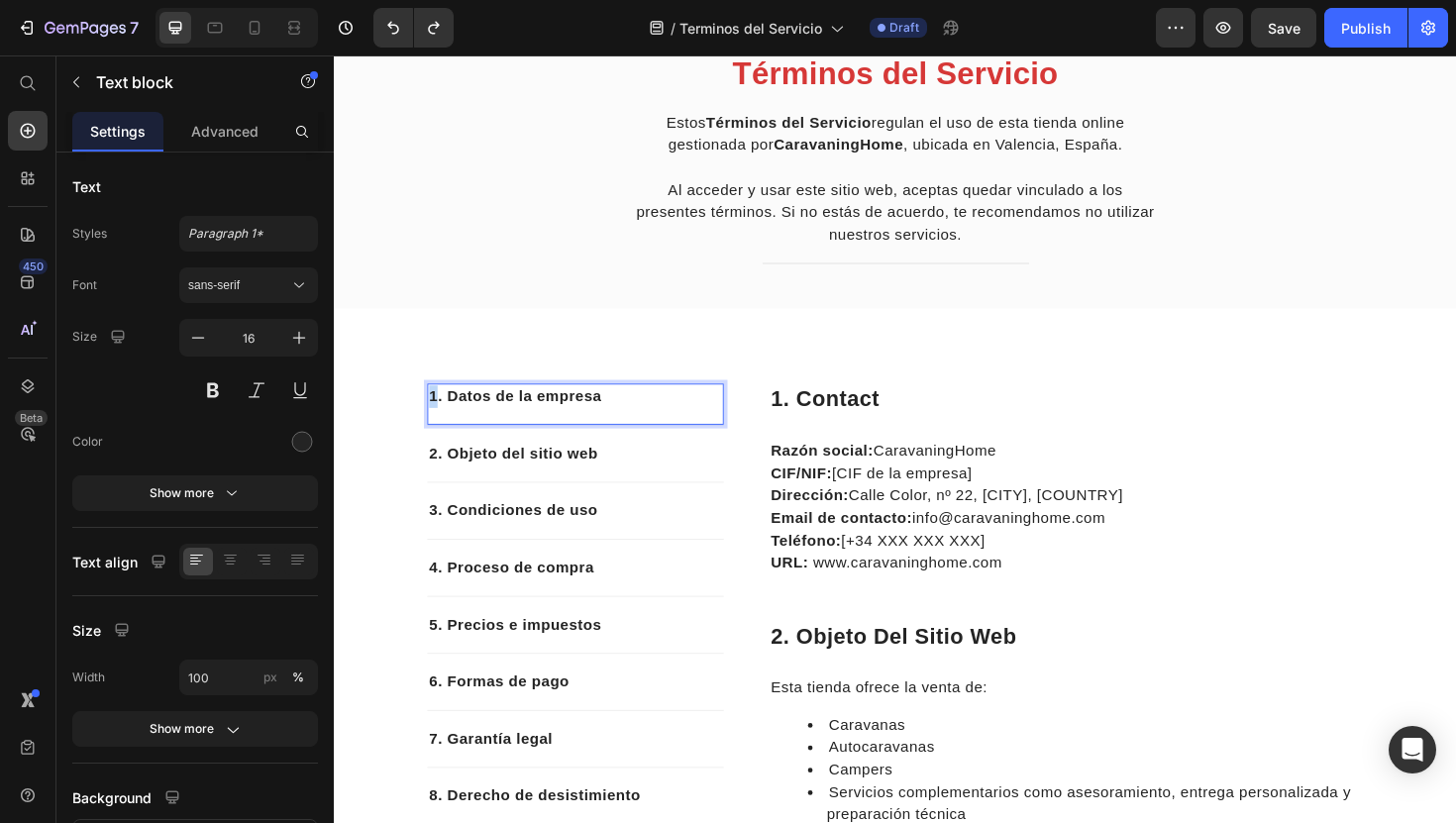 drag, startPoint x: 445, startPoint y: 421, endPoint x: 423, endPoint y: 421, distance: 22 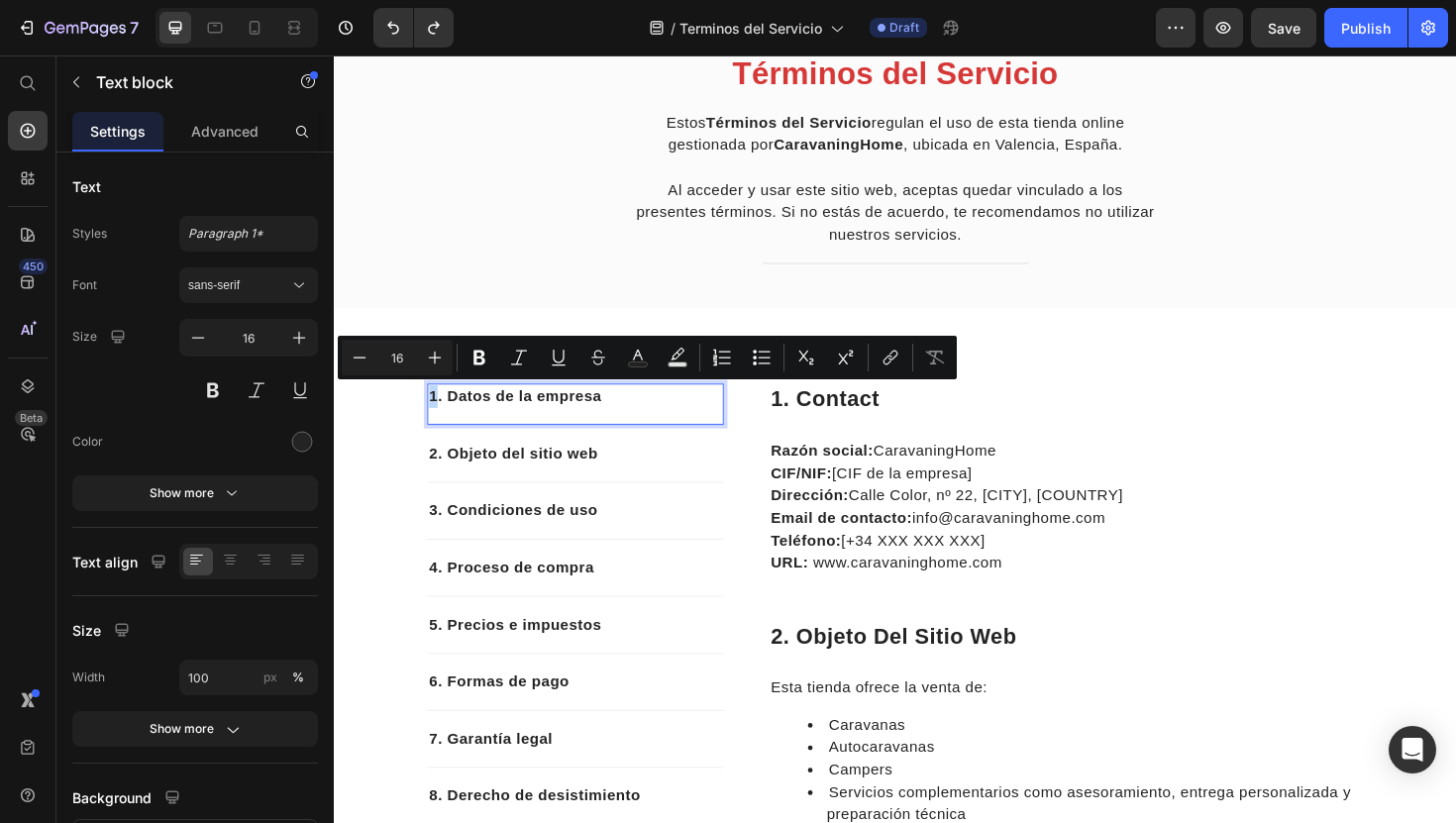 click on "1. Datos de la empresa" at bounding box center (589, 417) 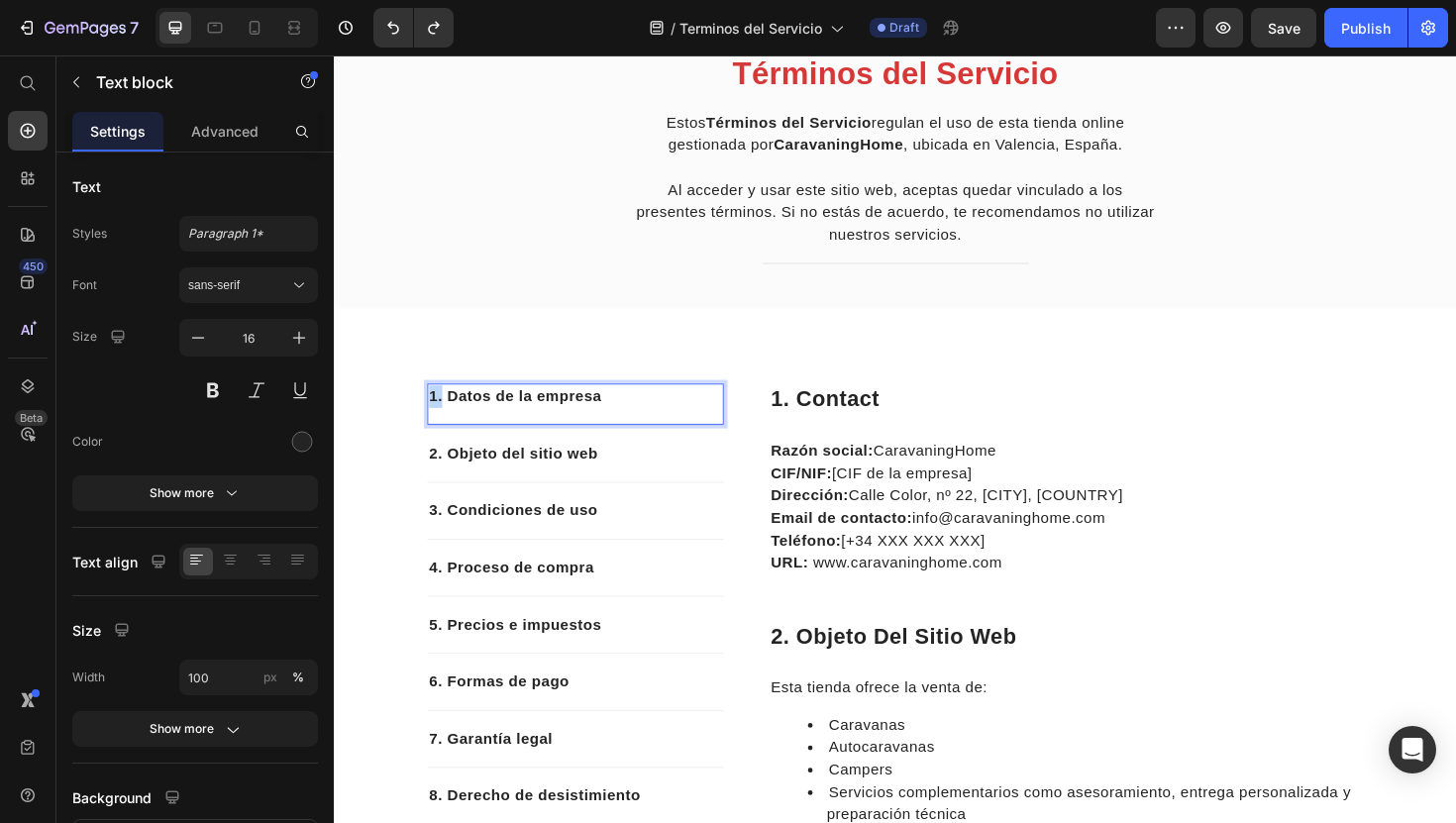 drag, startPoint x: 450, startPoint y: 422, endPoint x: 424, endPoint y: 419, distance: 26.172505 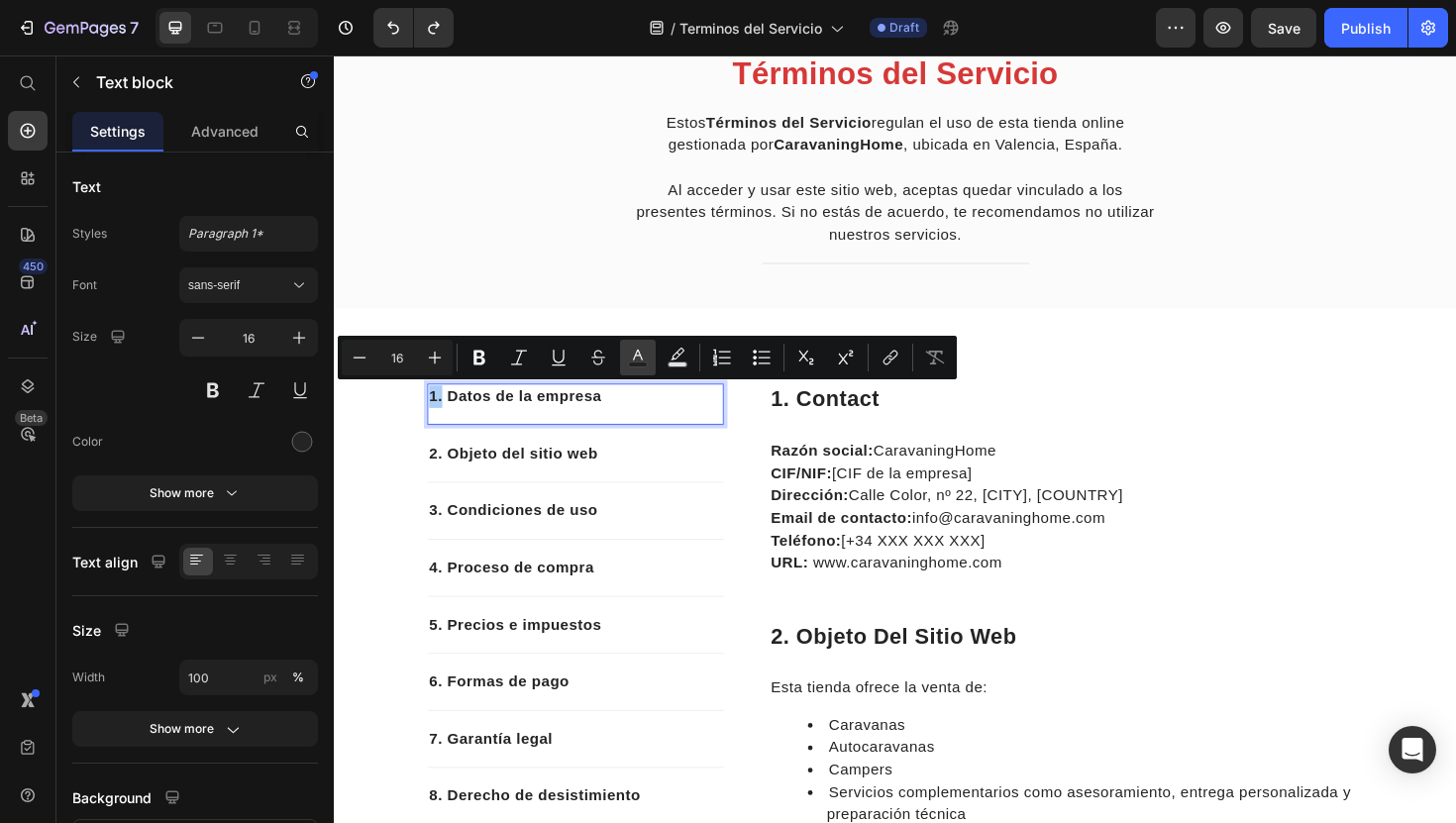 click on "Text Color" at bounding box center [638, 358] 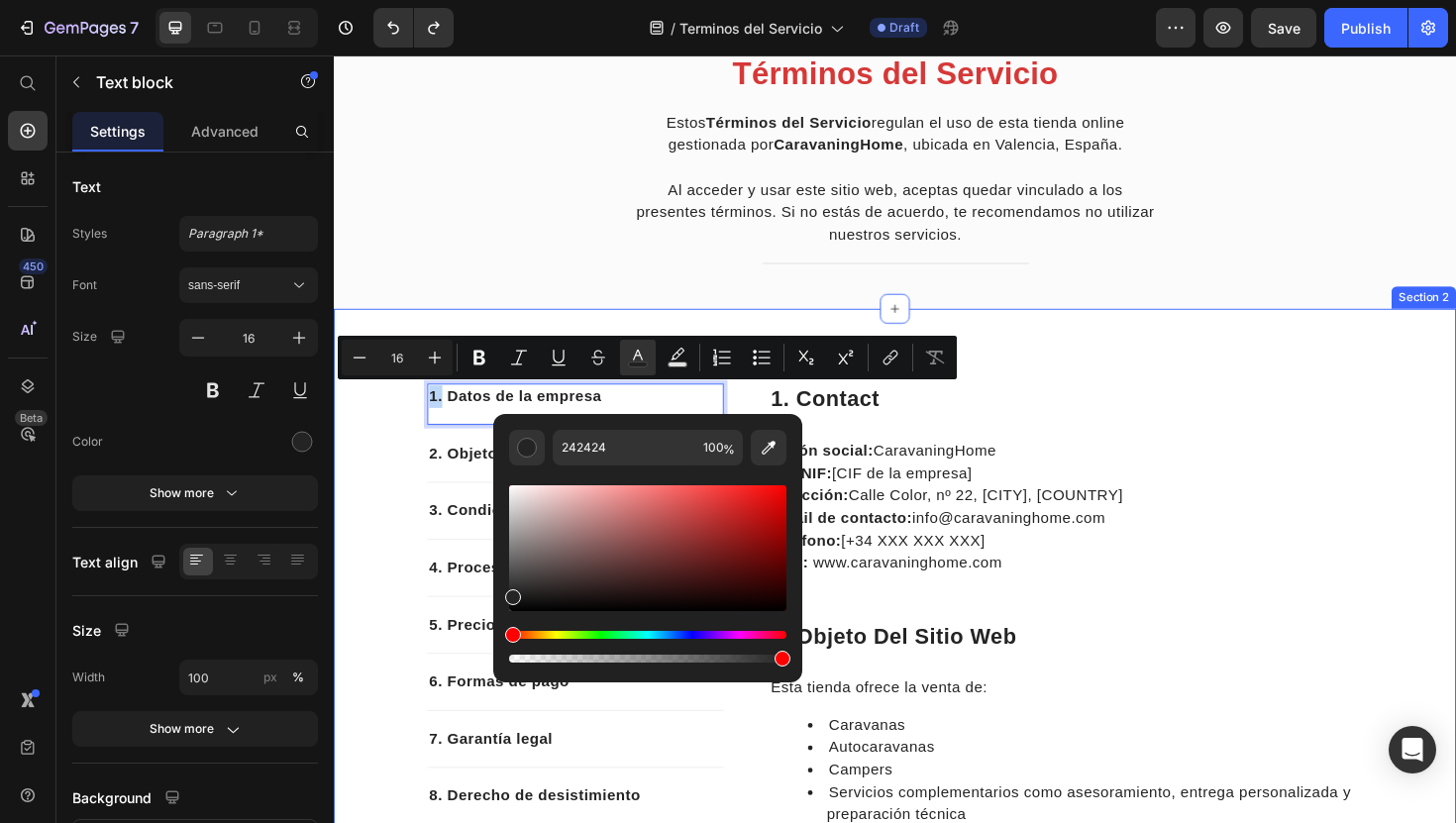 click on "1. Datos de la empresa Text block   0 2. Objeto del sitio web Text block 3. Condiciones de uso Text block 4. Proceso de compra Text block 5. Precios e impuestos Text block 6. Formas de pago Text block 7. Garantía legal Text block 8. Derecho de desistimiento Text block 9. Responsabilidad Text block 10. Propiedad intelectual Text block 11. Modificaciones Text block 12. Legislación aplicable y jurisdicción Text block Row 1. Contact Heading Razón social:  CaravaningHome CIF/NIF:  [CIF de la empresa] Dirección:  Calle Color, nº 22, [CITY], [COUNTRY] Email de contacto:  info@caravaninghome.com Teléfono:  [+34 XXX XXX XXX] URL:   www.caravaninghome.com Text block Row 2. Objeto del sitio web Heading Esta tienda ofrece la venta de: Caravanas Autocaravanas Campers Servicios complementarios como asesoramiento, entrega personalizada y       preparación técnica Accesorios y equipamiento para vehículos recreativos Text block Row 3. Condiciones de uso Heading Text block Row Heading   Row" at bounding box center [928, 2704] 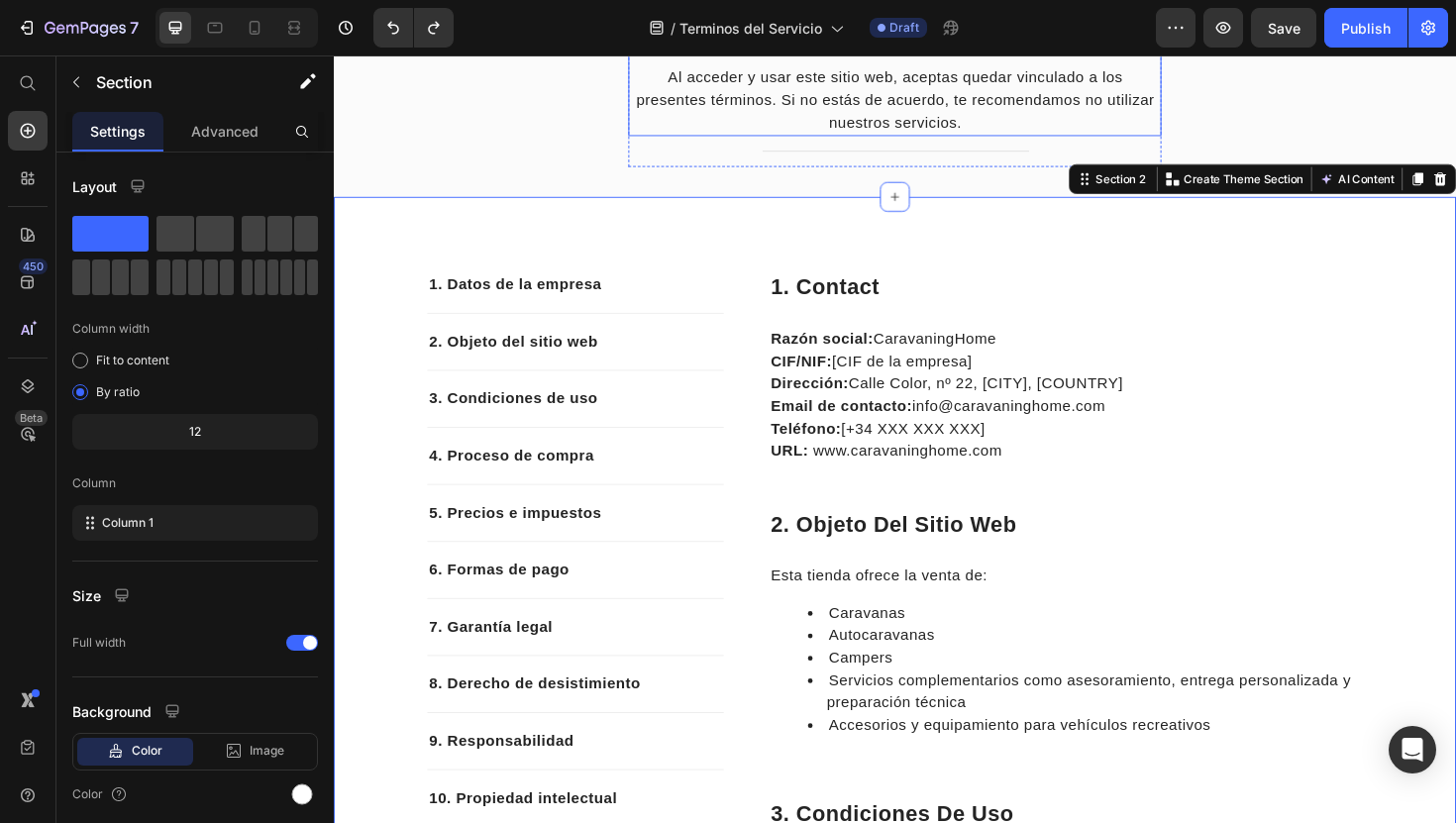 scroll, scrollTop: 0, scrollLeft: 0, axis: both 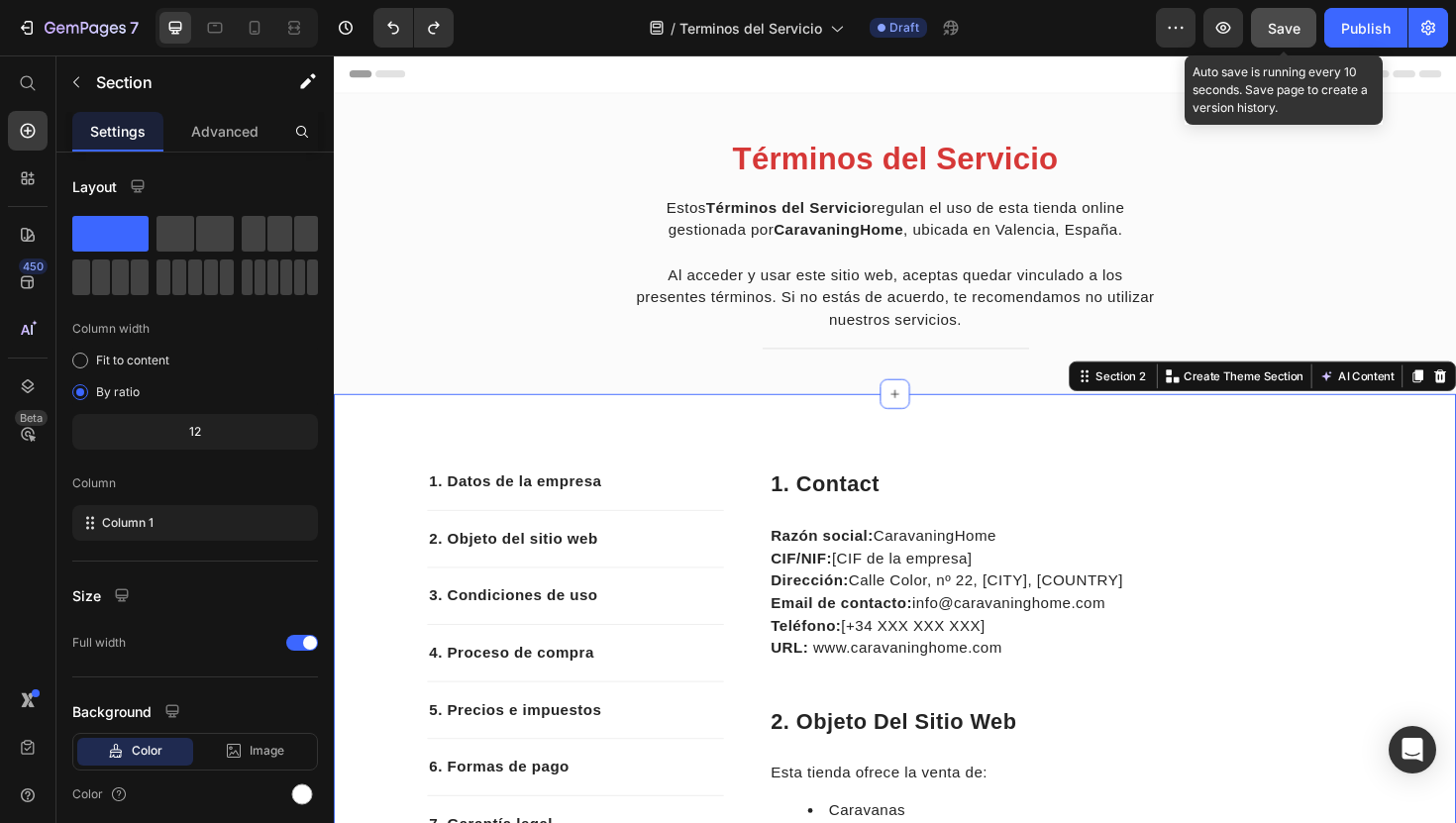 click on "Save" 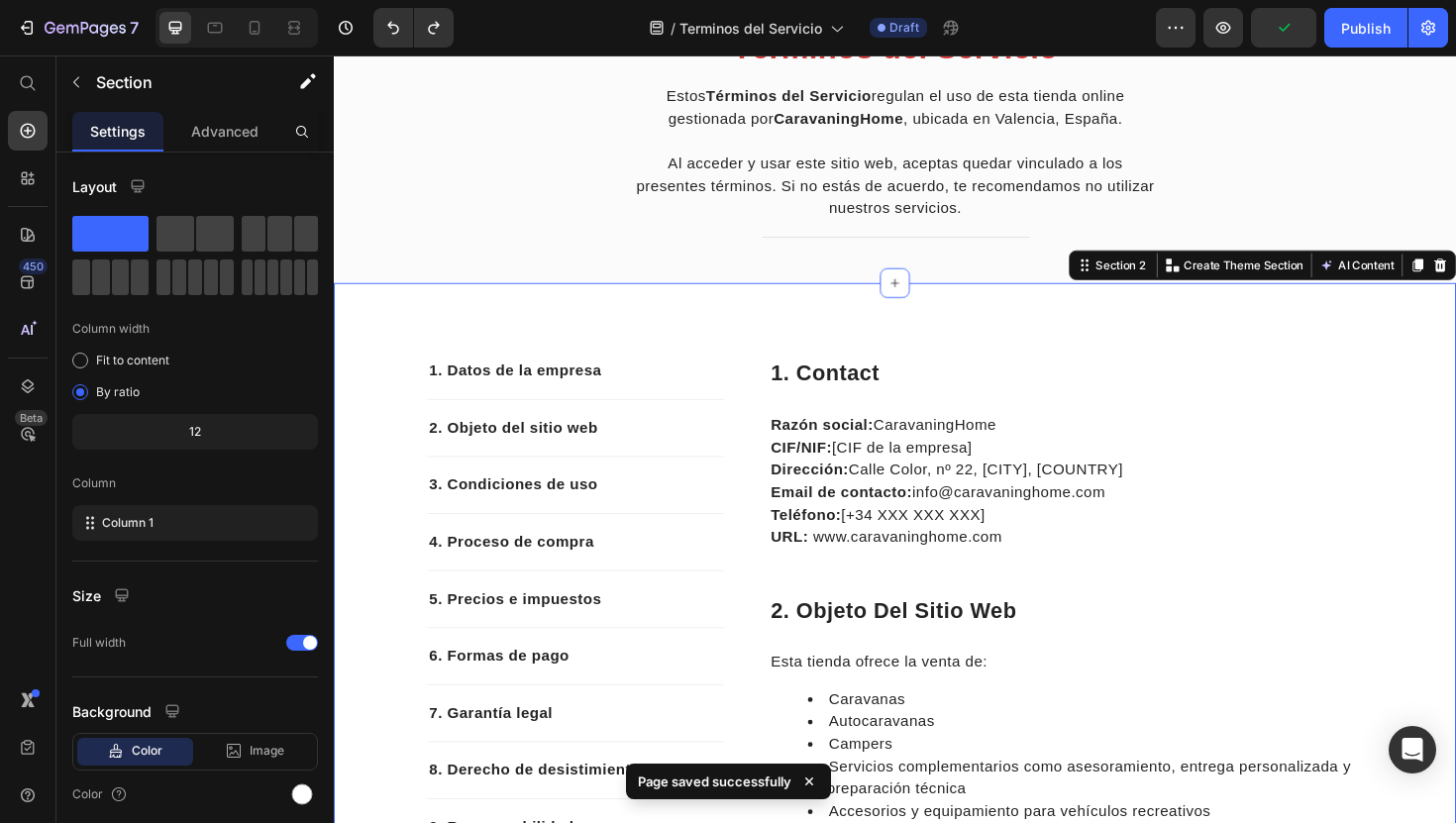 scroll, scrollTop: 0, scrollLeft: 0, axis: both 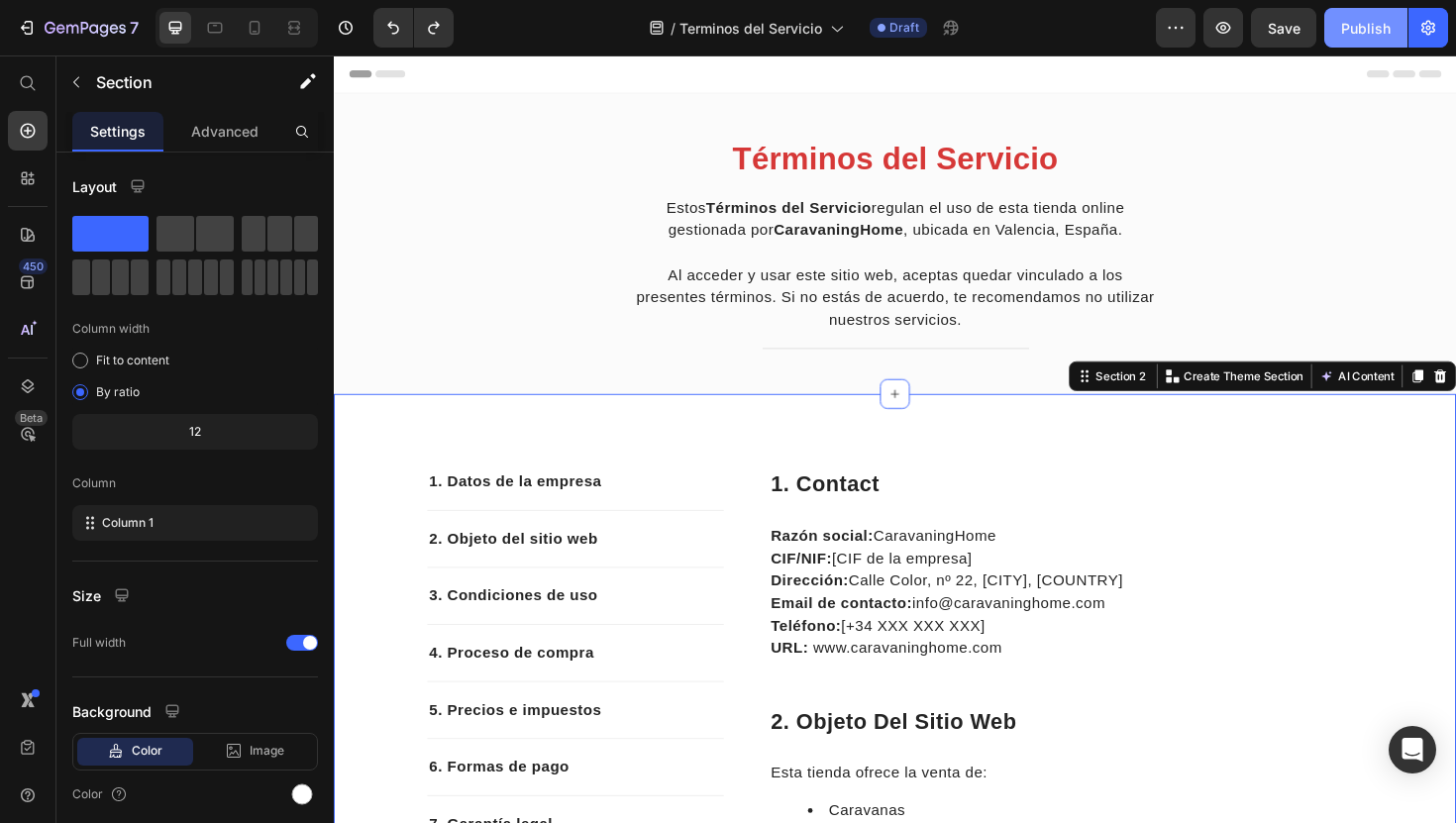 click on "Publish" at bounding box center [1366, 28] 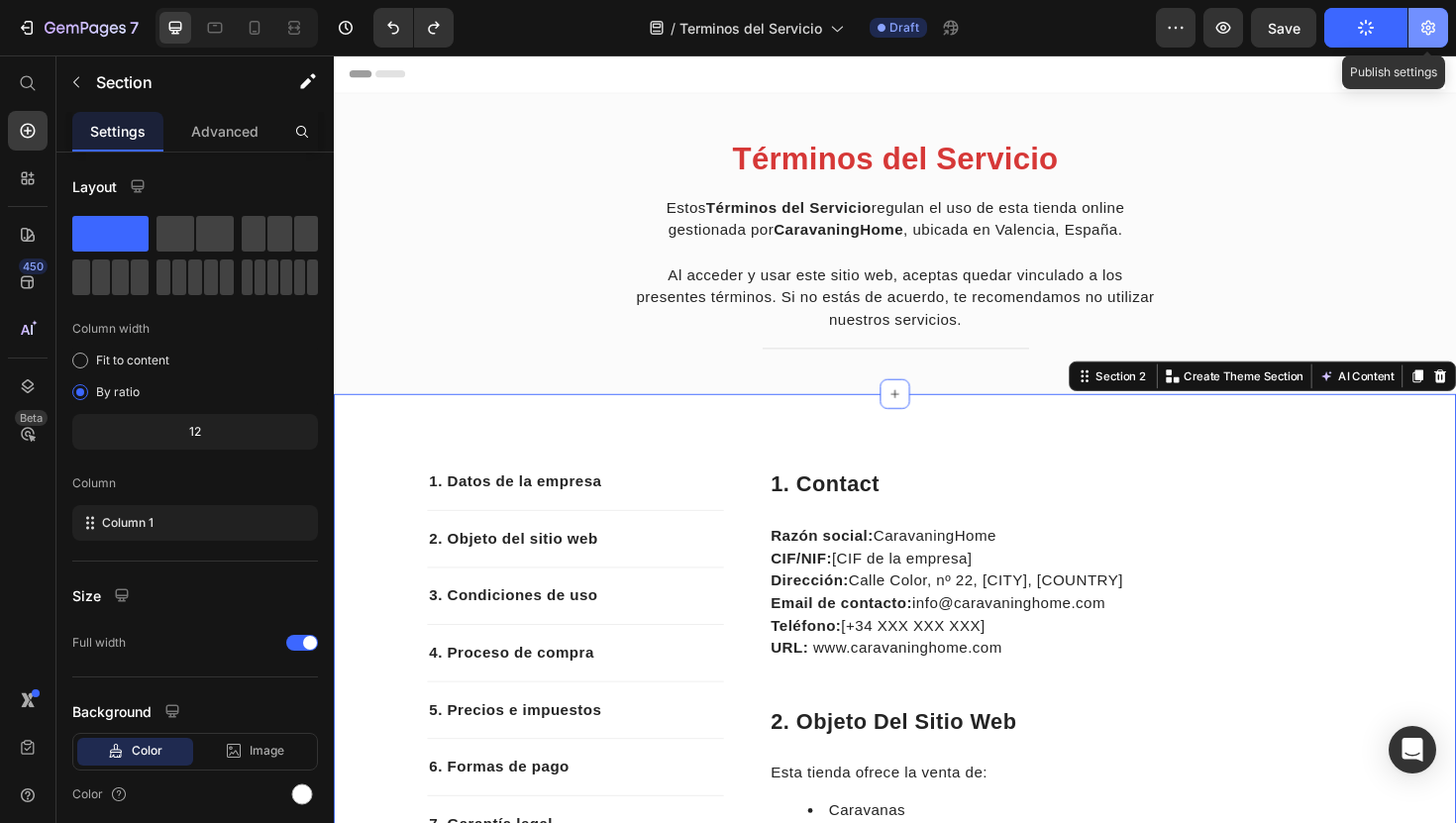 click 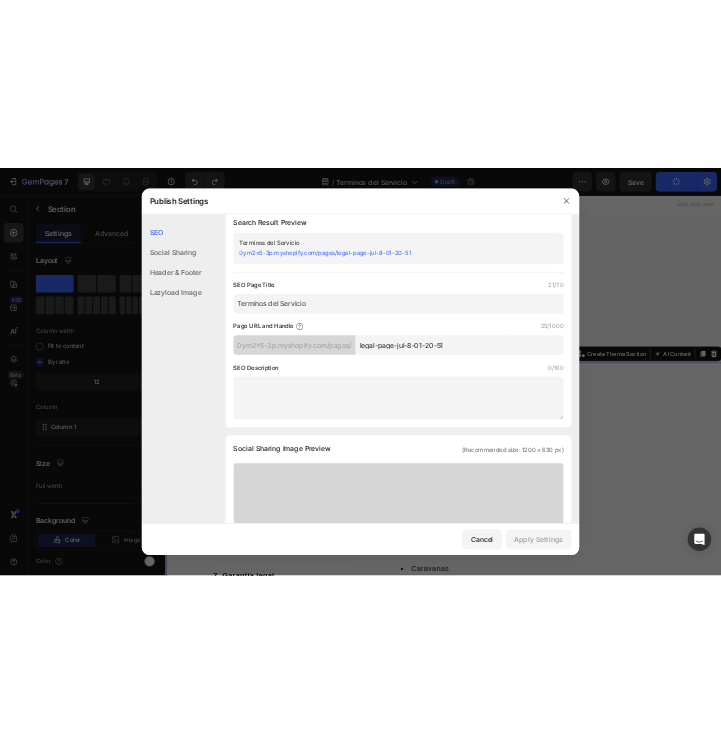 scroll, scrollTop: 27, scrollLeft: 0, axis: vertical 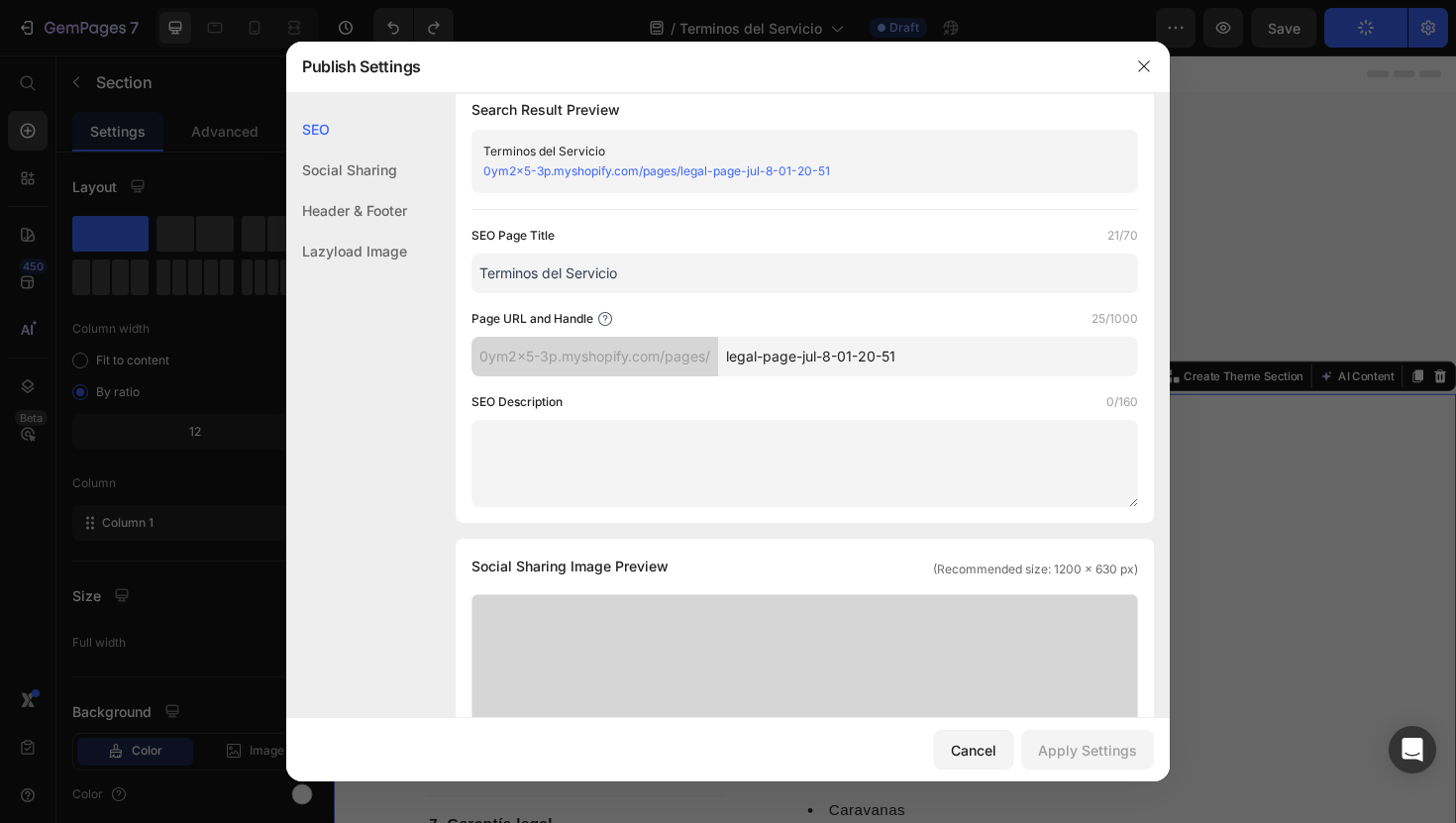 click on "legal-page-jul-8-01-20-51" at bounding box center [928, 357] 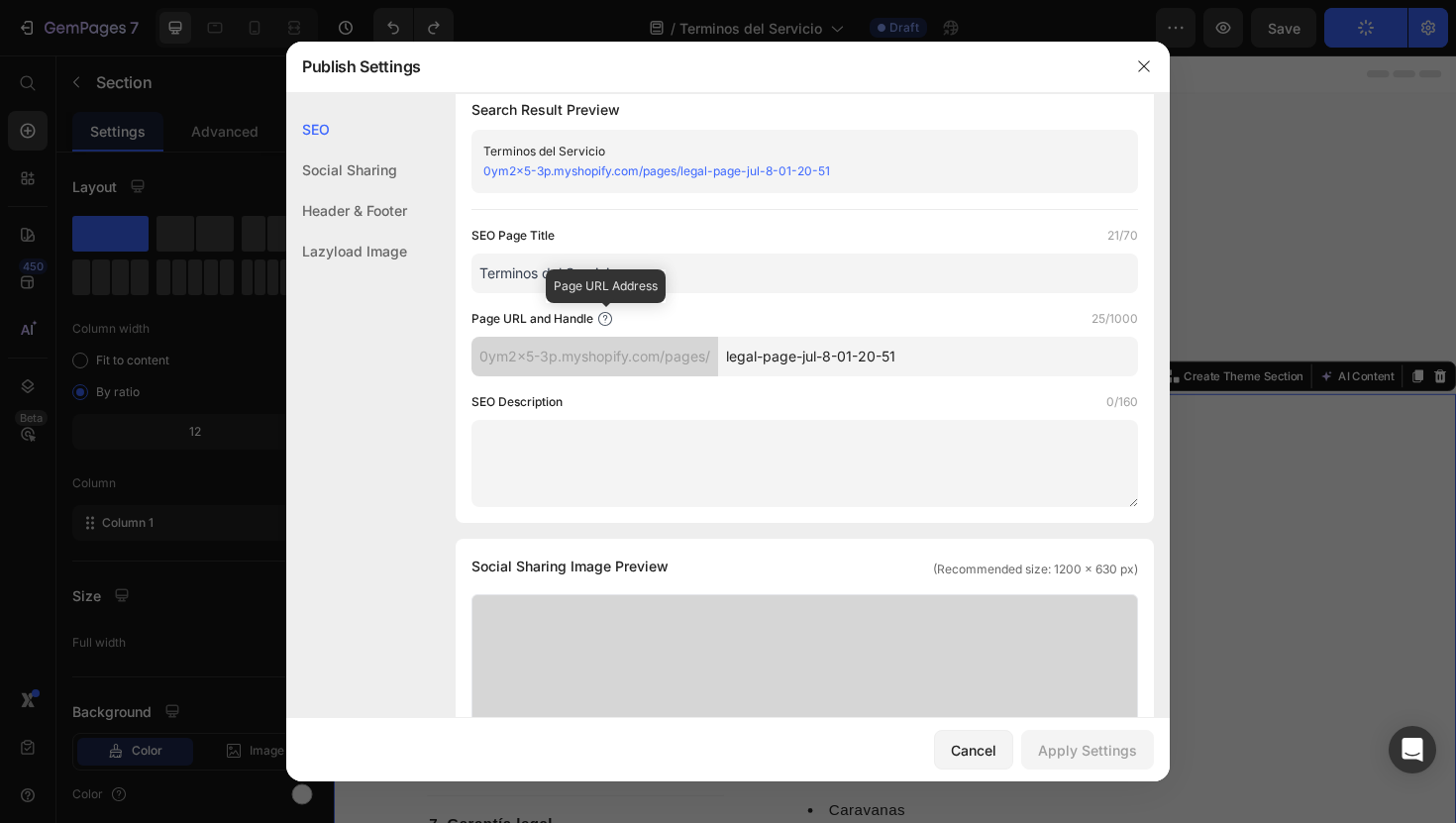 click 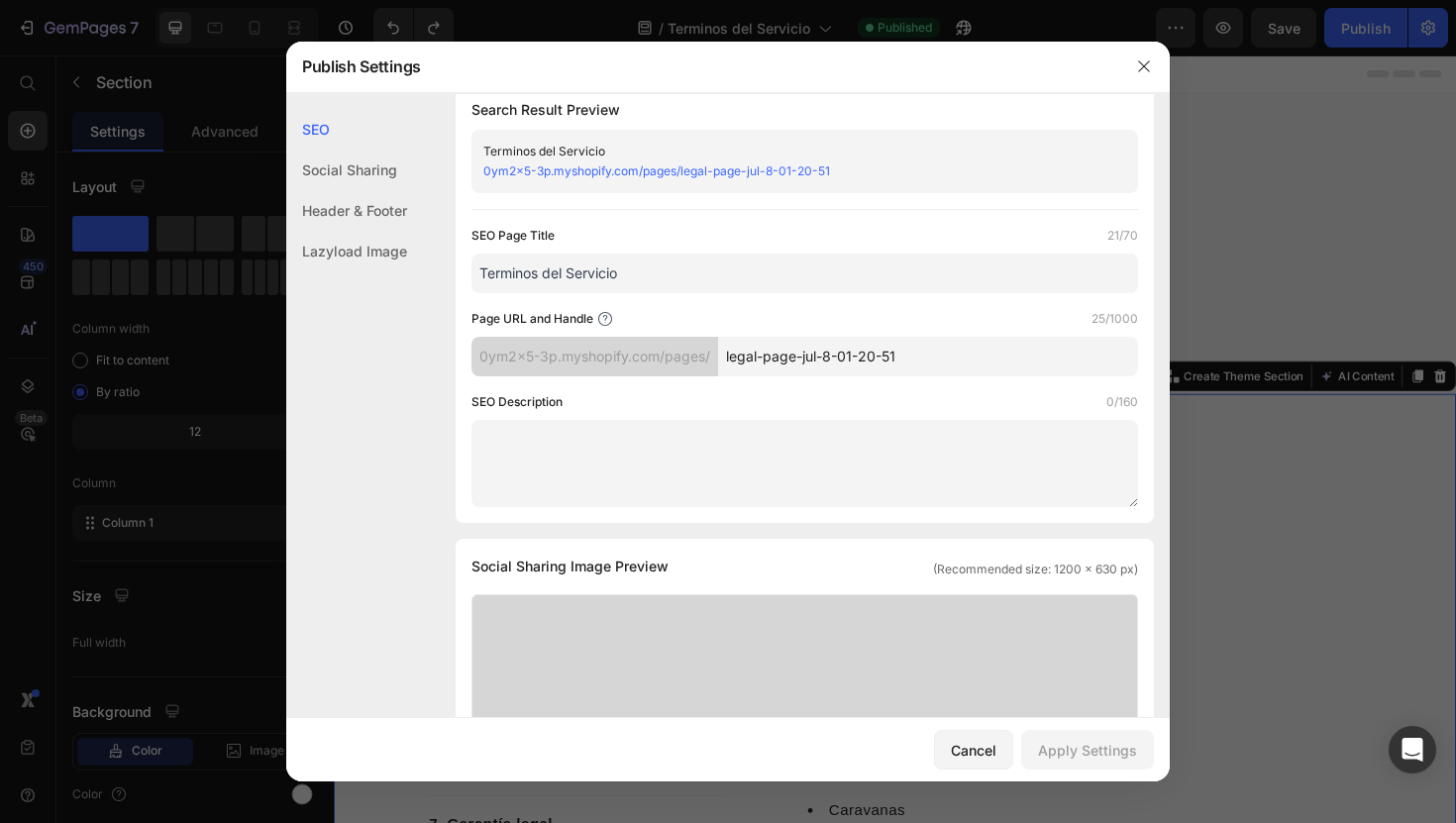click on "legal-page-jul-8-01-20-51" at bounding box center [928, 357] 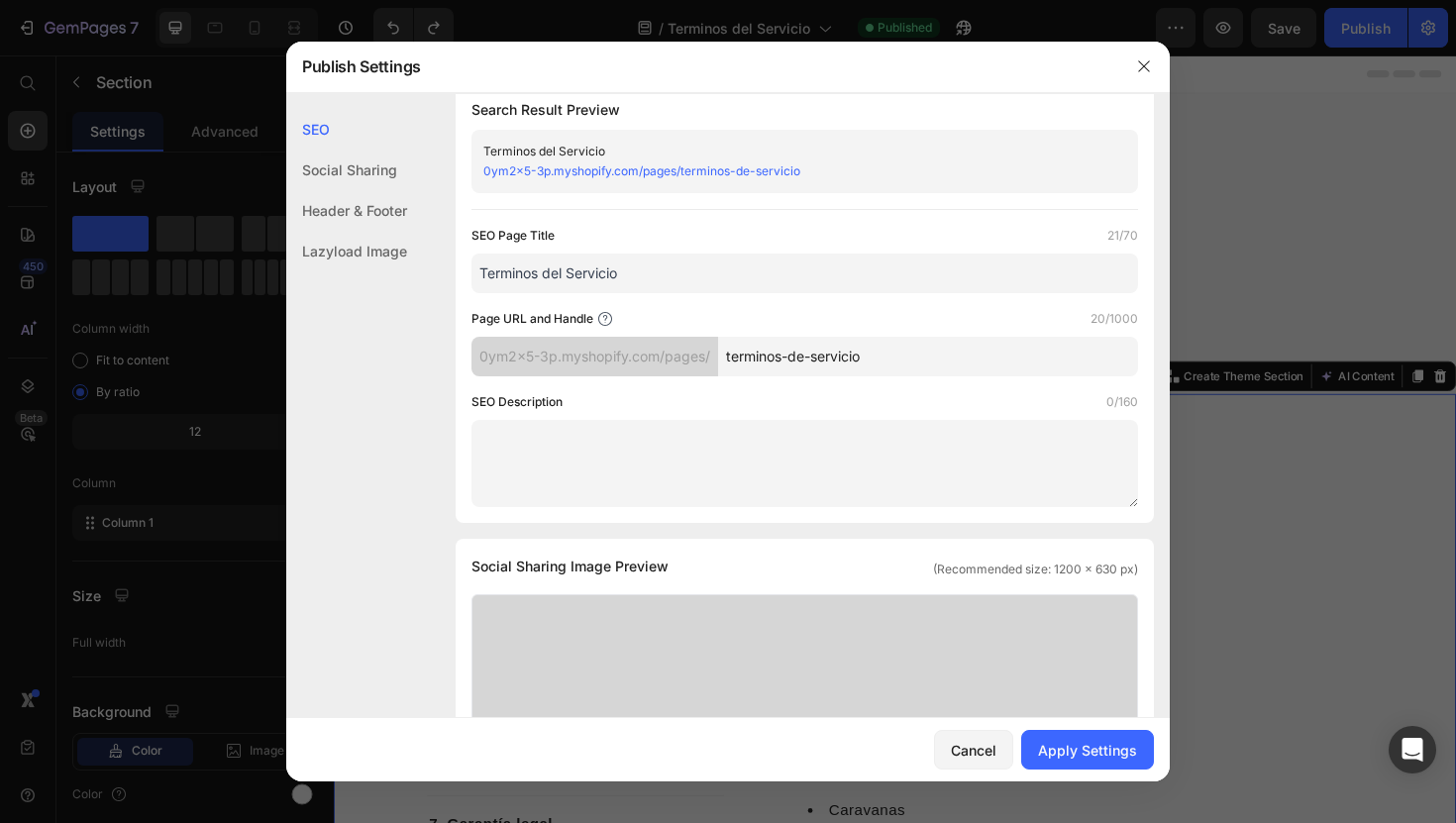 type on "terminos-de-servicio" 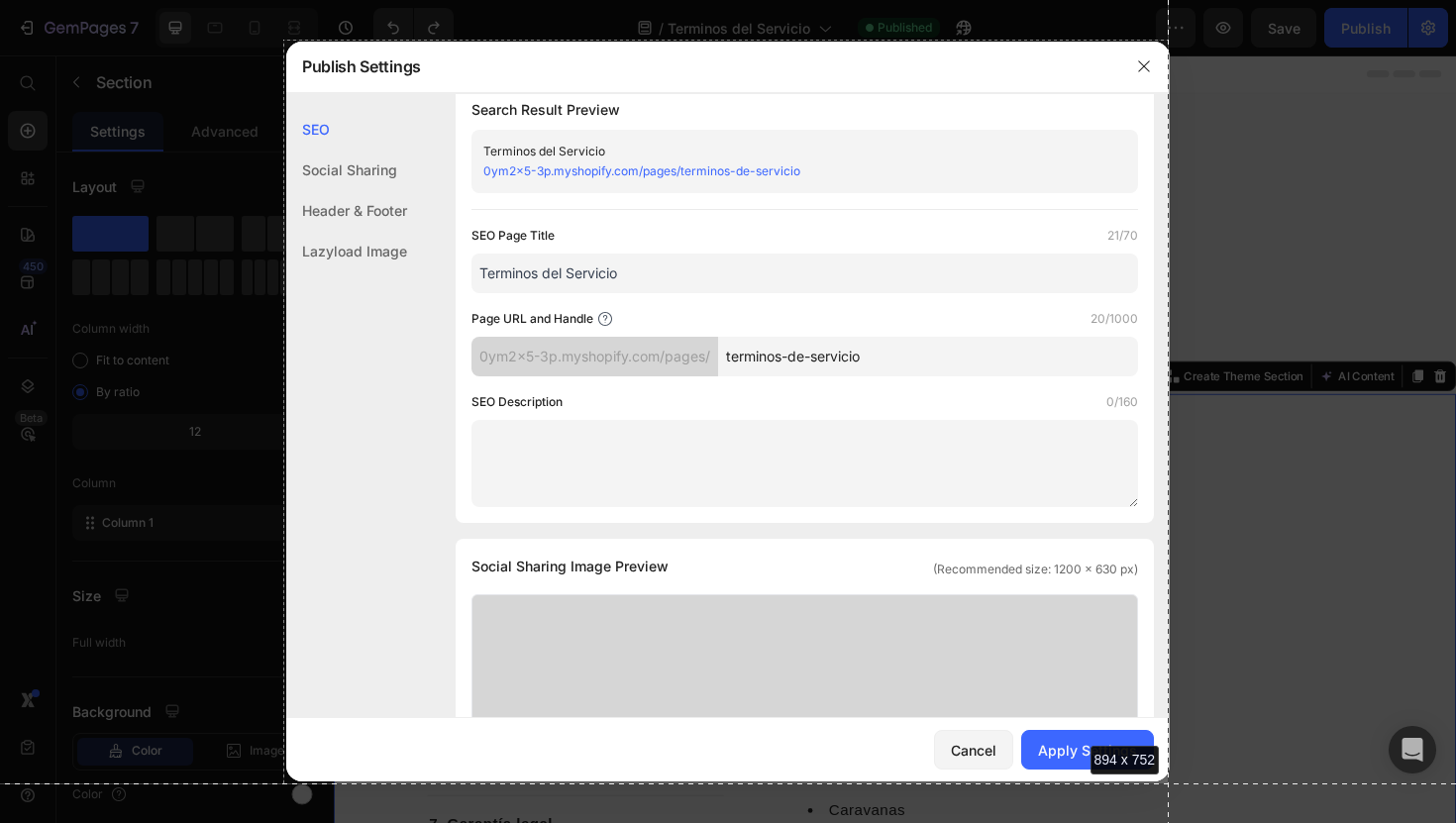 drag, startPoint x: 283, startPoint y: 40, endPoint x: 1169, endPoint y: 783, distance: 1156.3066 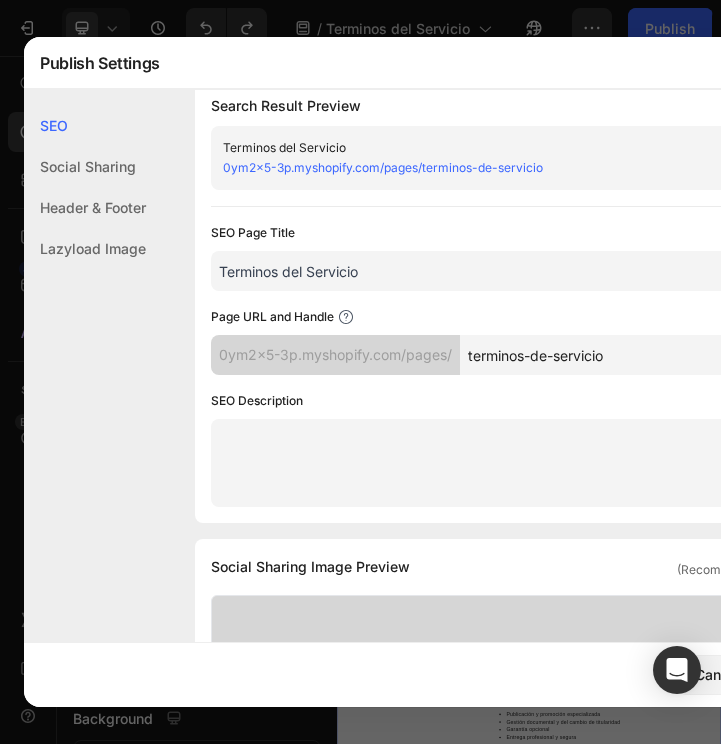 scroll, scrollTop: 0, scrollLeft: 0, axis: both 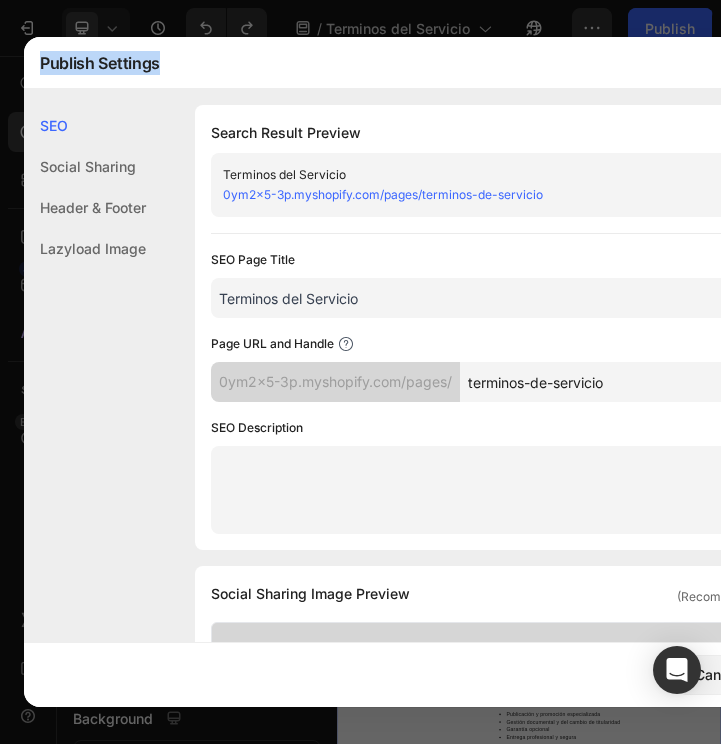 drag, startPoint x: 173, startPoint y: 65, endPoint x: -8, endPoint y: 46, distance: 181.9945 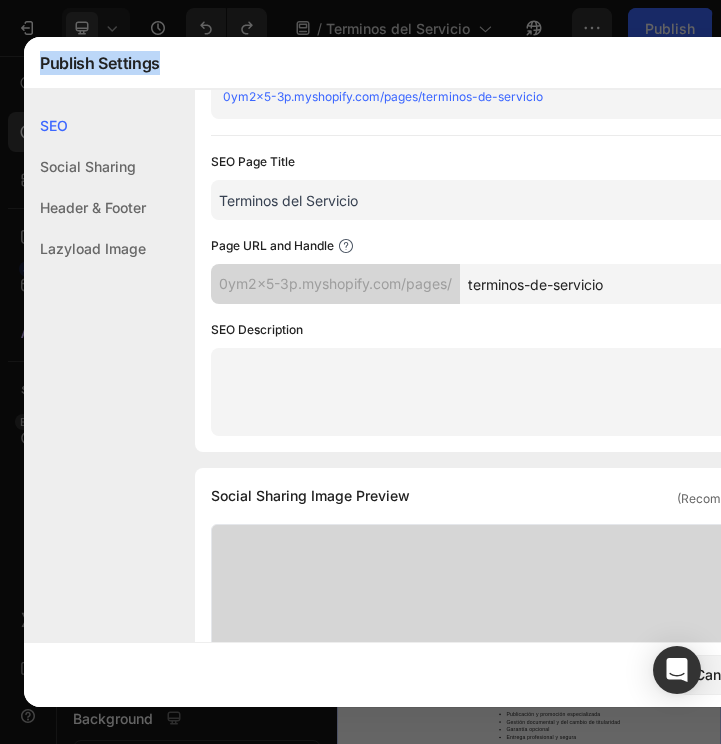 scroll, scrollTop: 104, scrollLeft: 0, axis: vertical 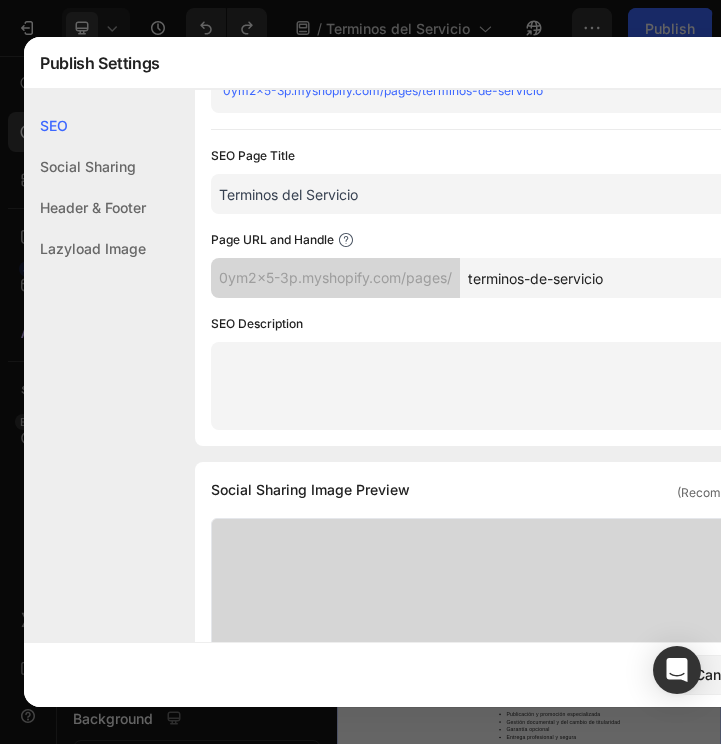 click on "terminos-de-servicio" at bounding box center [672, 278] 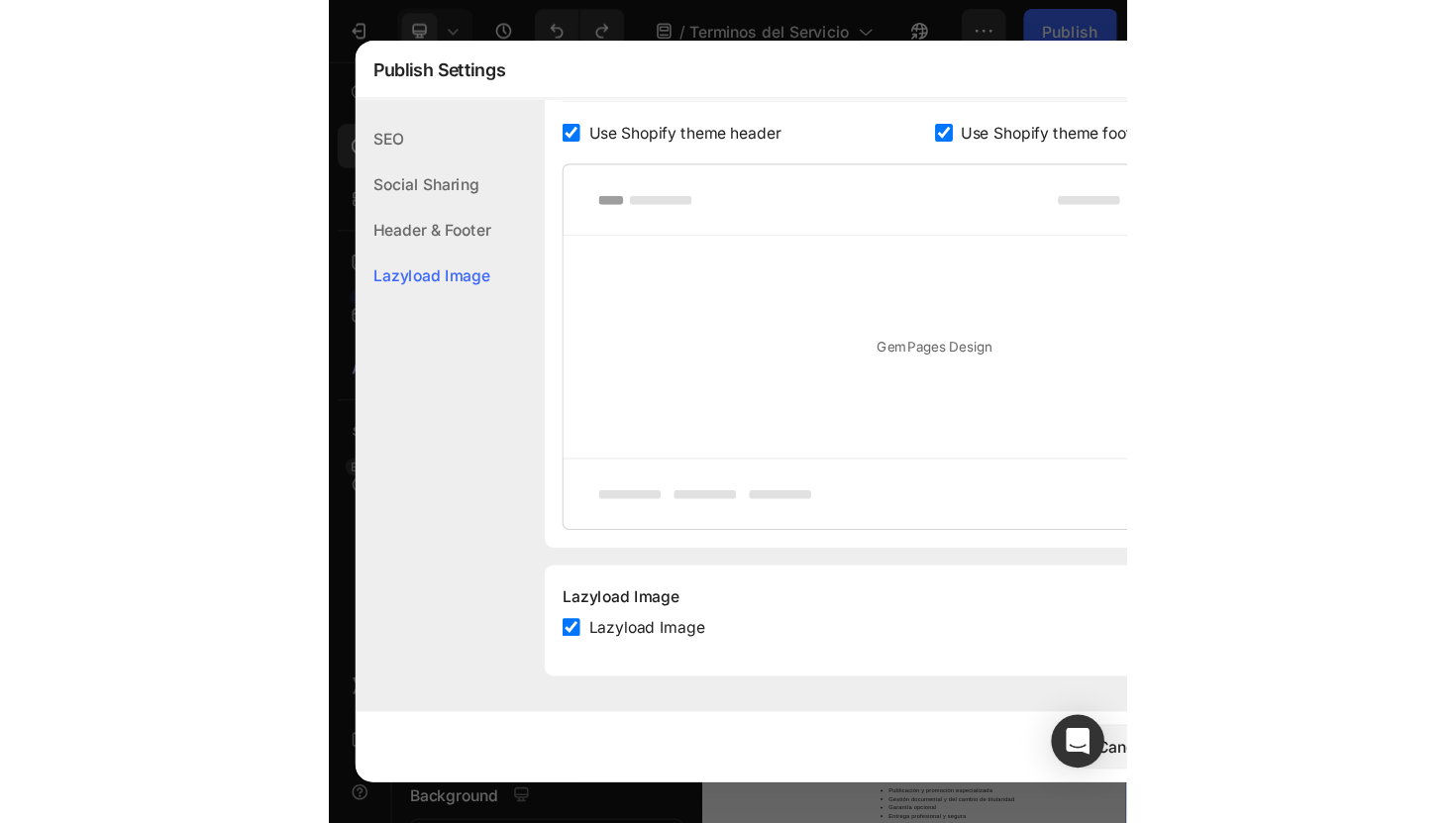 scroll, scrollTop: 0, scrollLeft: 0, axis: both 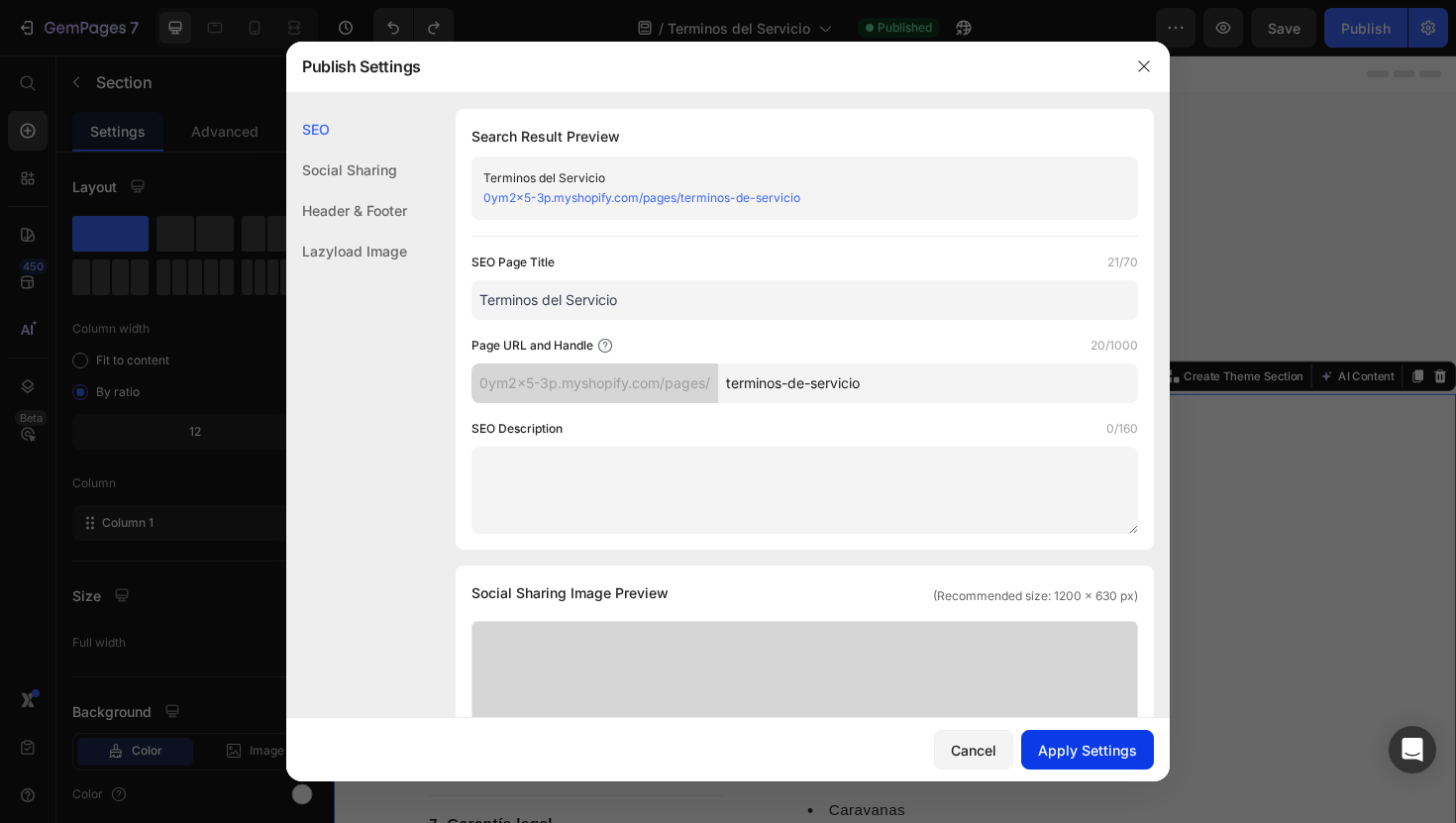 click on "Apply Settings" at bounding box center [1088, 750] 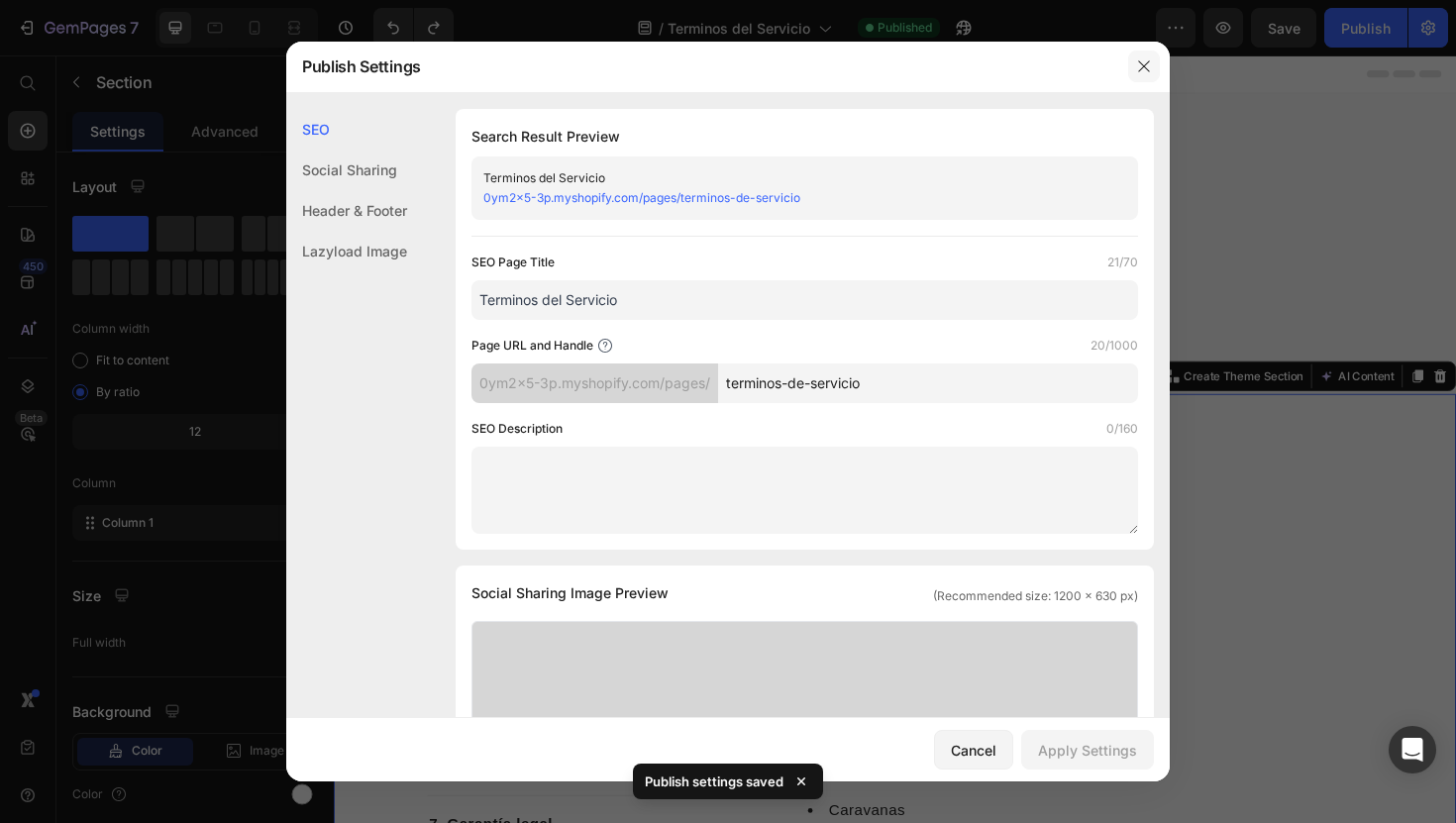 click at bounding box center (1144, 66) 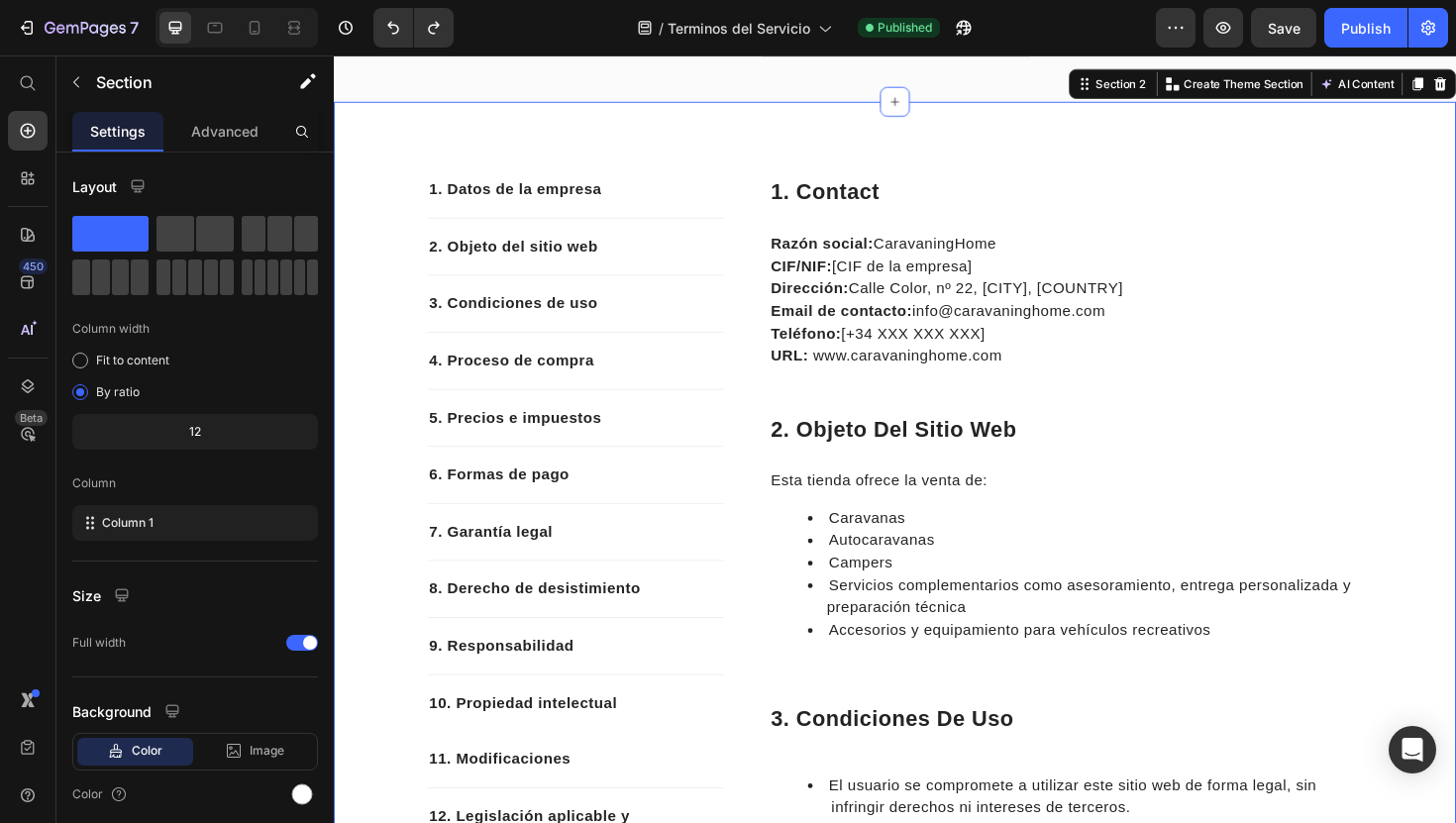scroll, scrollTop: 0, scrollLeft: 0, axis: both 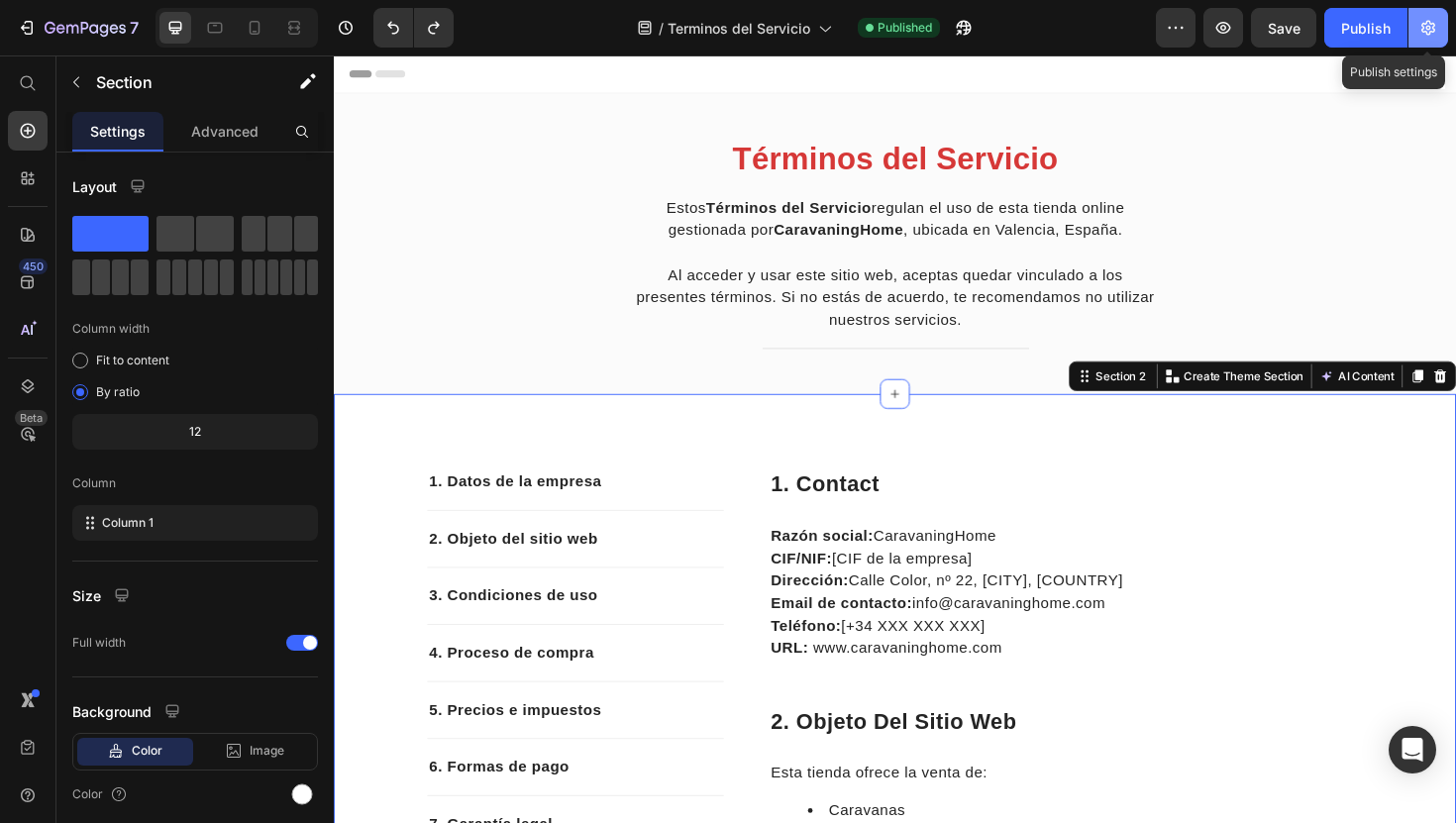 click 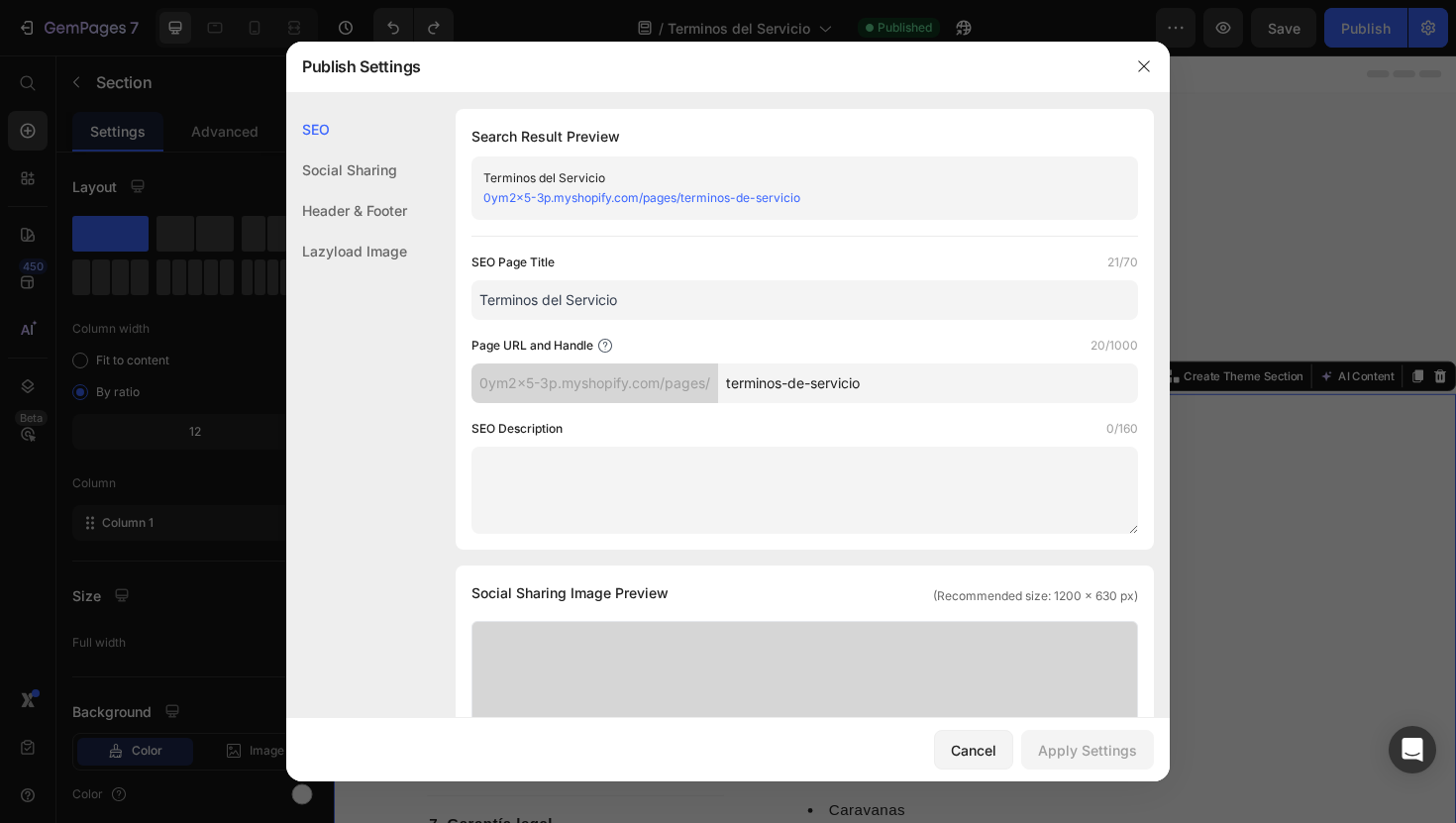 click on "terminos-de-servicio" at bounding box center [928, 383] 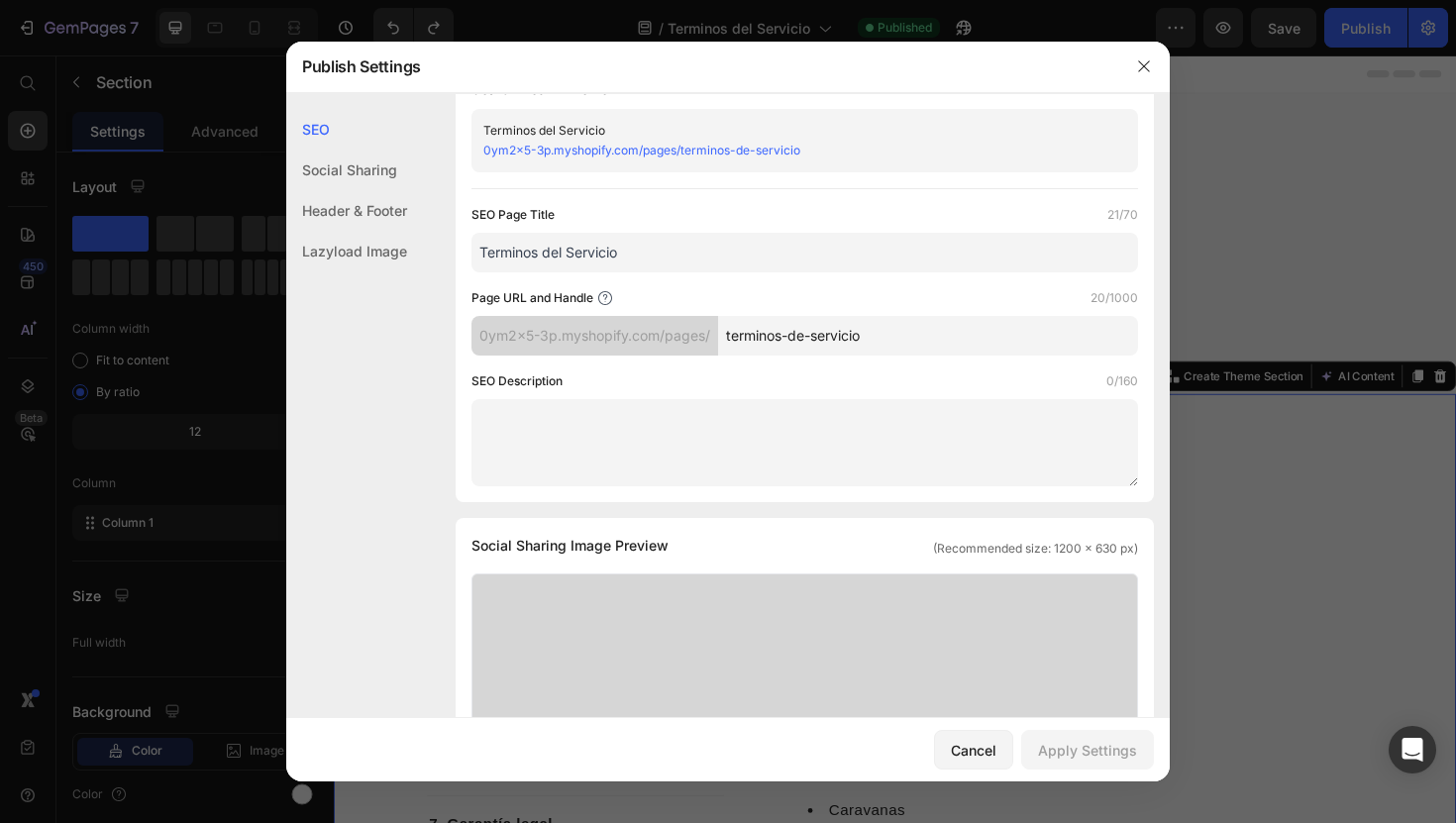 scroll, scrollTop: 0, scrollLeft: 0, axis: both 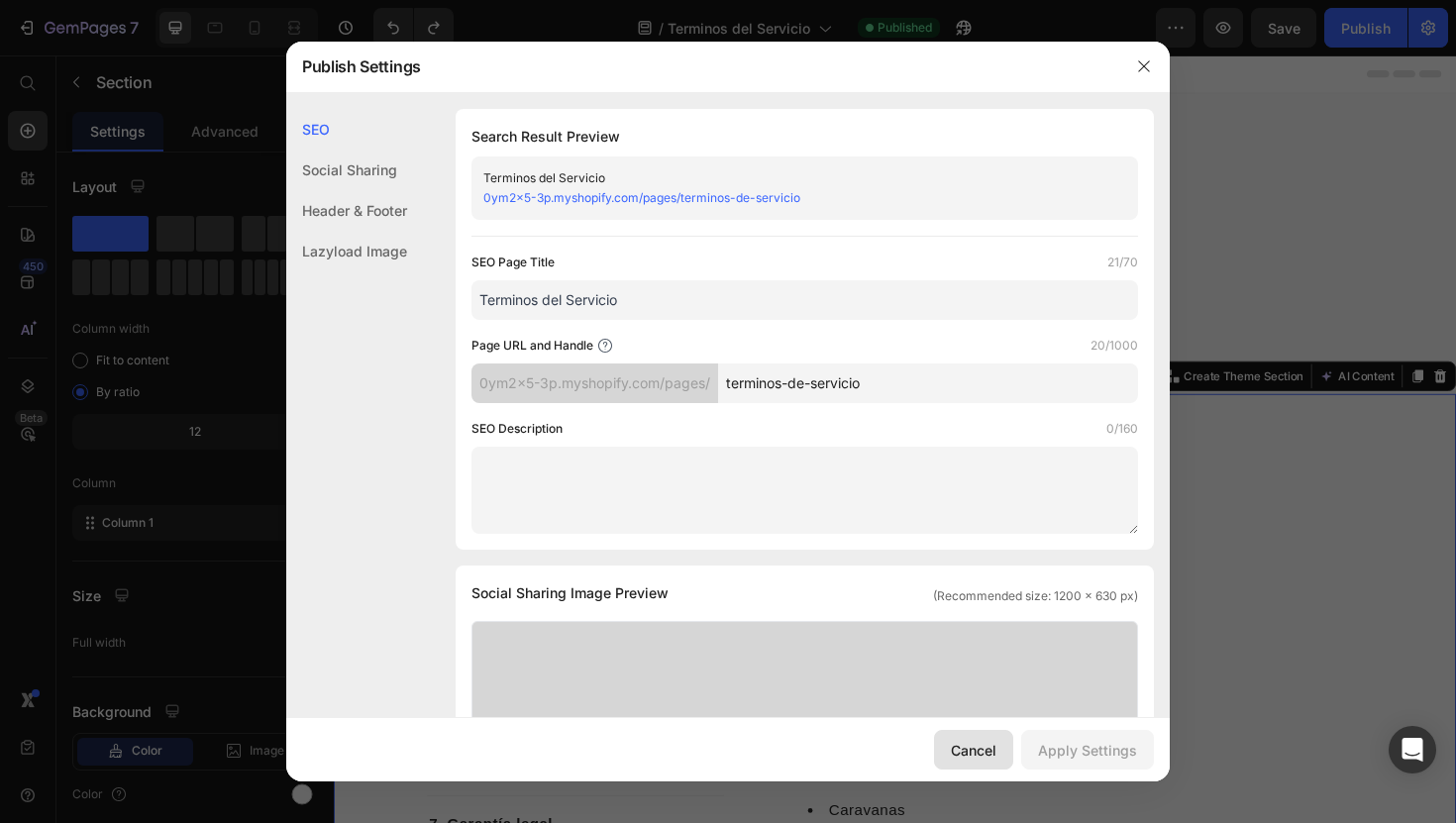 click on "Cancel" at bounding box center (974, 750) 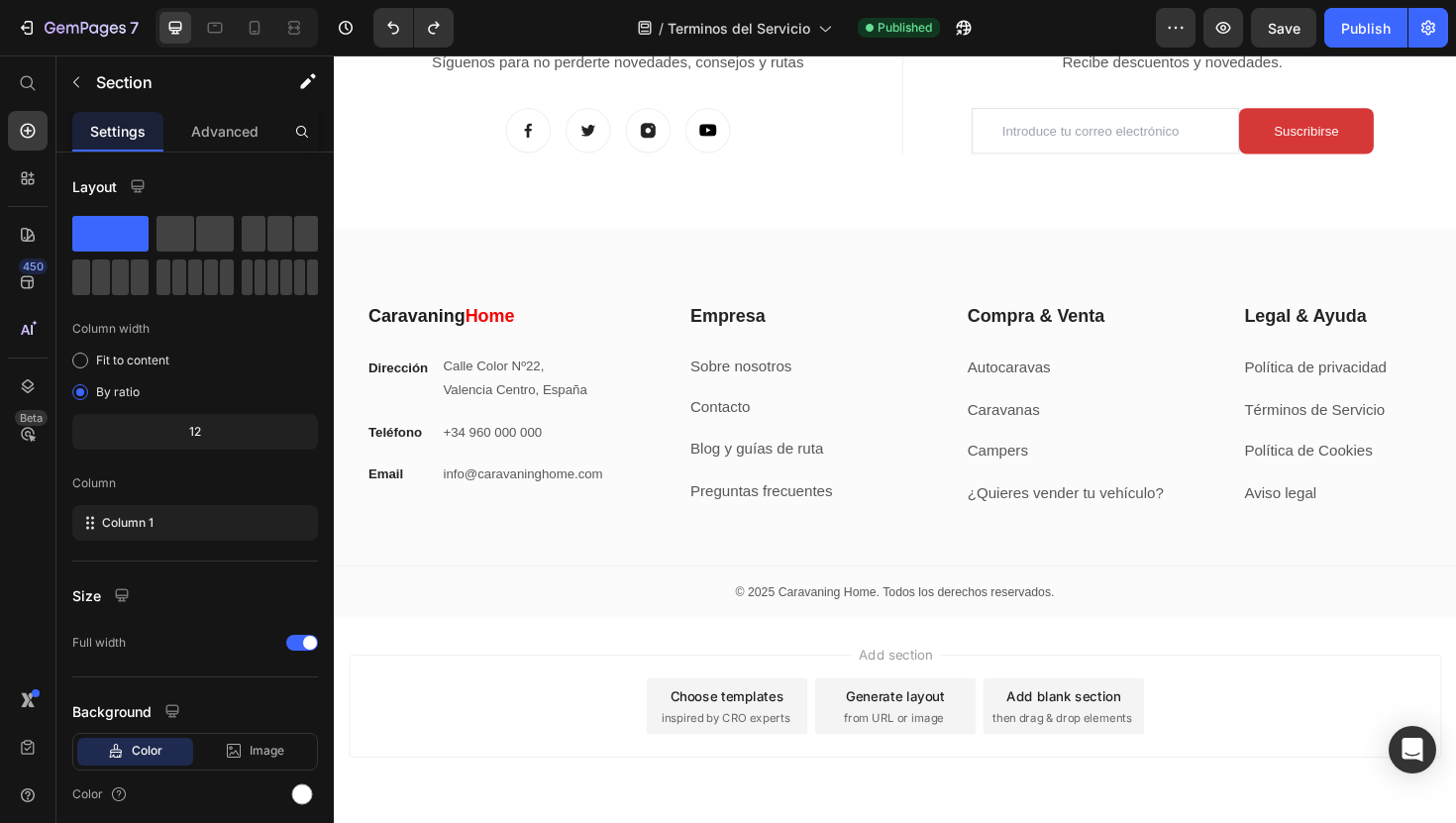 scroll, scrollTop: 5296, scrollLeft: 0, axis: vertical 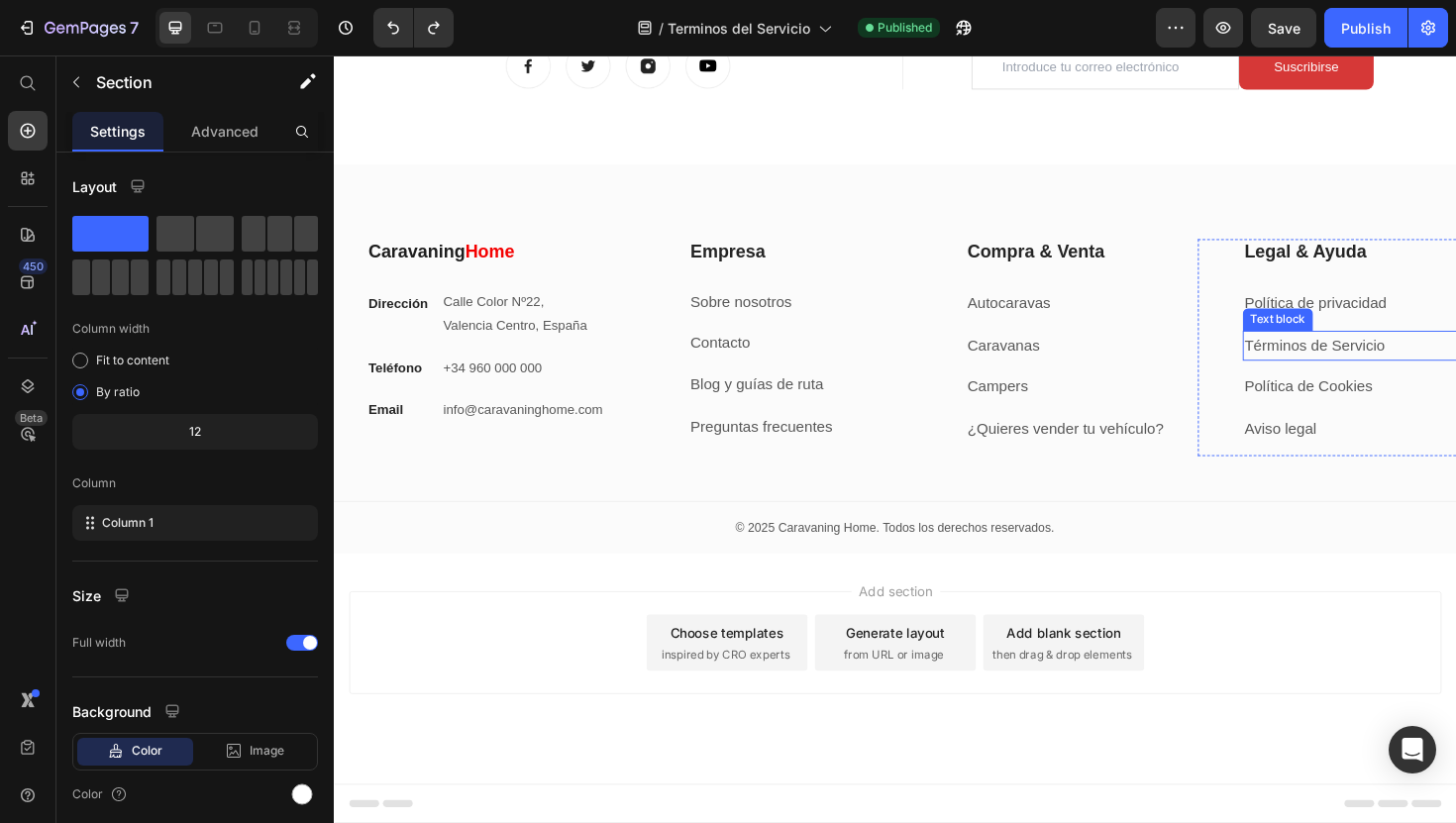 click on "Términos de Servicio" at bounding box center (1419, 363) 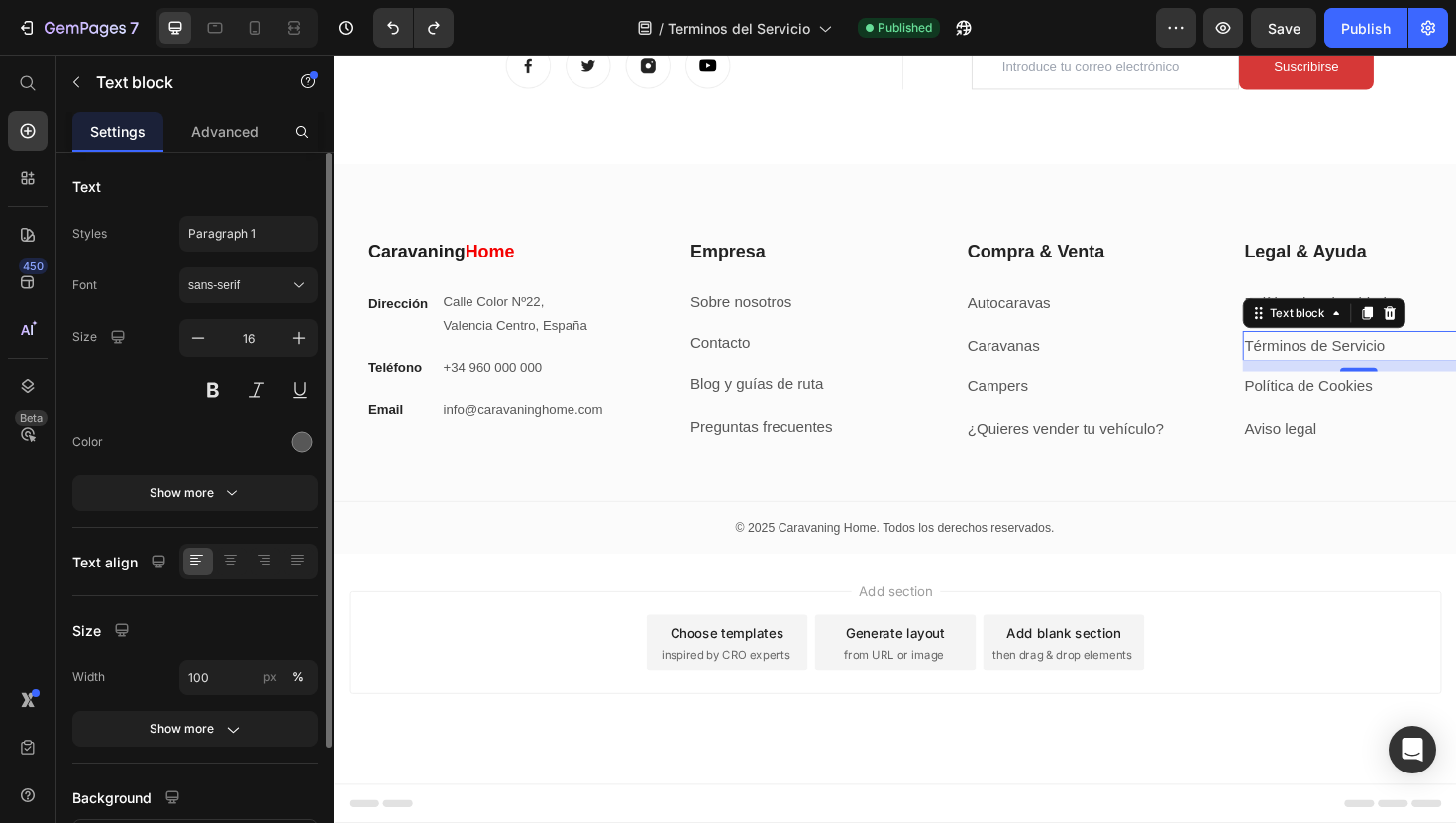 scroll, scrollTop: 159, scrollLeft: 0, axis: vertical 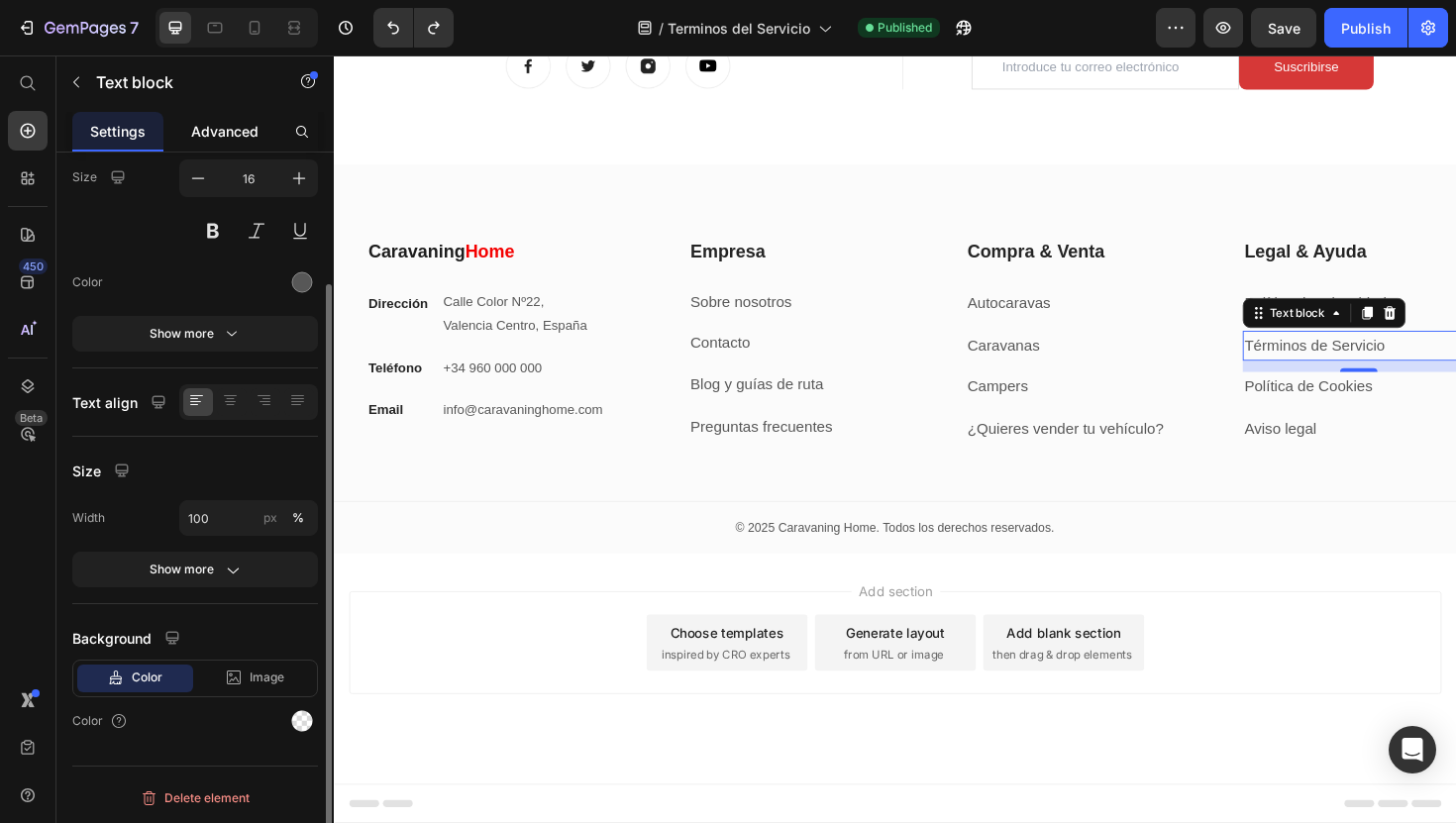 click on "Advanced" at bounding box center [225, 131] 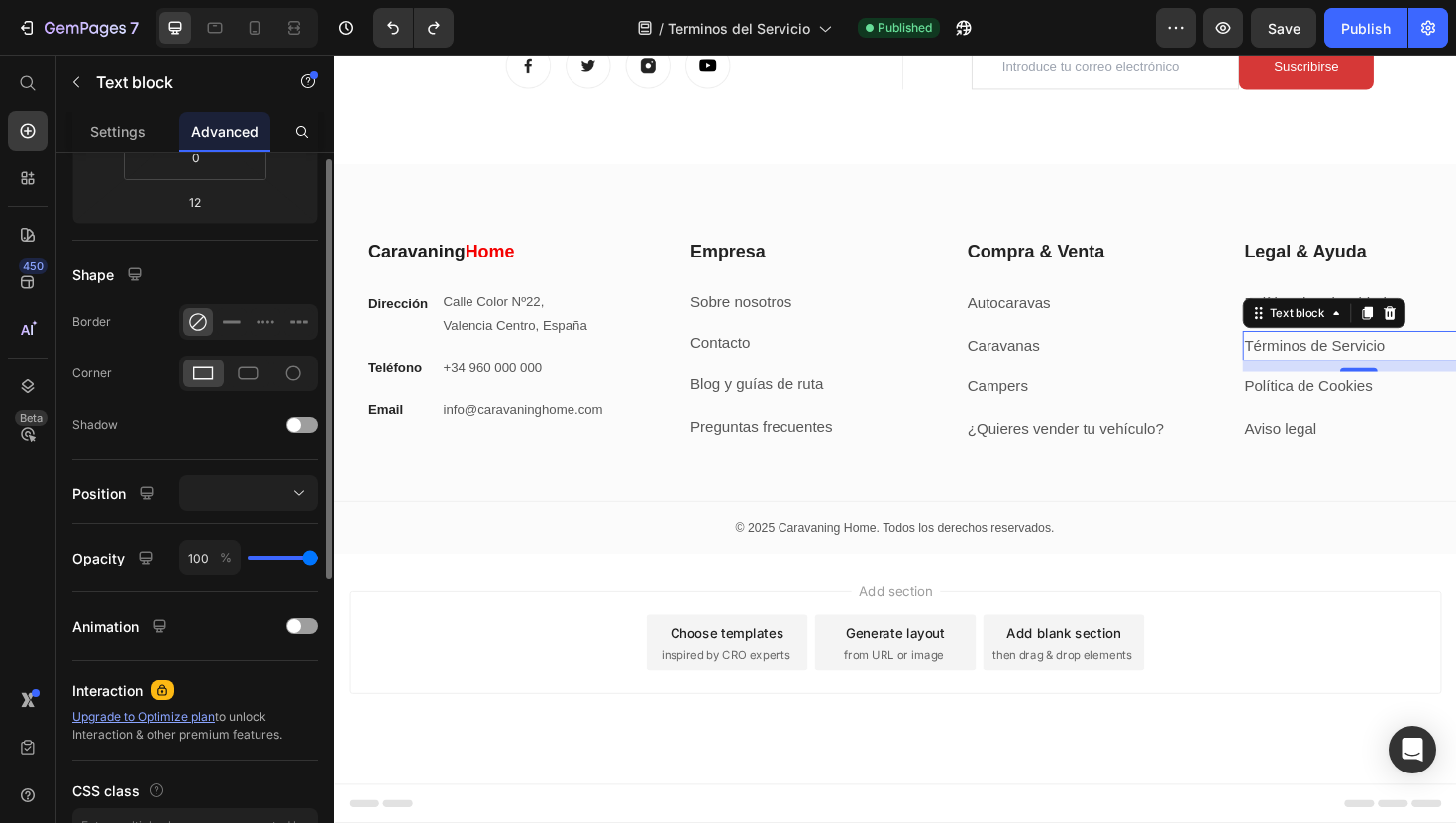 scroll, scrollTop: 261, scrollLeft: 0, axis: vertical 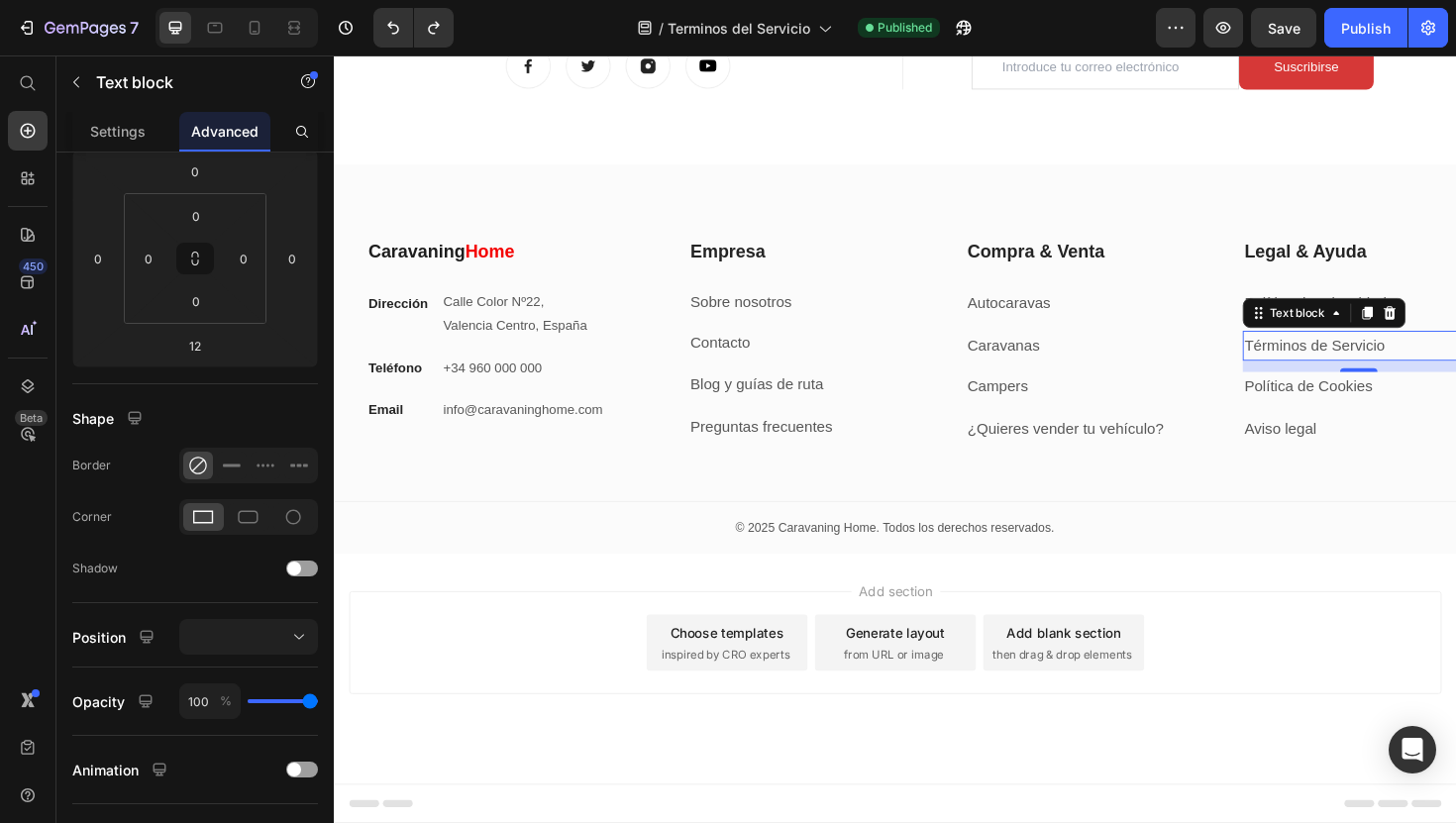 click on "Términos de Servicio" at bounding box center [1373, 362] 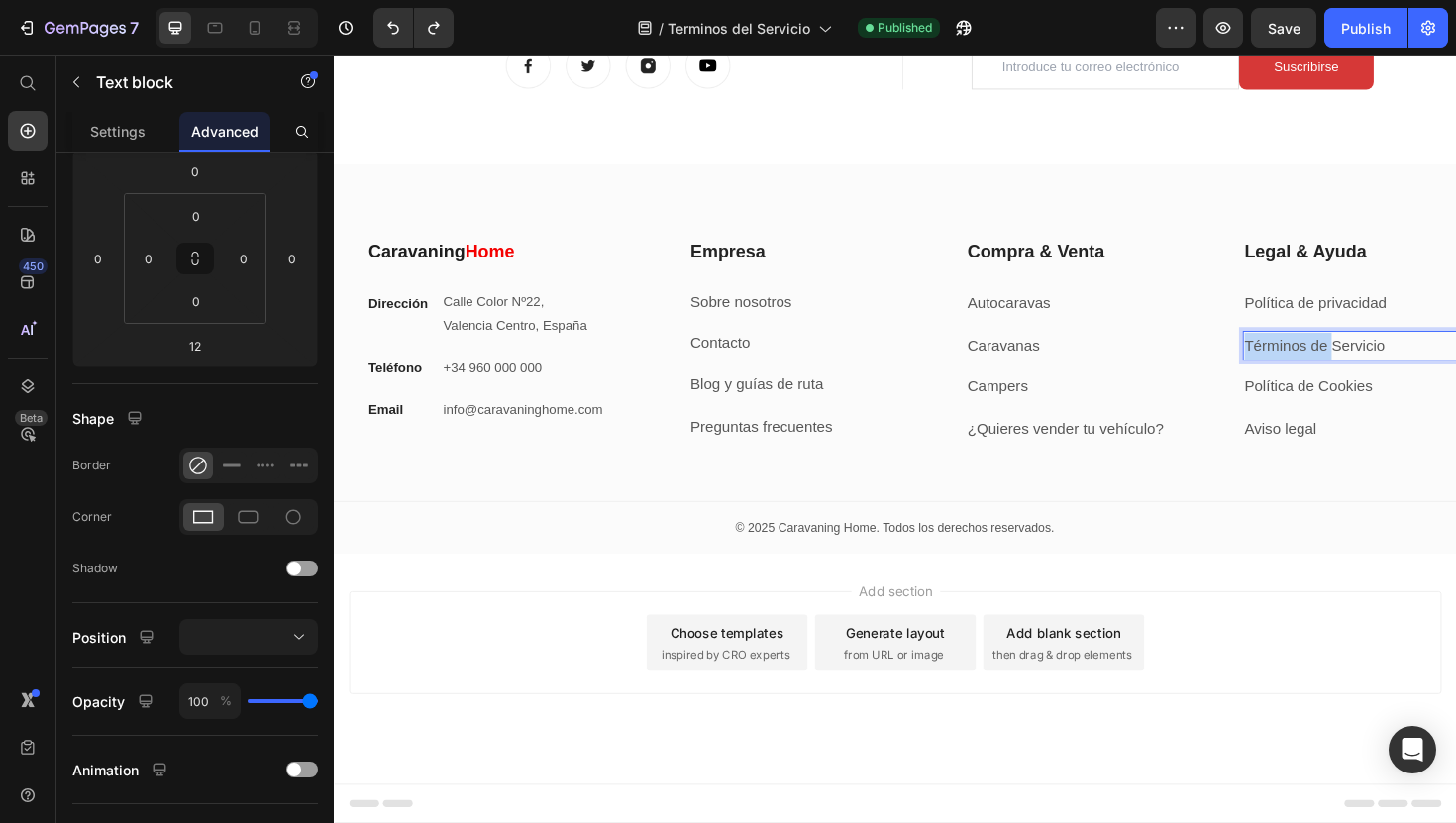 click on "Términos de Servicio" at bounding box center (1373, 362) 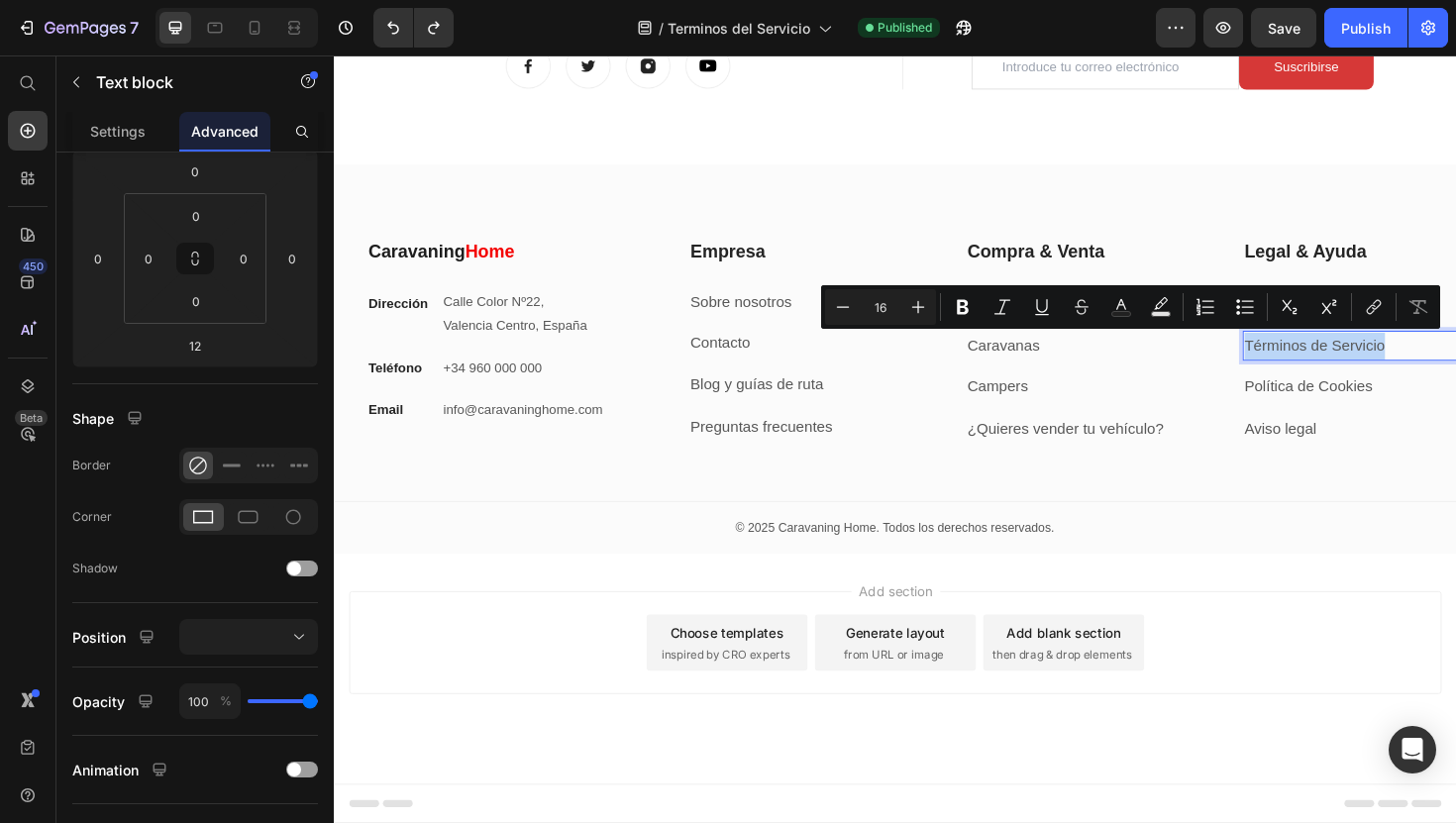 click on "Términos de Servicio" at bounding box center (1373, 362) 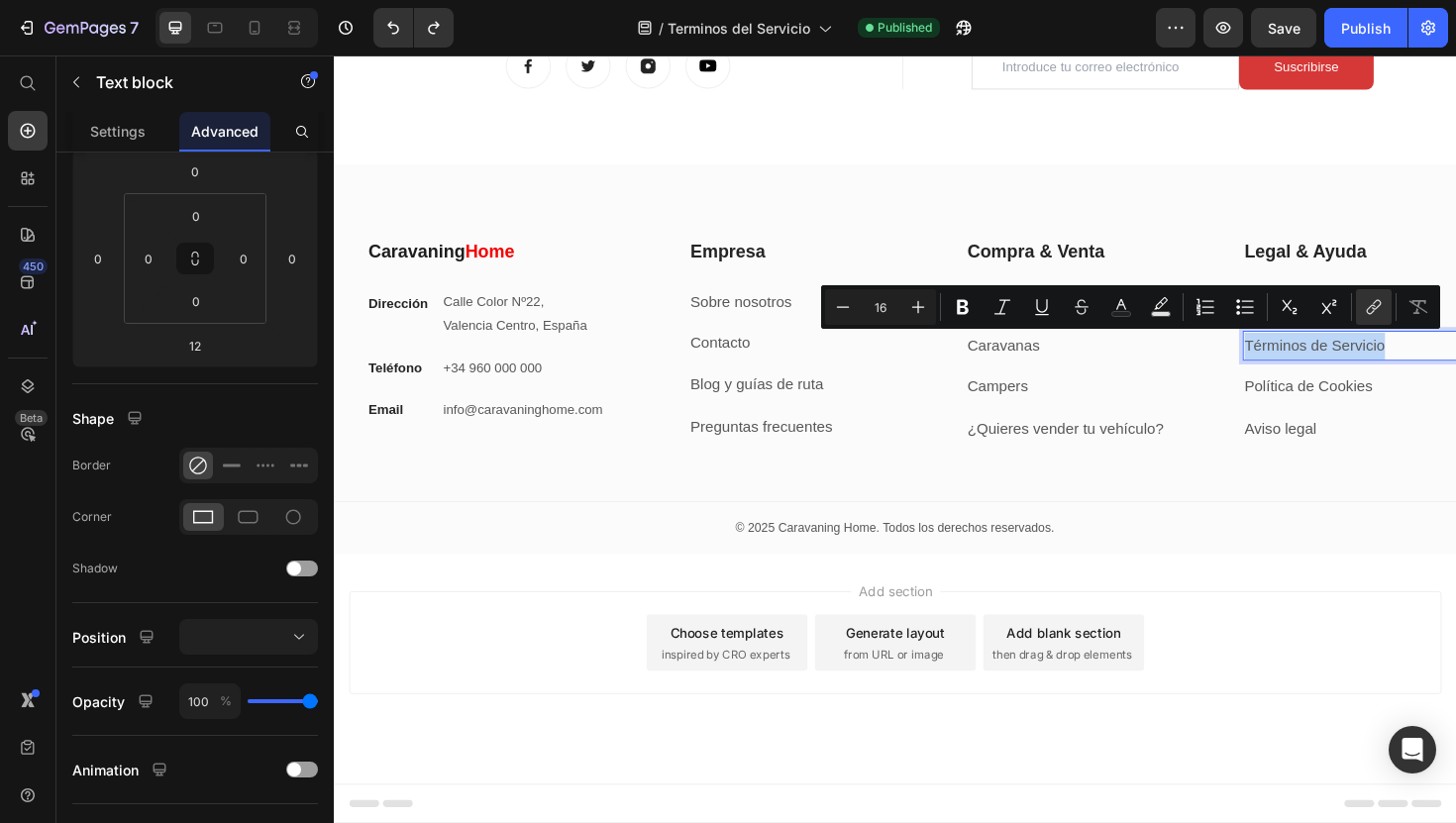 click on "Términos de Servicio" at bounding box center [1419, 363] 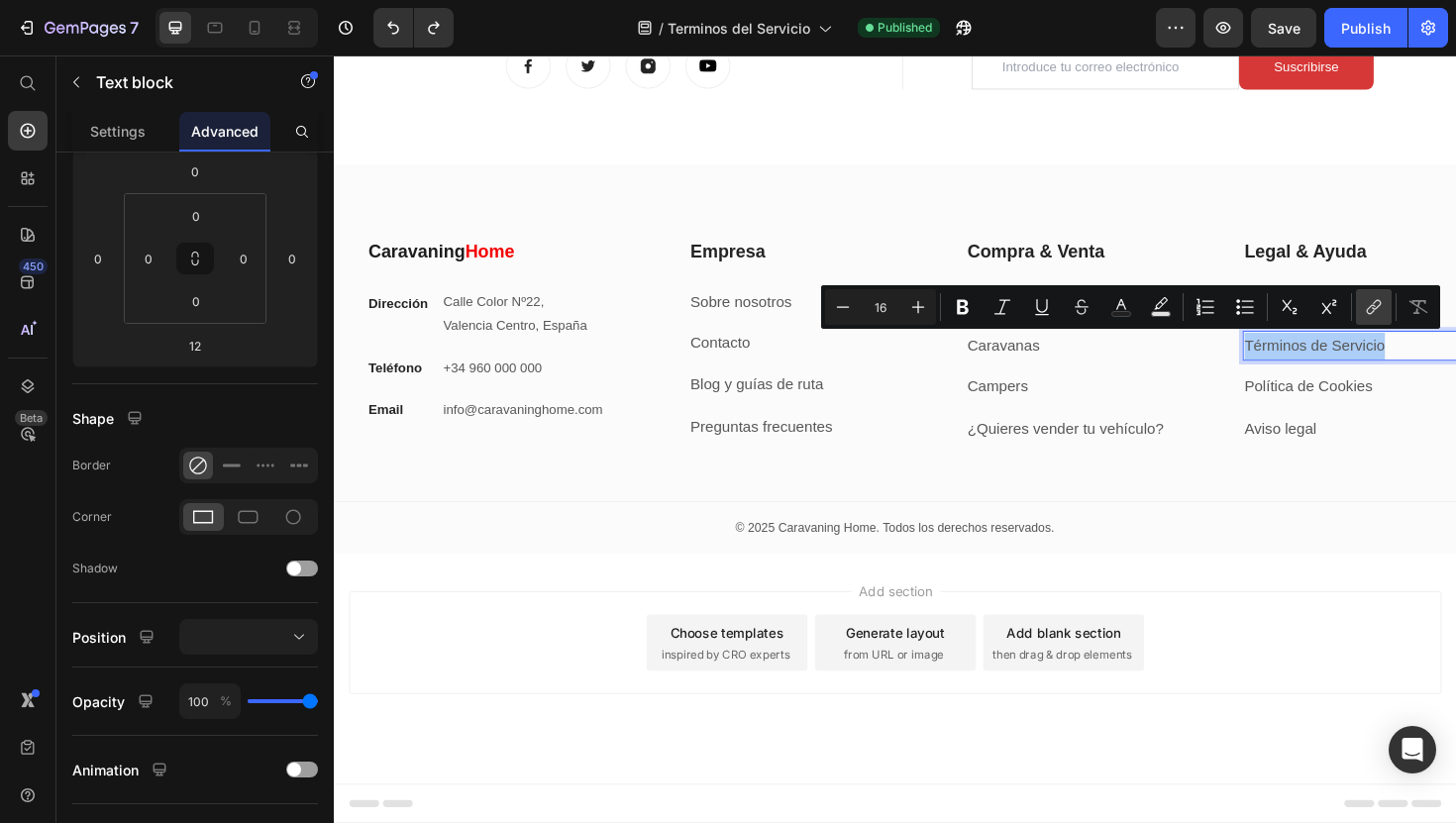click on "link" at bounding box center [1374, 307] 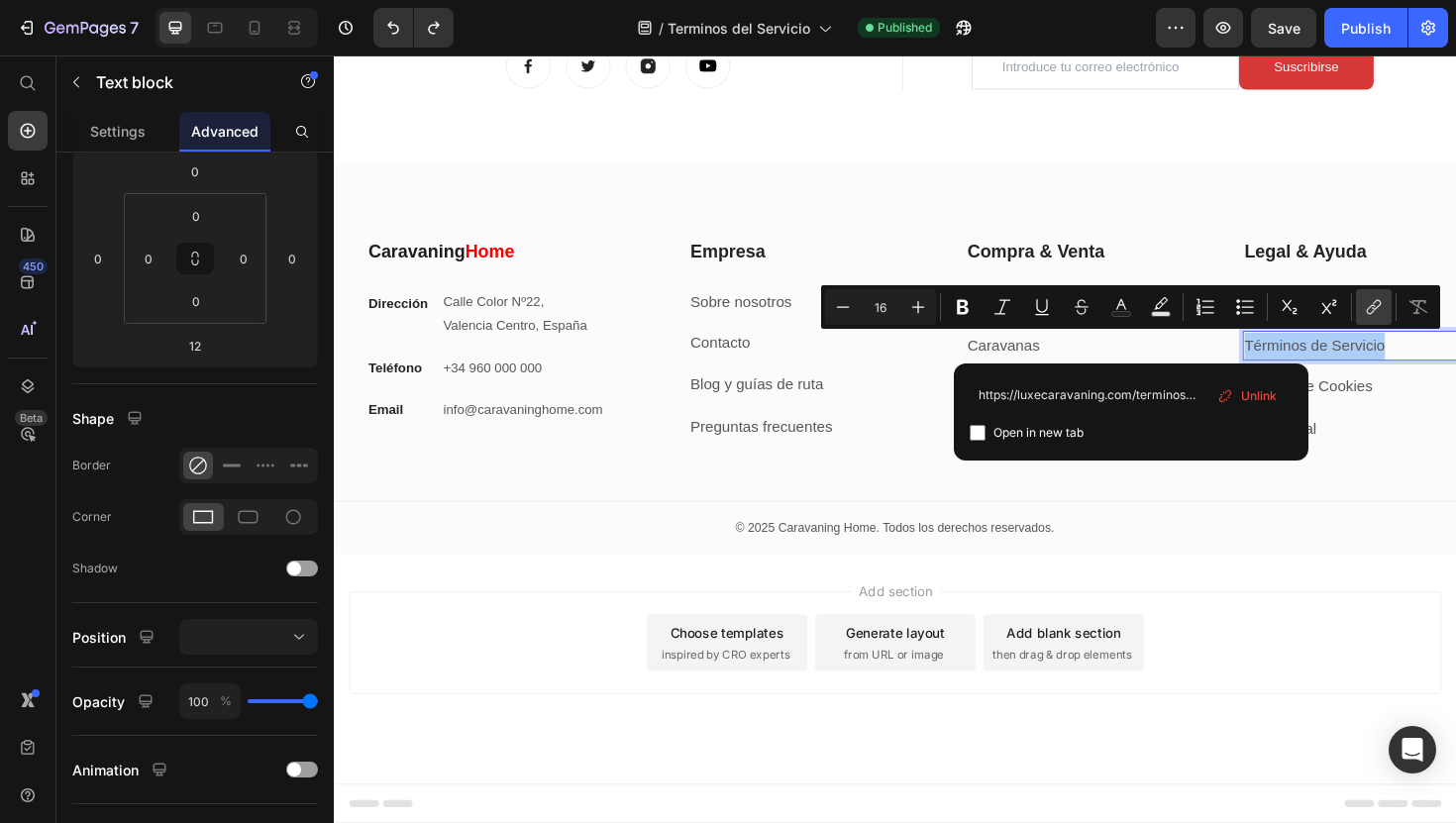 scroll, scrollTop: 0, scrollLeft: 53, axis: horizontal 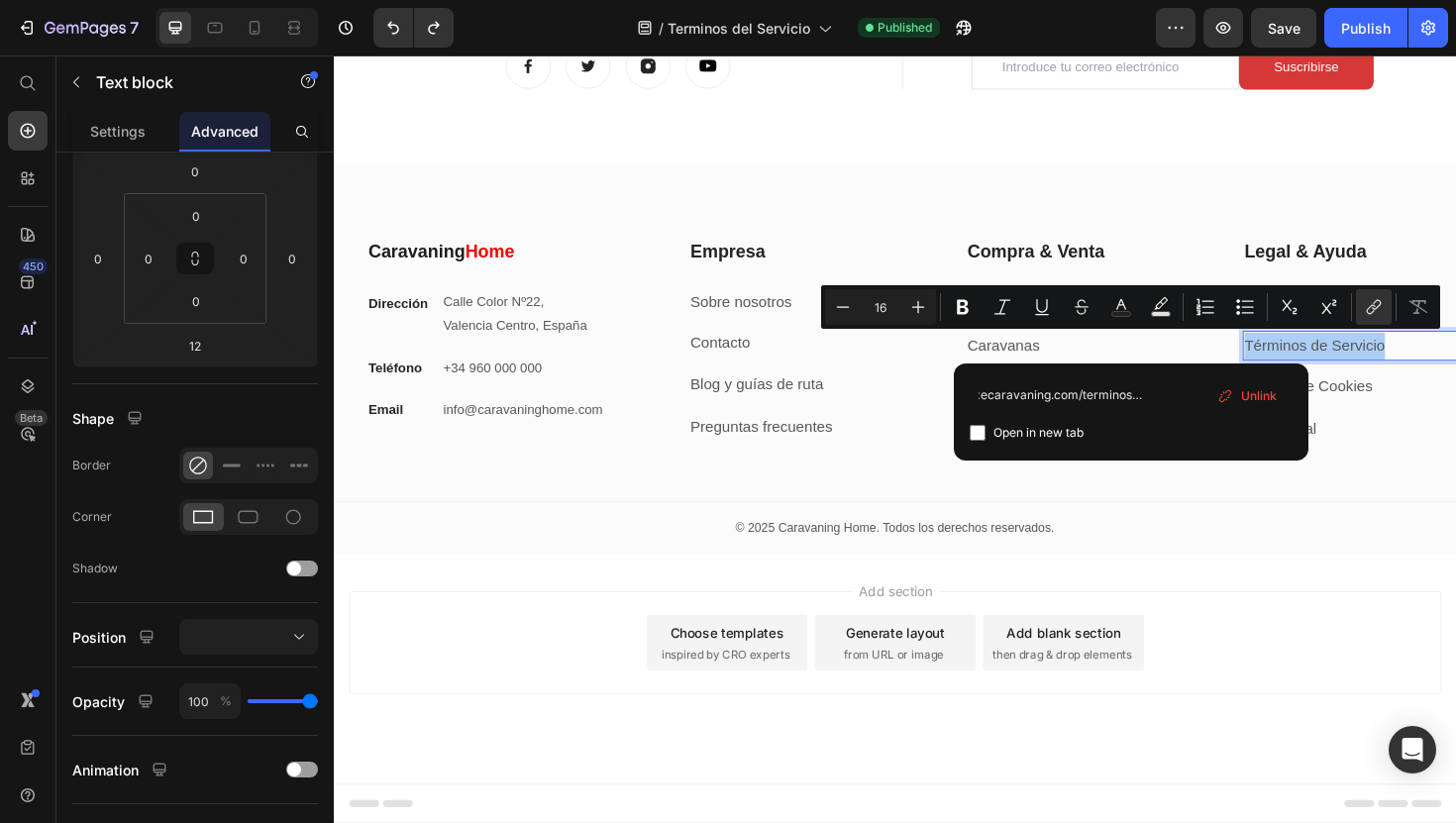 click on "Unlink" at bounding box center (1259, 396) 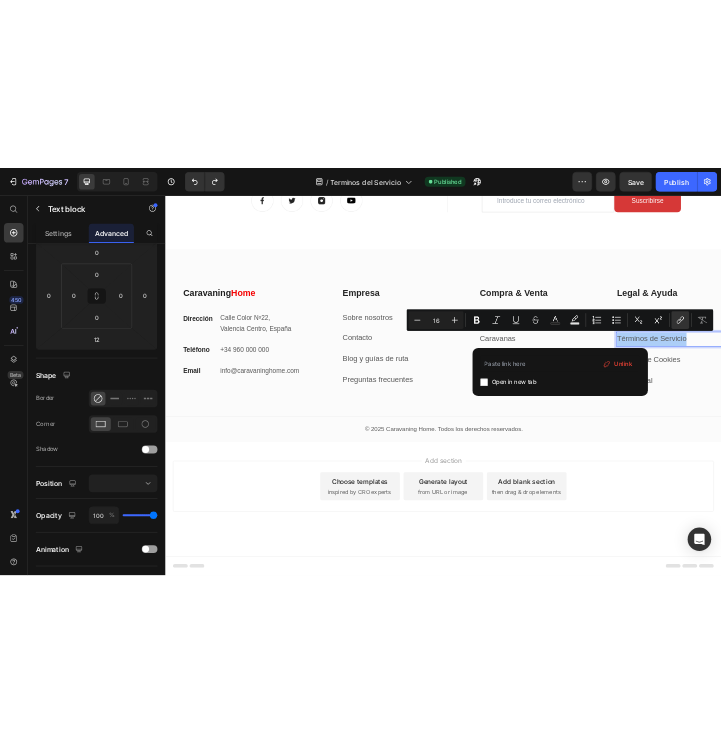 scroll, scrollTop: 0, scrollLeft: 0, axis: both 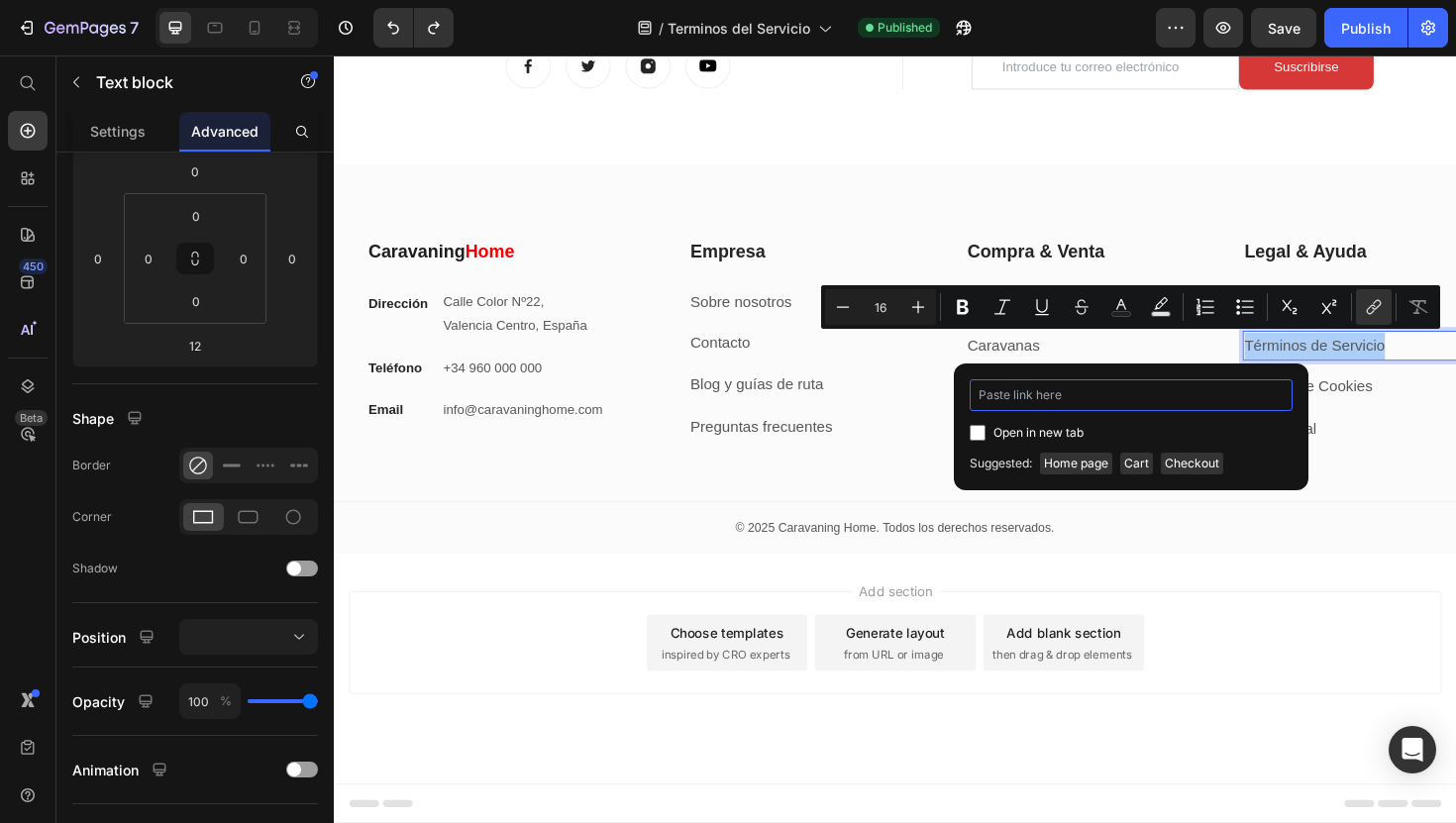 click at bounding box center (1131, 395) 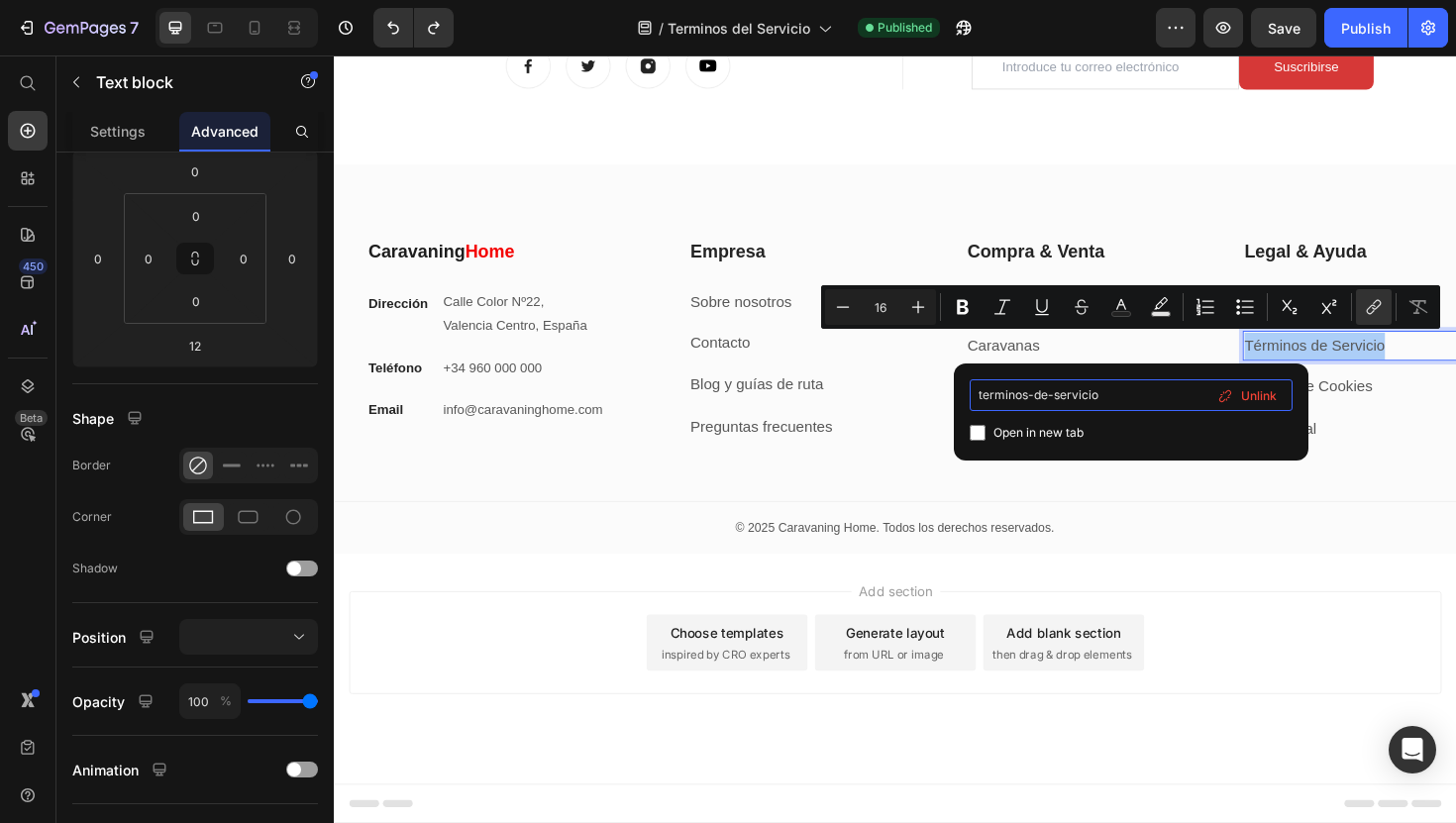 type on "terminos-de-servicio" 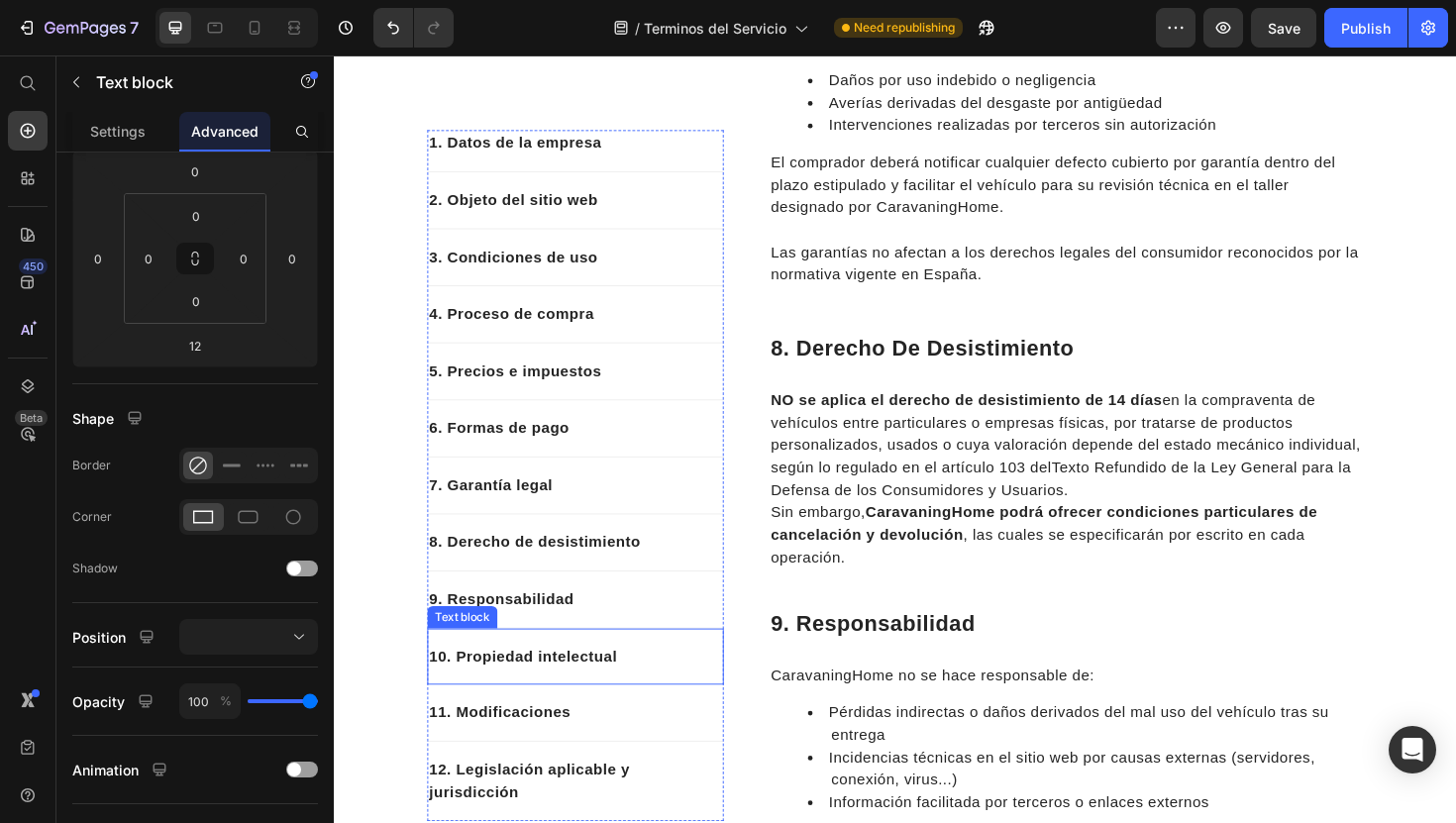 scroll, scrollTop: 5296, scrollLeft: 0, axis: vertical 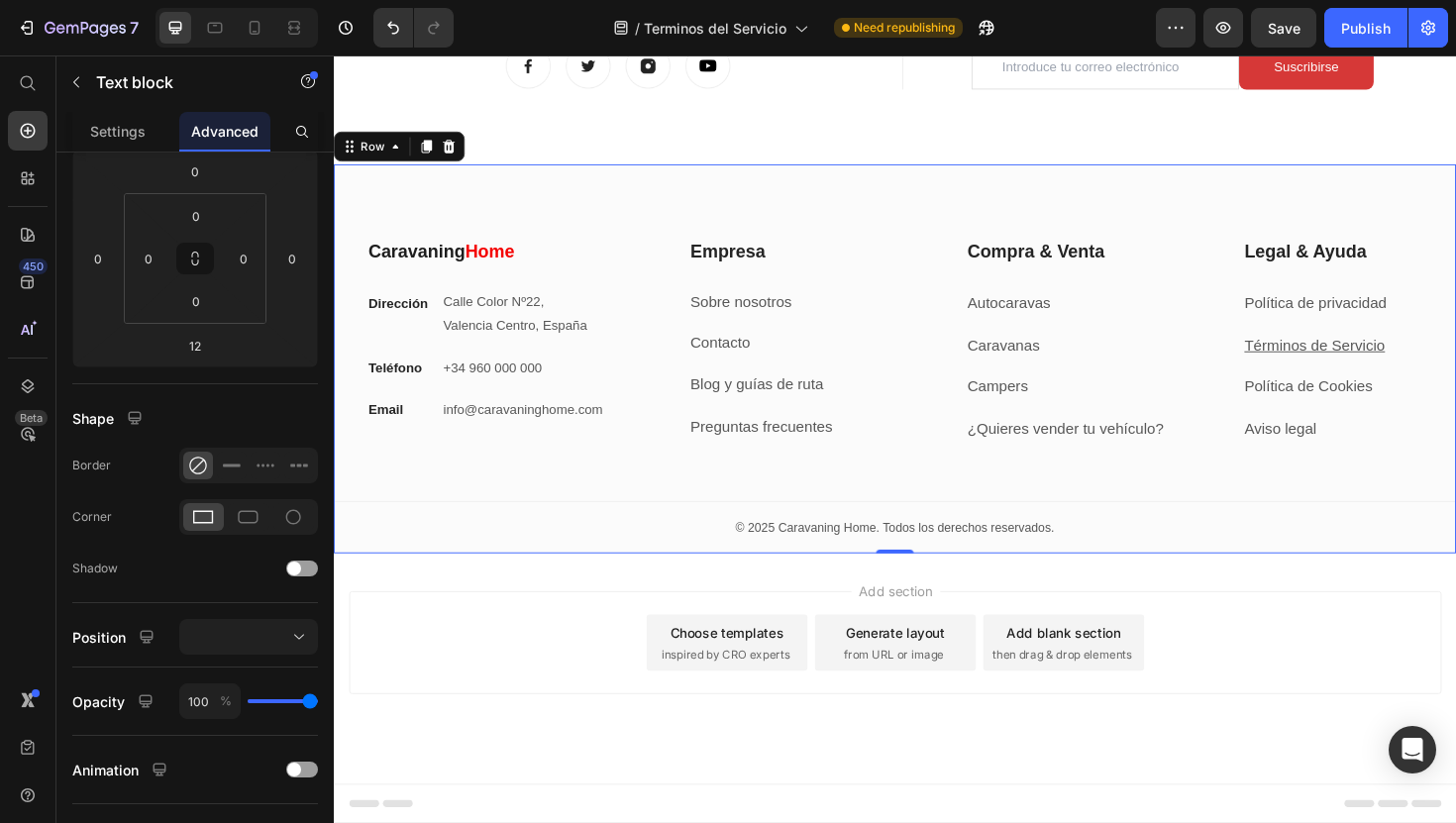 click on "Caravaning Home Heading Dirección Text block Calle Color Nº22, [CITY], [COUNTRY] Text block Row Teléfono Text block +34 [PHONE] Text block Row Email Text block info@caravaninghome.com Text block Row Empresa Heading Sobre nosotros Text block Contacto Text block Blog y guías de ruta Text block Preguntas frecuentes Text block Row Compra & Venta Heading Autocaravas Text block Caravanas Text block Campers Text block ¿Quieres vender tu vehículo? Text block Row Legal & Ayuda Heading Política de privacidad Text block Términos de Servicio Text block Política de Cookies Text block Aviso legal Text block Row Row
My Store
Company
Information
Contact Accordion                Title Line Row © [YEAR] Caravaning Home. Todos los derechos reservados. Text block Row Row" at bounding box center [928, 417] 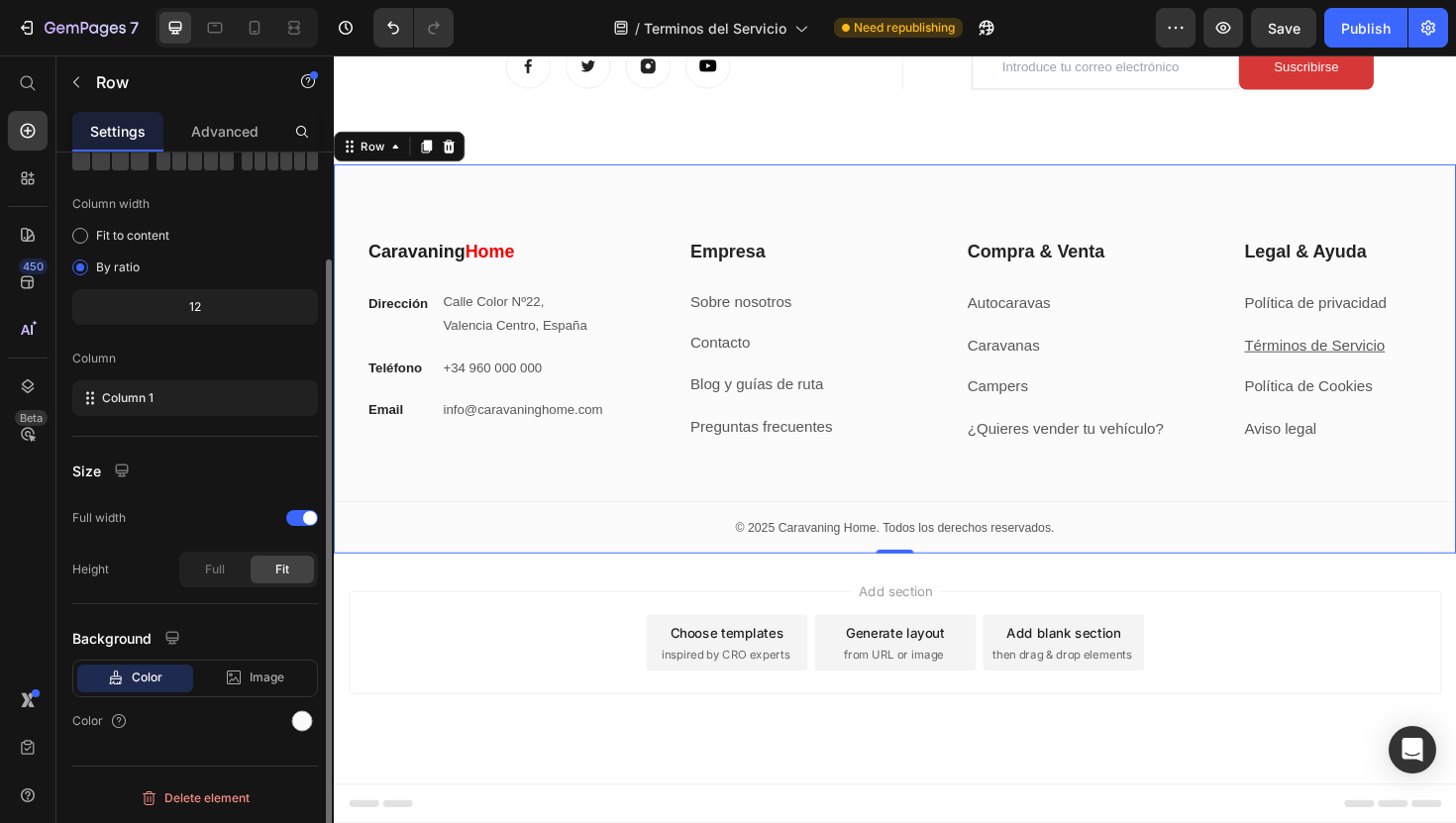 scroll, scrollTop: 0, scrollLeft: 0, axis: both 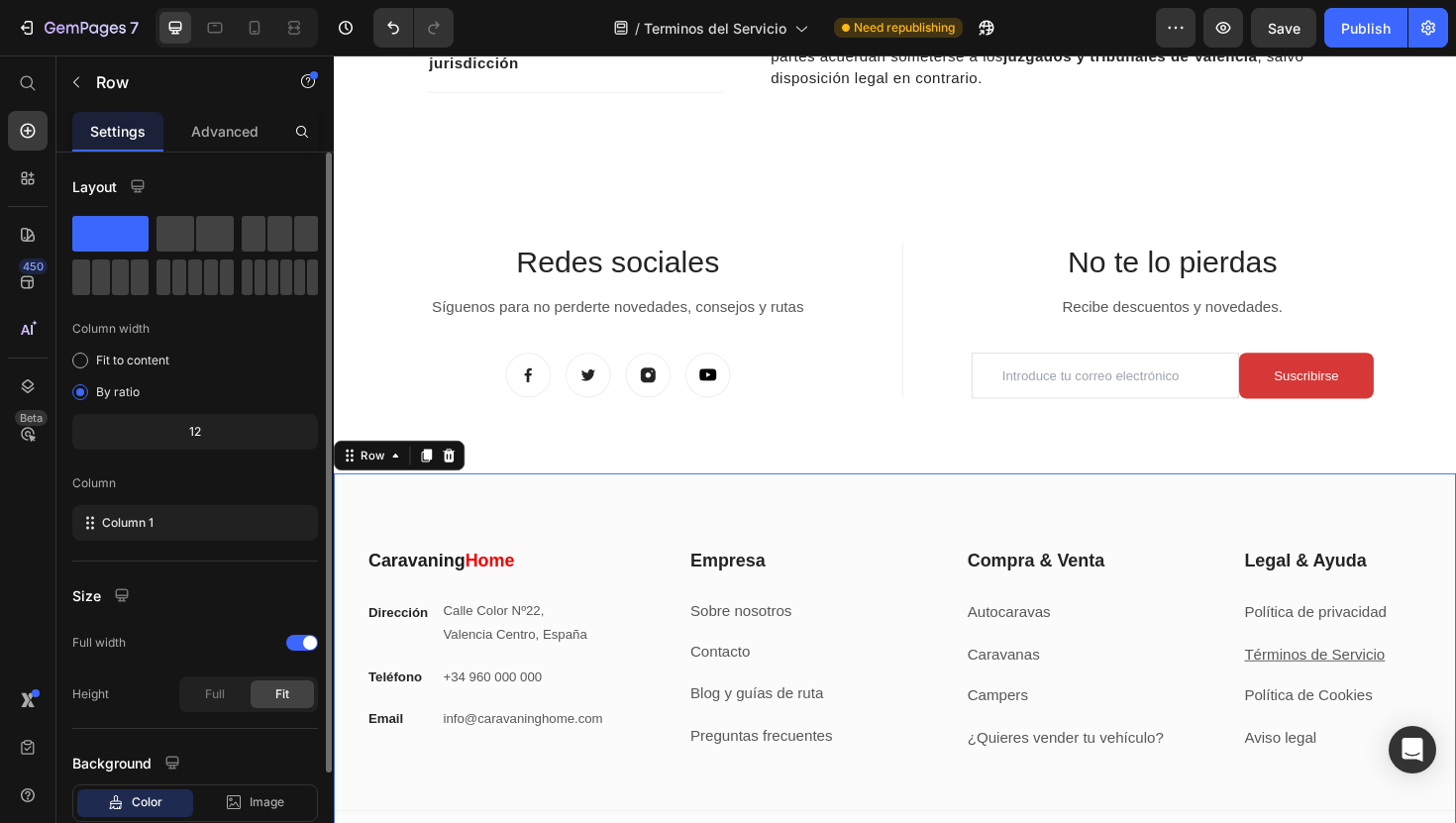 click on "Caravaning Home Heading Dirección Text block Calle Color Nº22, [CITY], [COUNTRY] Text block Row Teléfono Text block +34 [PHONE] Text block Row Email Text block info@caravaninghome.com Text block Row Empresa Heading Sobre nosotros Text block Contacto Text block Blog y guías de ruta Text block Preguntas frecuentes Text block Row Compra & Venta Heading Autocaravas Text block Caravanas Text block Campers Text block ¿Quieres vender tu vehículo? Text block Row Legal & Ayuda Heading Política de privacidad Text block Términos de Servicio Text block Política de Cookies Text block Aviso legal Text block Row Row
My Store
Company
Information
Contact Accordion                Title Line Row © [YEAR] Caravaning Home. Todos los derechos reservados. Text block Row Row   0" at bounding box center (928, 704) 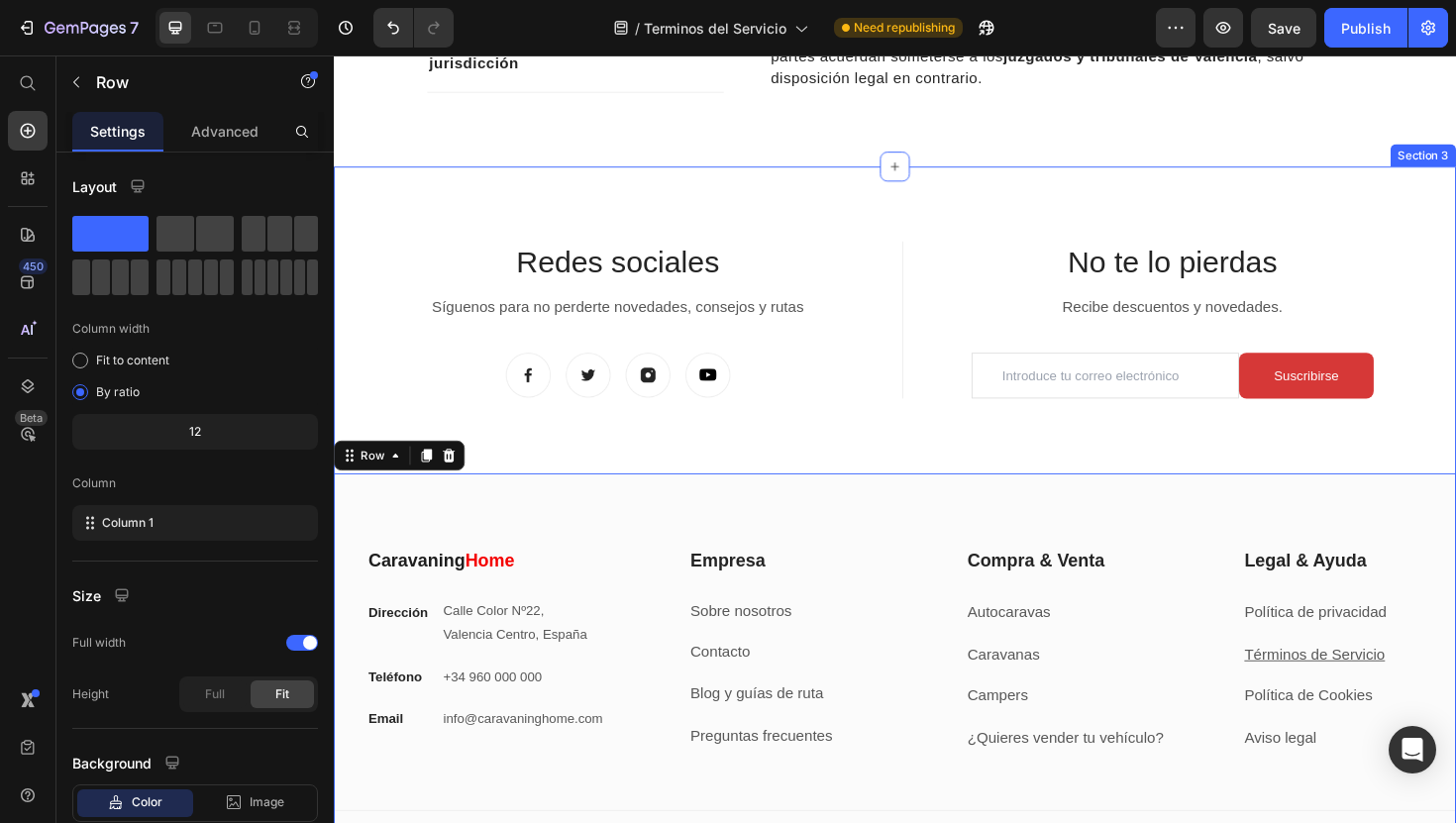 click on "Redes sociales Heading Síguenos para no perderte novedades, consejos y rutas Text block Image Image Image Image Row                Title Line No te lo pierdas Heading Recibe descuentos y novedades. Text block Email Field Suscribirse Submit Button Row Newsletter Row Let’s Stay In Touch Heading We’ll shout you $10 off your first order Text block Email Field Suscribirse Submit Button Row Newsletter Row Row Caravaning Home Heading Dirección Text block Calle Color Nº22, [CITY], [COUNTRY] Text block Row Teléfono Text block +34 [PHONE] Text block Row Email Text block info@caravaninghome.com Text block Row Empresa Heading Sobre nosotros Text block Contacto Text block Blog y guías de ruta Text block Preguntas frecuentes Text block Row Compra & Venta Heading Autocaravas Text block Caravanas Text block Campers Text block ¿Quieres vender tu vehículo? Text block Row Legal & Ayuda Heading Política de privacidad Text block Términos de Servicio Text block Política de Cookies Text block Aviso legal" at bounding box center [928, 581] 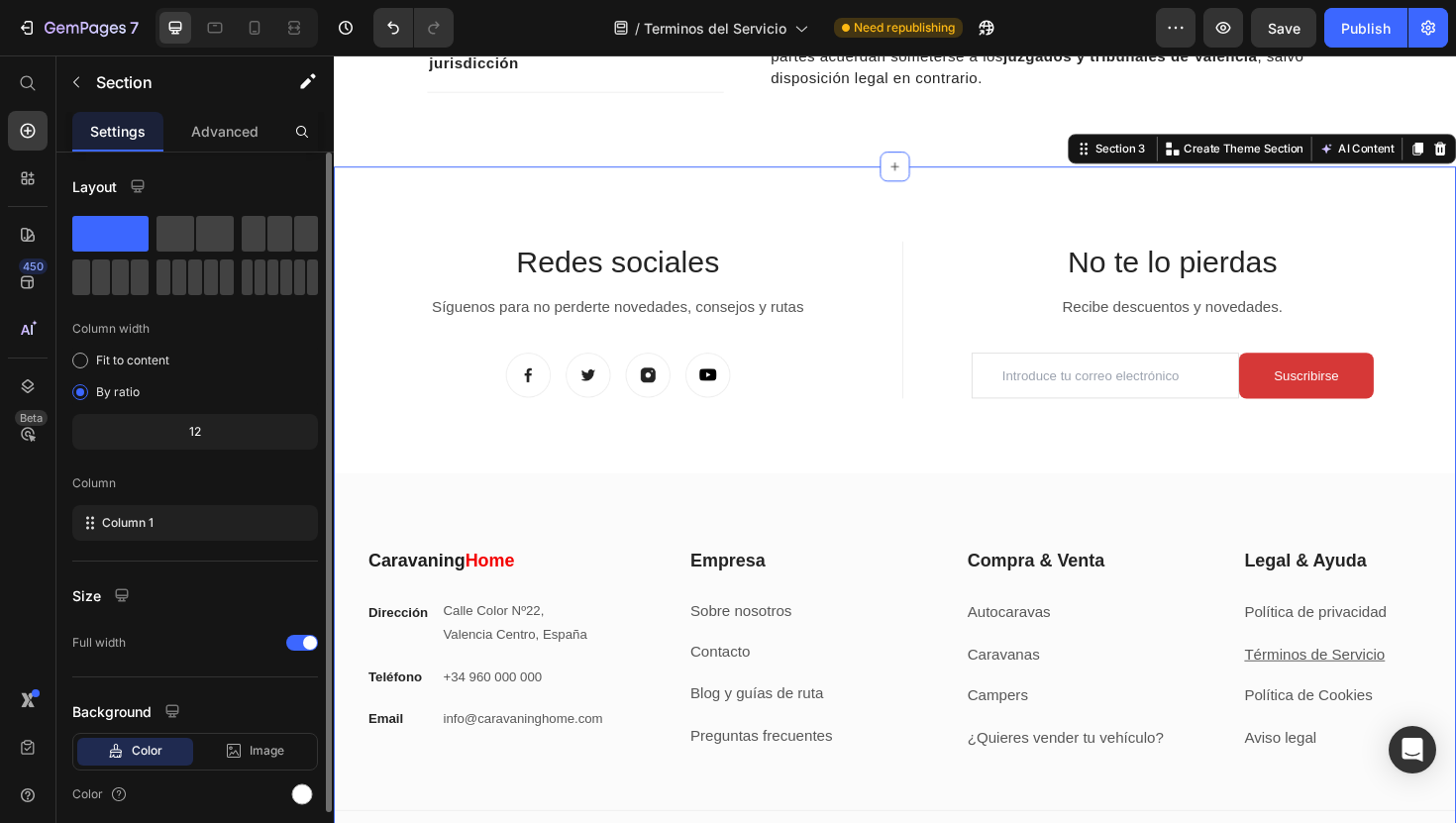 scroll, scrollTop: 17, scrollLeft: 0, axis: vertical 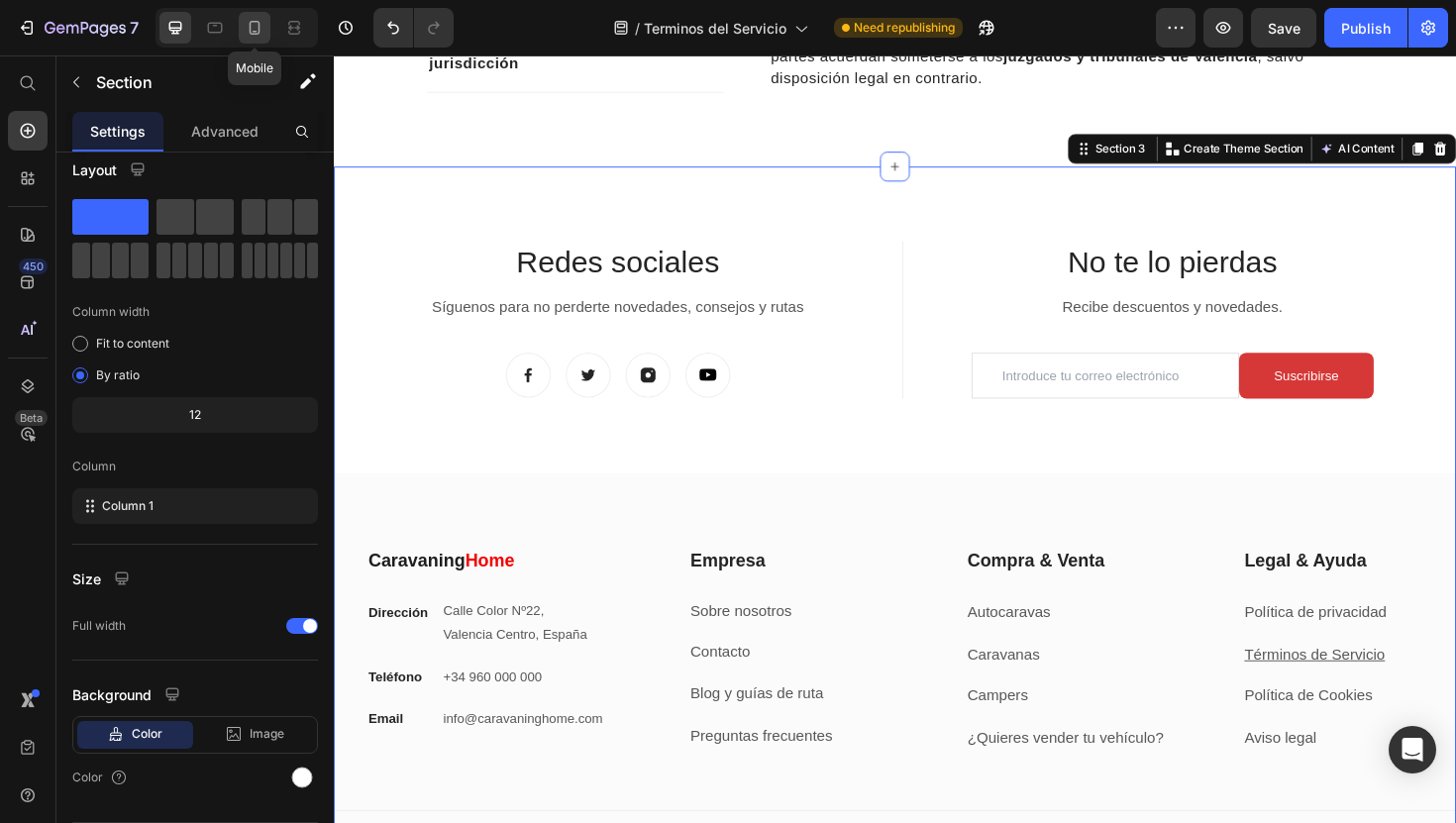 click 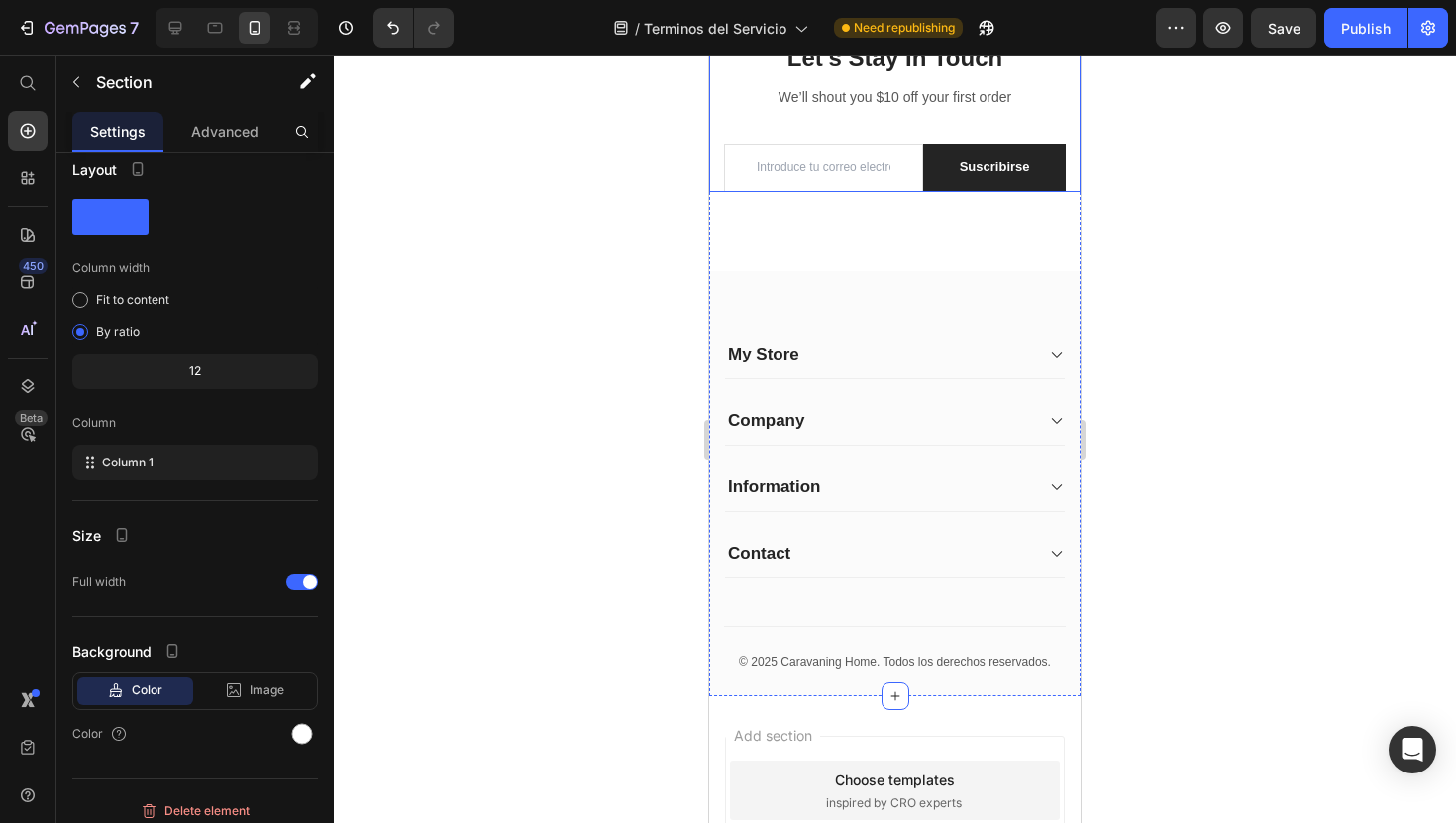 scroll, scrollTop: 6763, scrollLeft: 0, axis: vertical 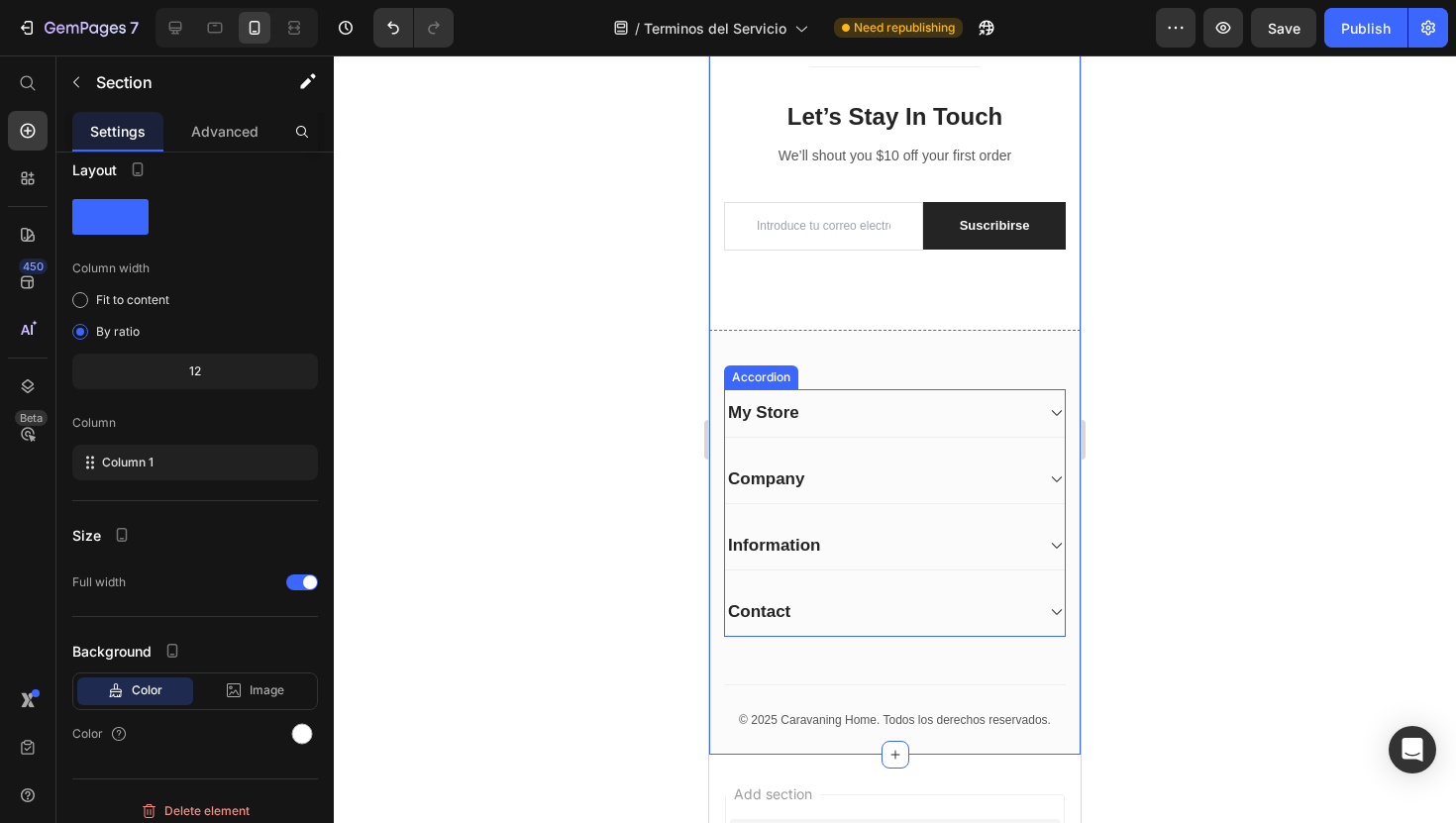 click on "My Store" at bounding box center [764, 413] 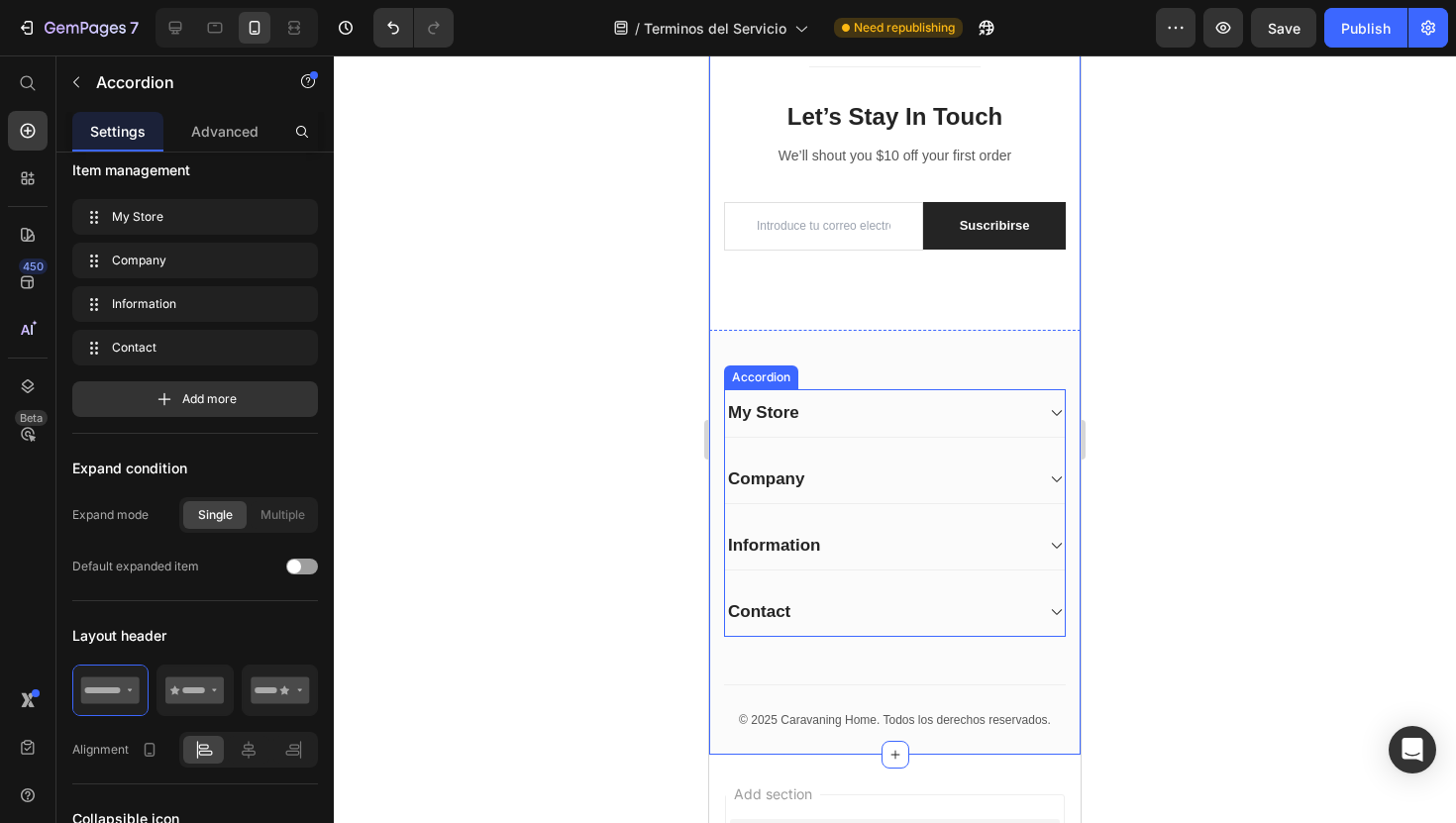 scroll, scrollTop: 0, scrollLeft: 0, axis: both 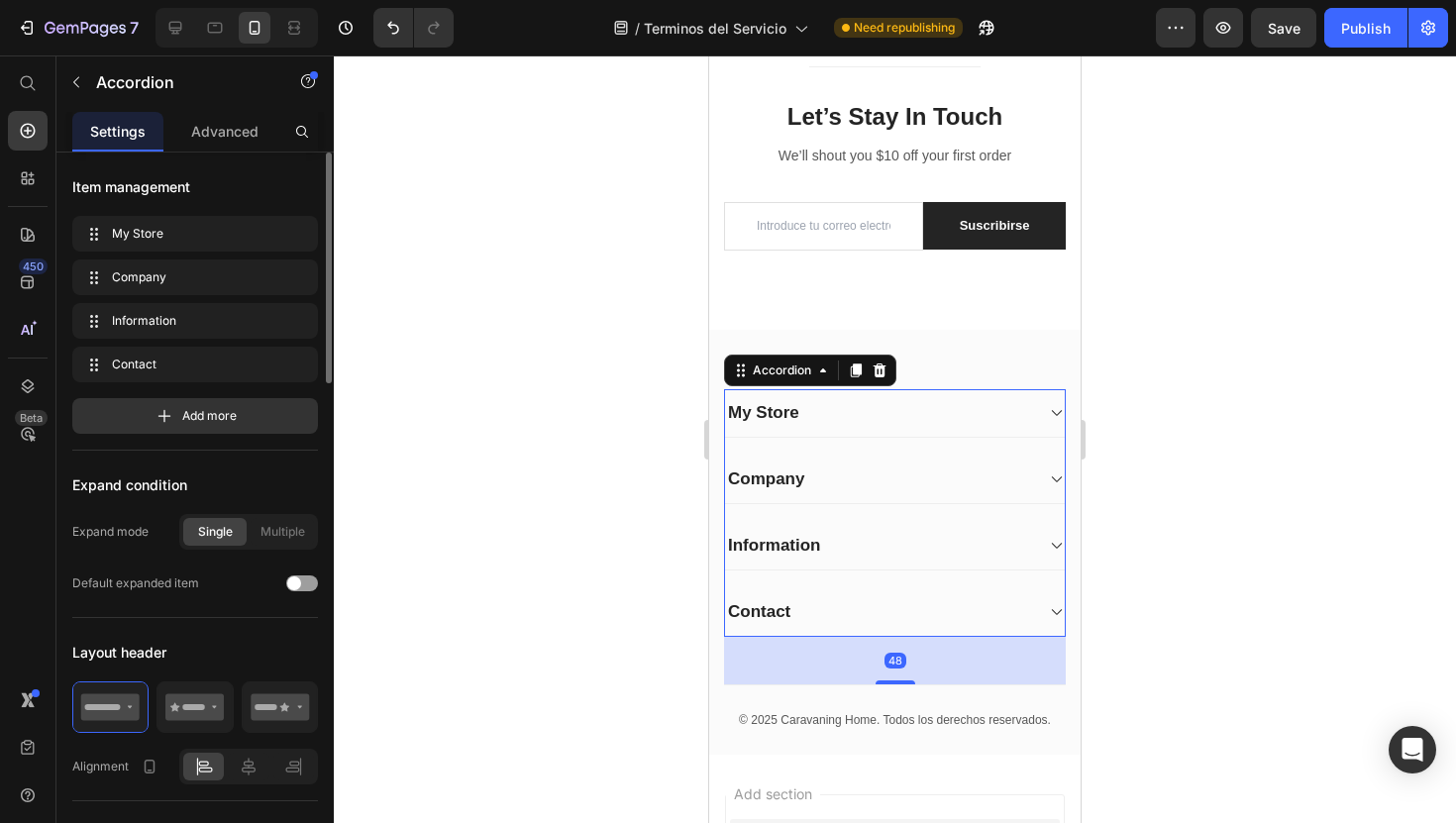 click on "My Store" at bounding box center [879, 413] 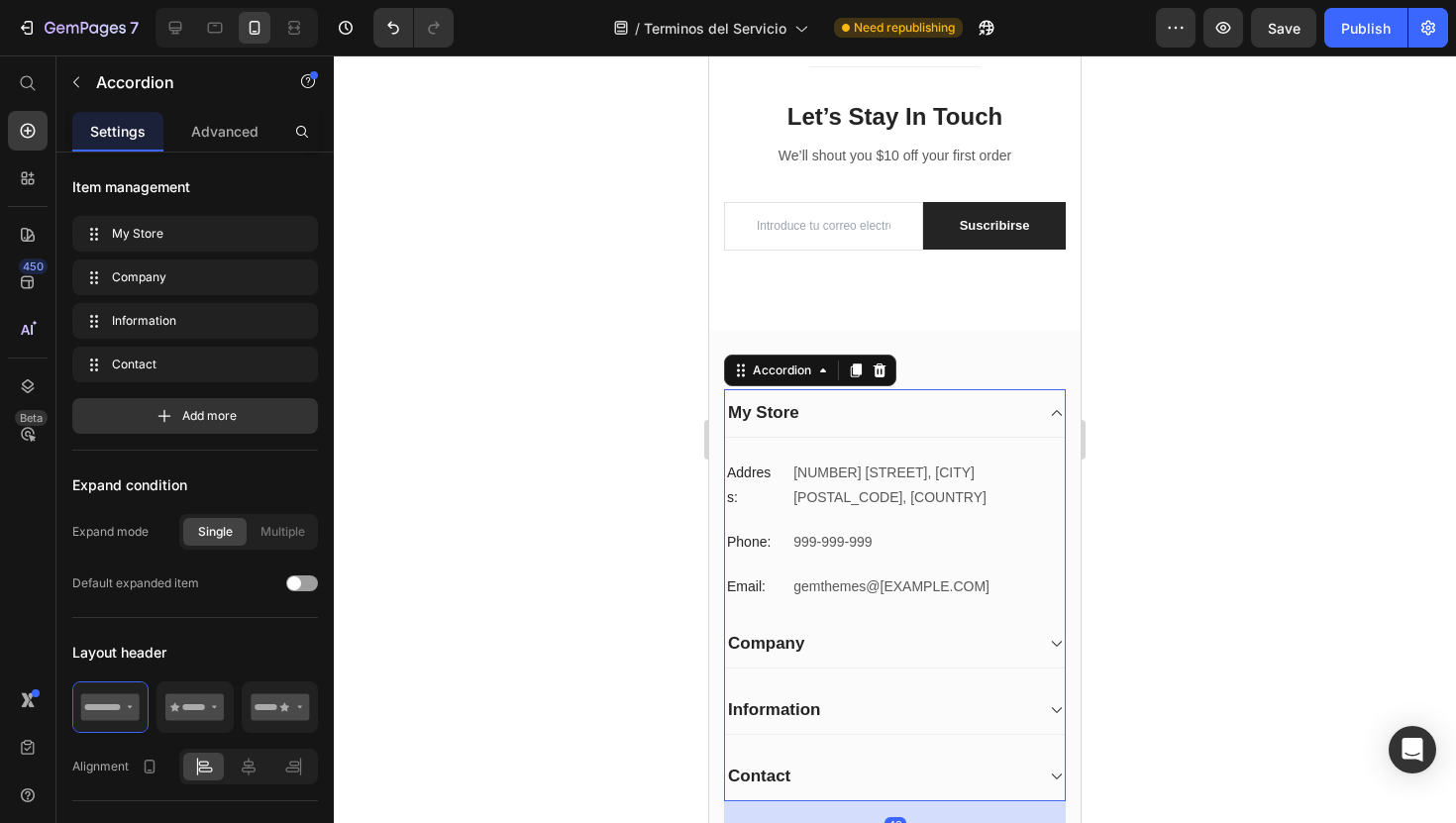 click on "My Store" at bounding box center [879, 413] 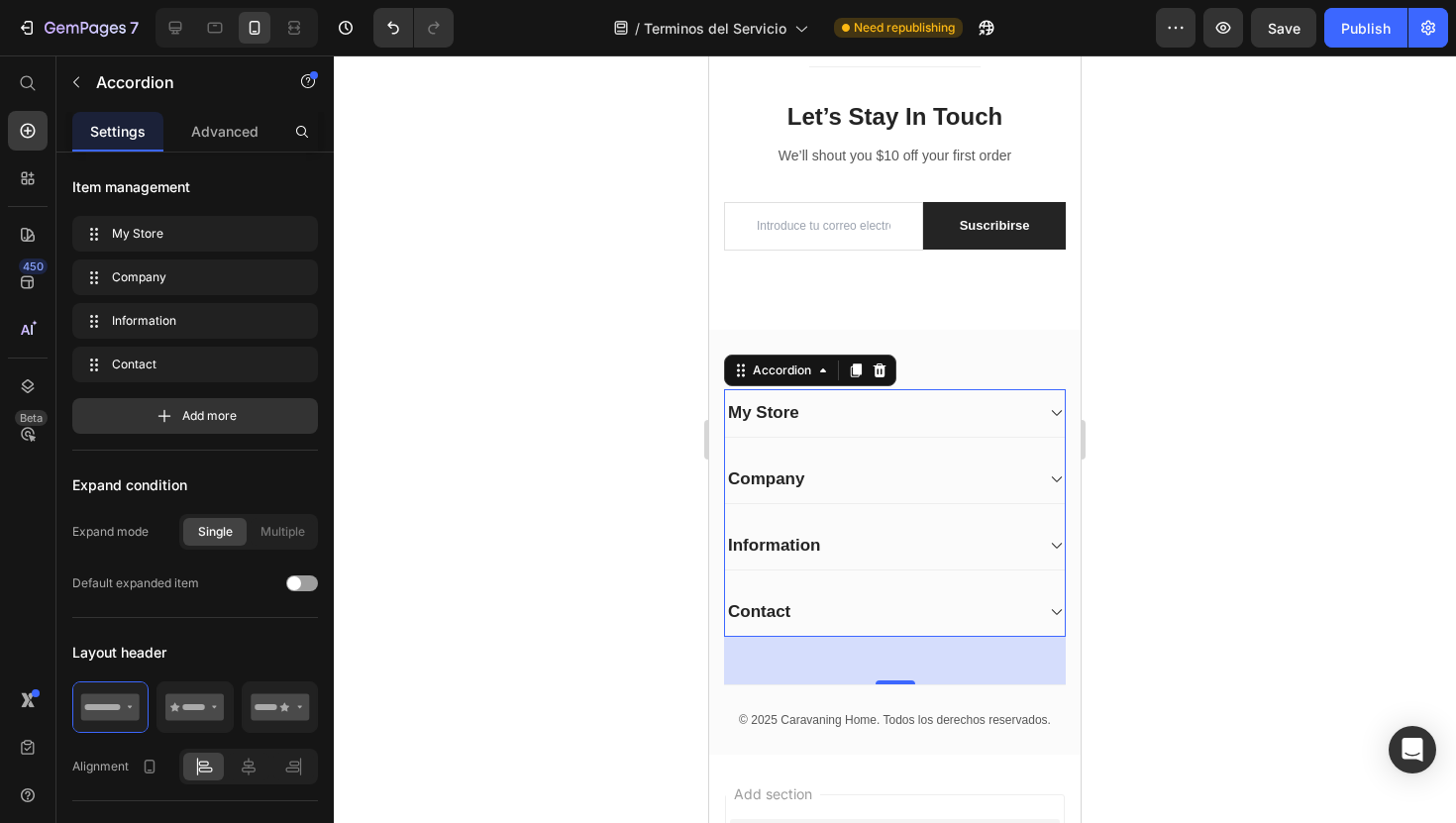 click on "Company" at bounding box center (879, 479) 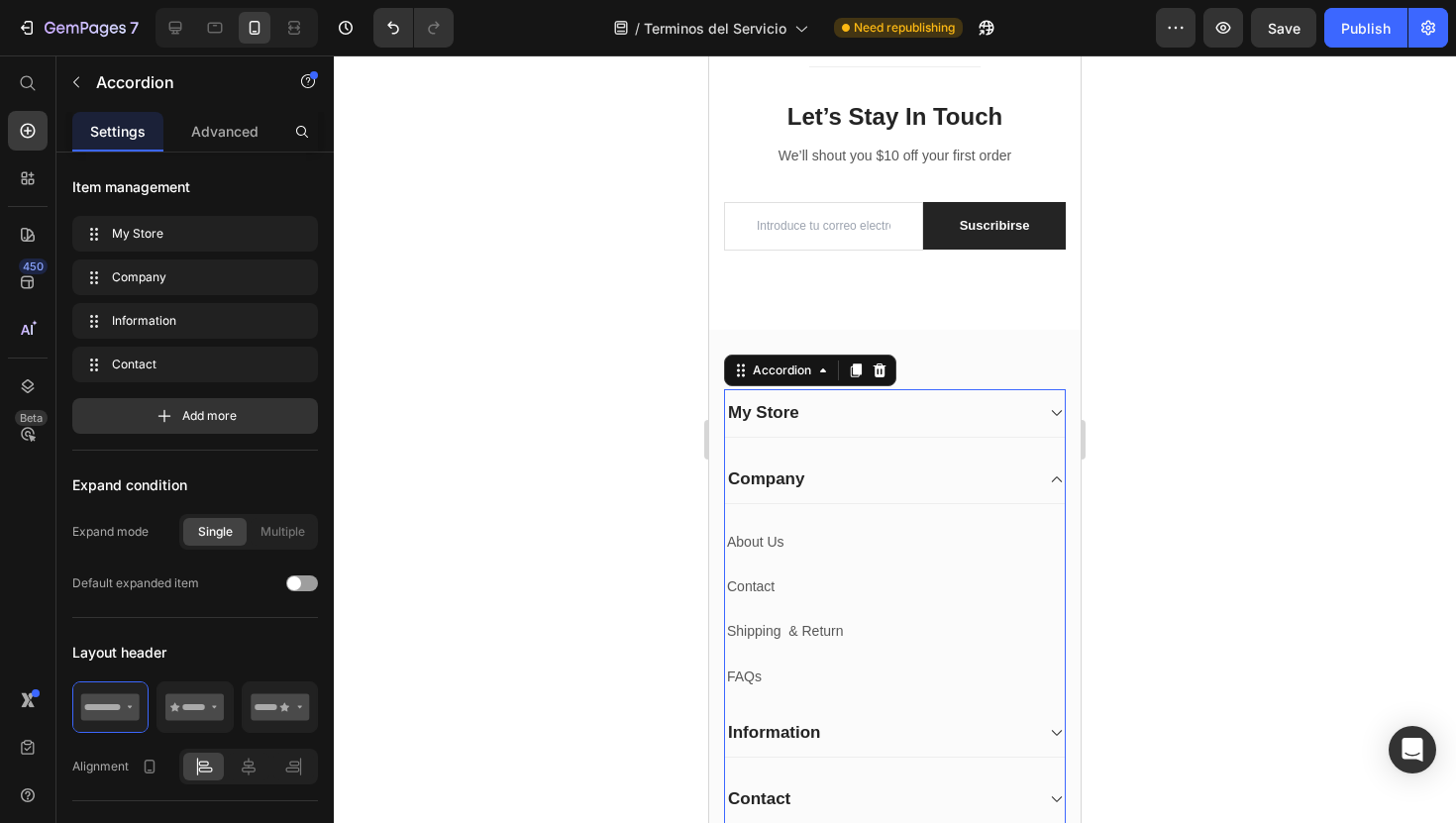 click on "Company" at bounding box center [879, 479] 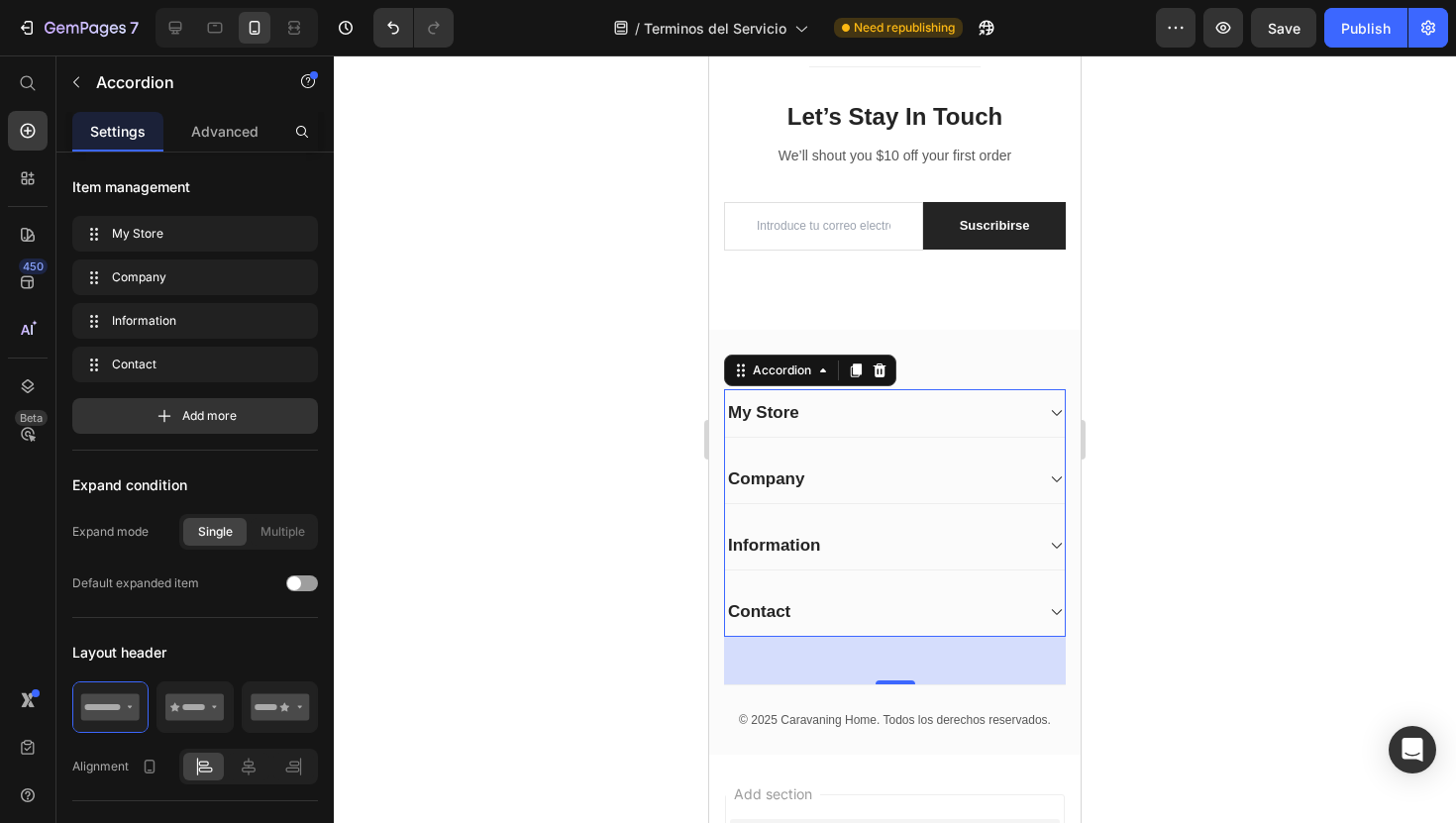 click on "Information" at bounding box center (879, 546) 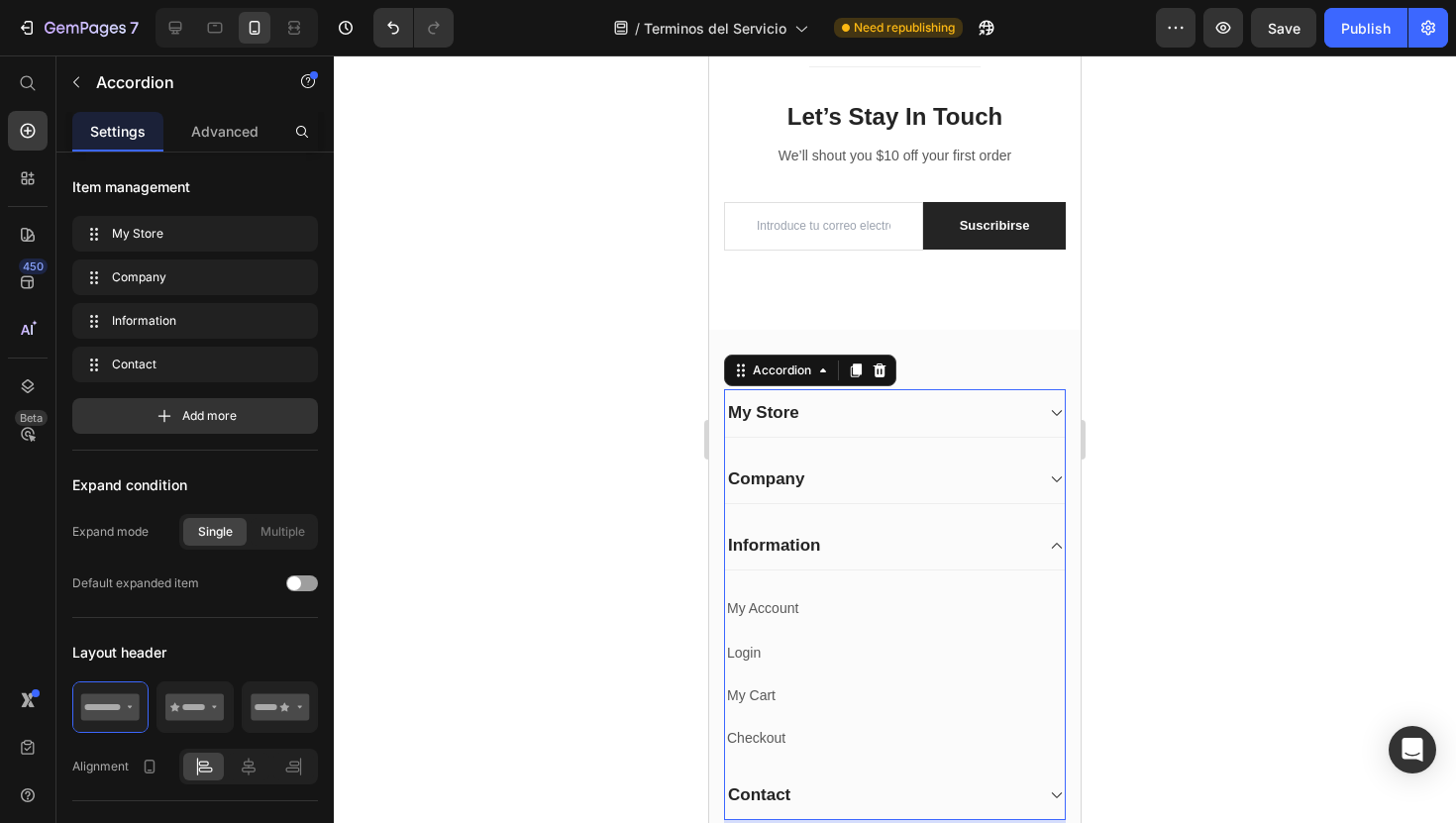 click on "Information" at bounding box center (879, 546) 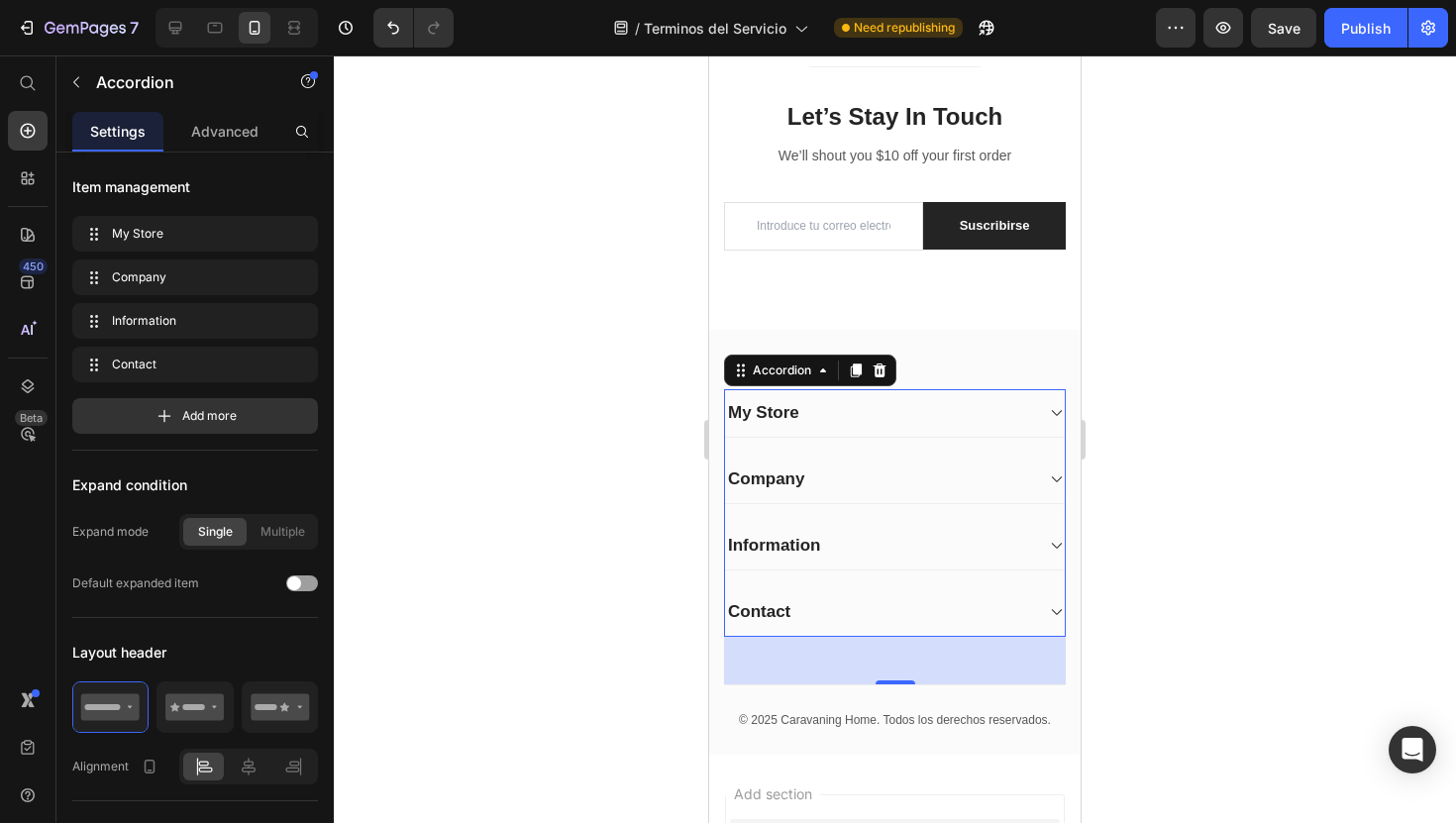 click on "Contact" at bounding box center [894, 612] 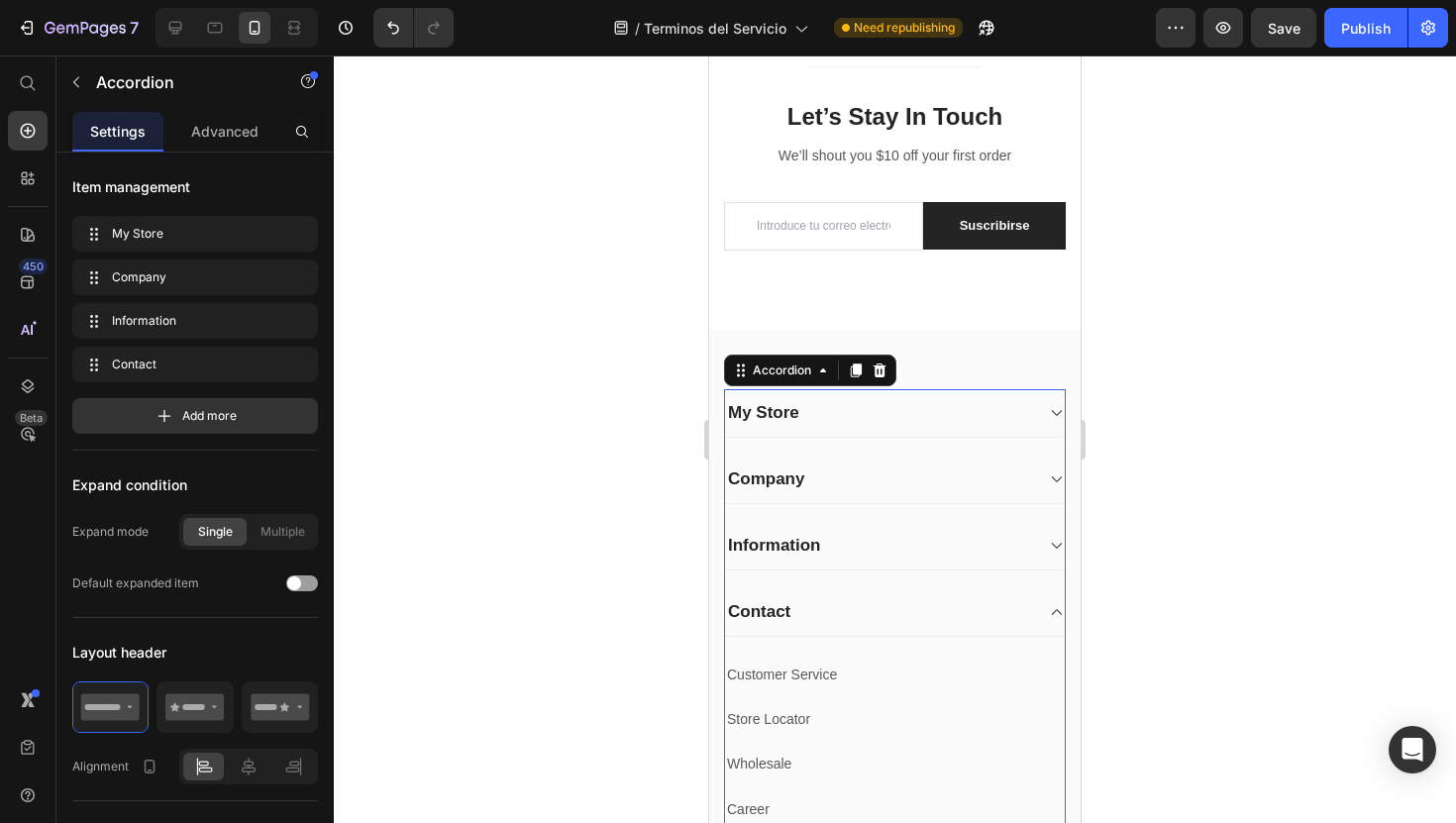 click on "Contact" at bounding box center (894, 612) 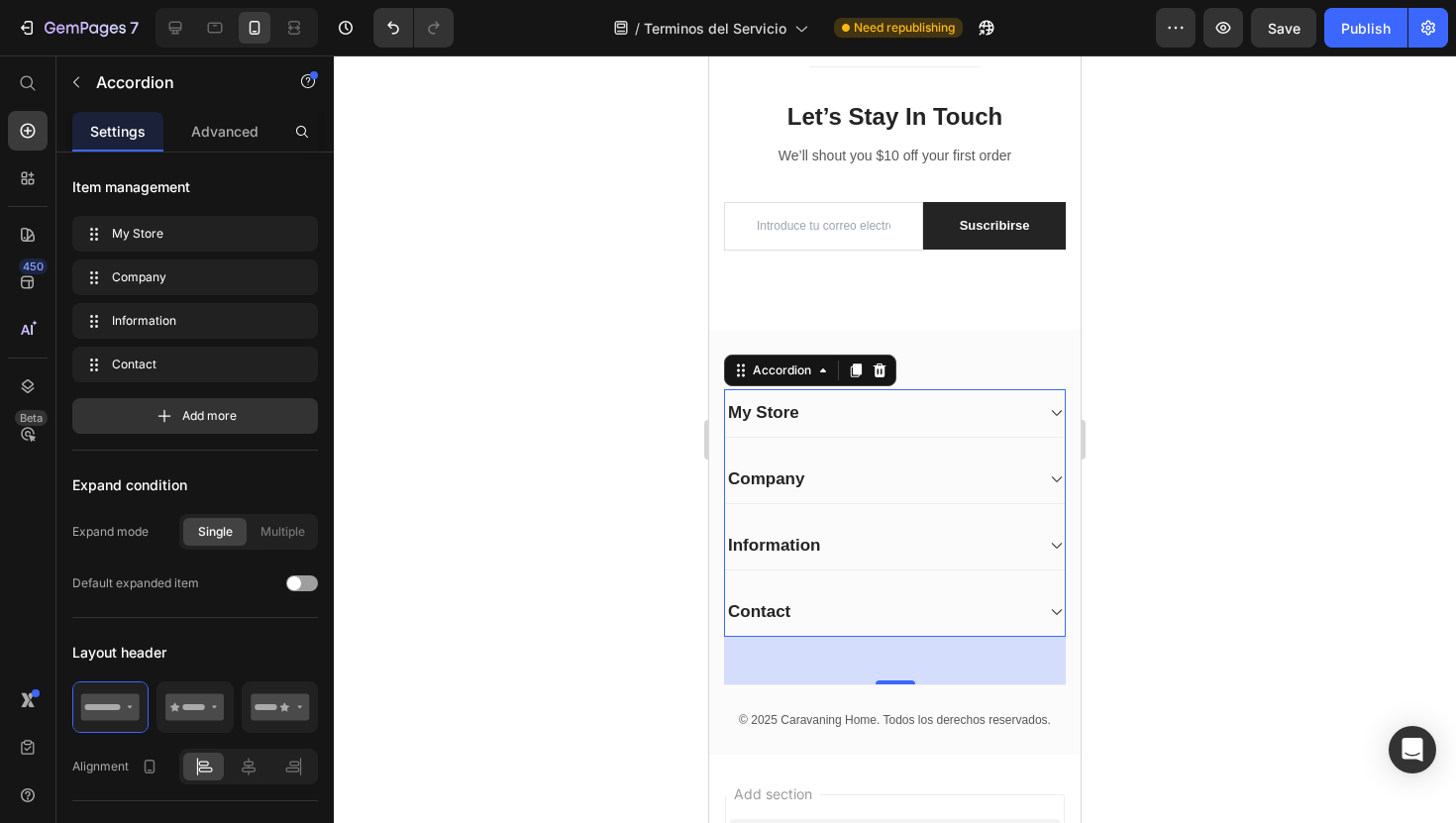 click at bounding box center (233, 28) 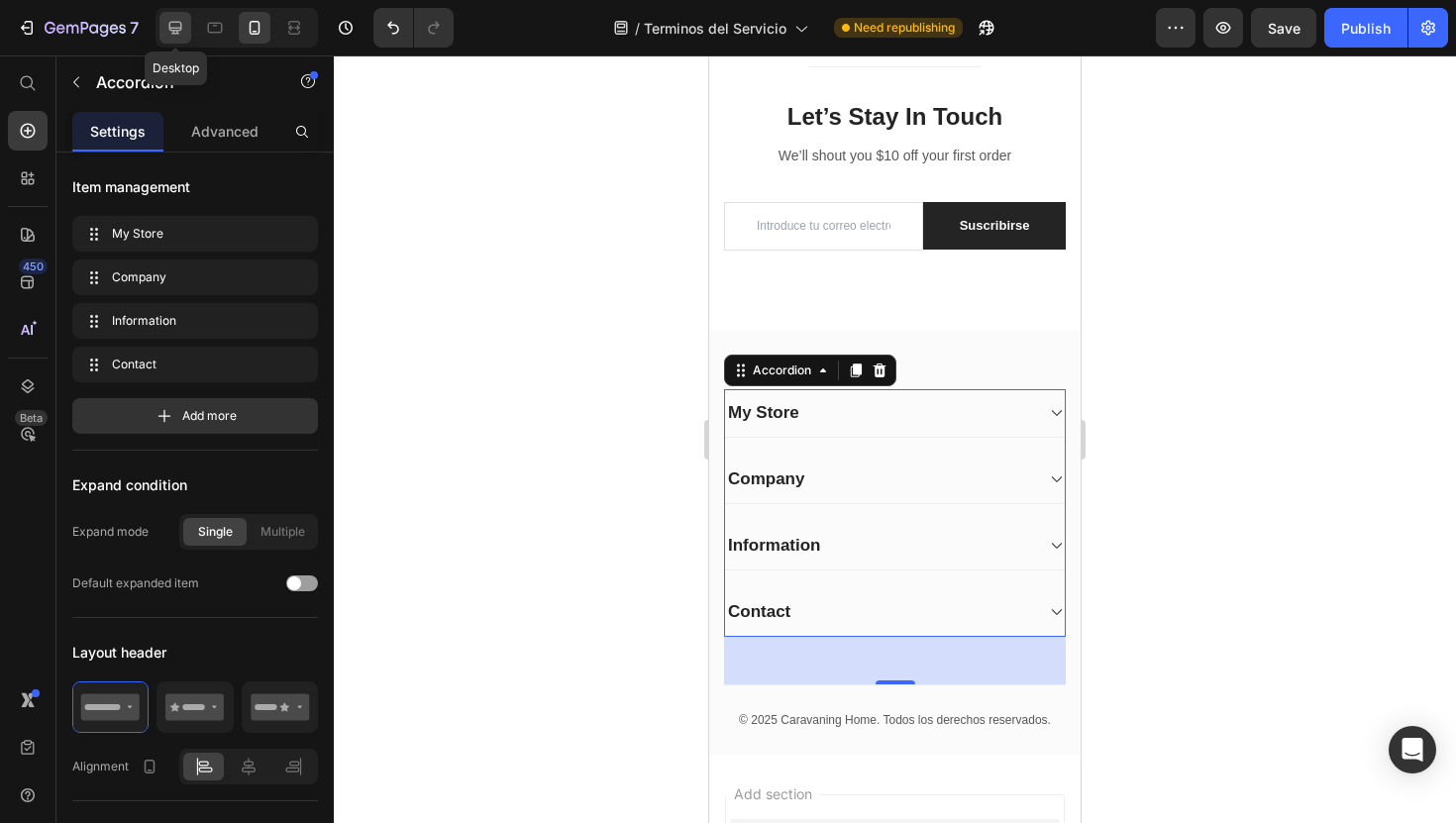 click 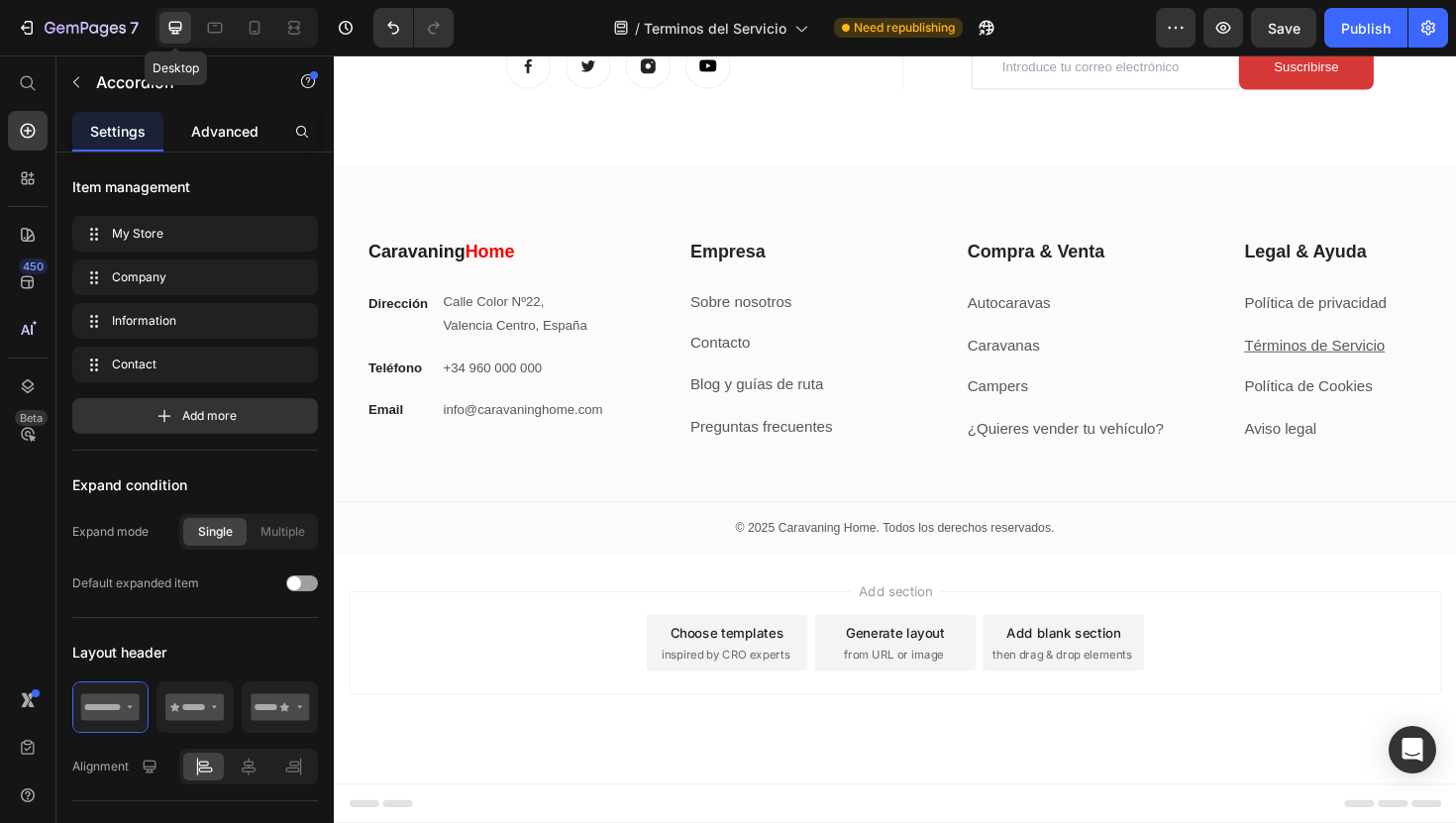 scroll, scrollTop: 5226, scrollLeft: 0, axis: vertical 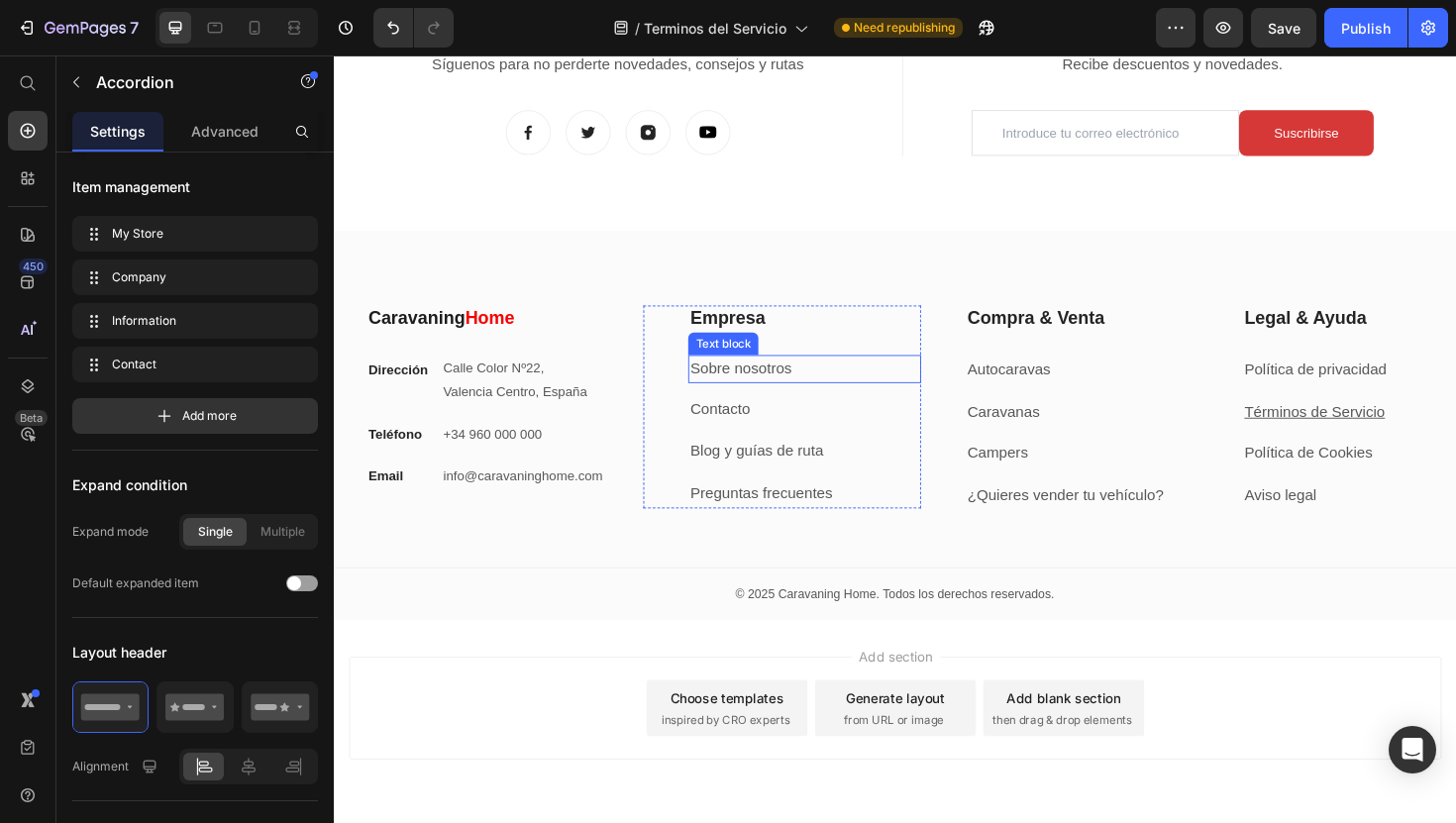click on "Sobre nosotros" at bounding box center [832, 387] 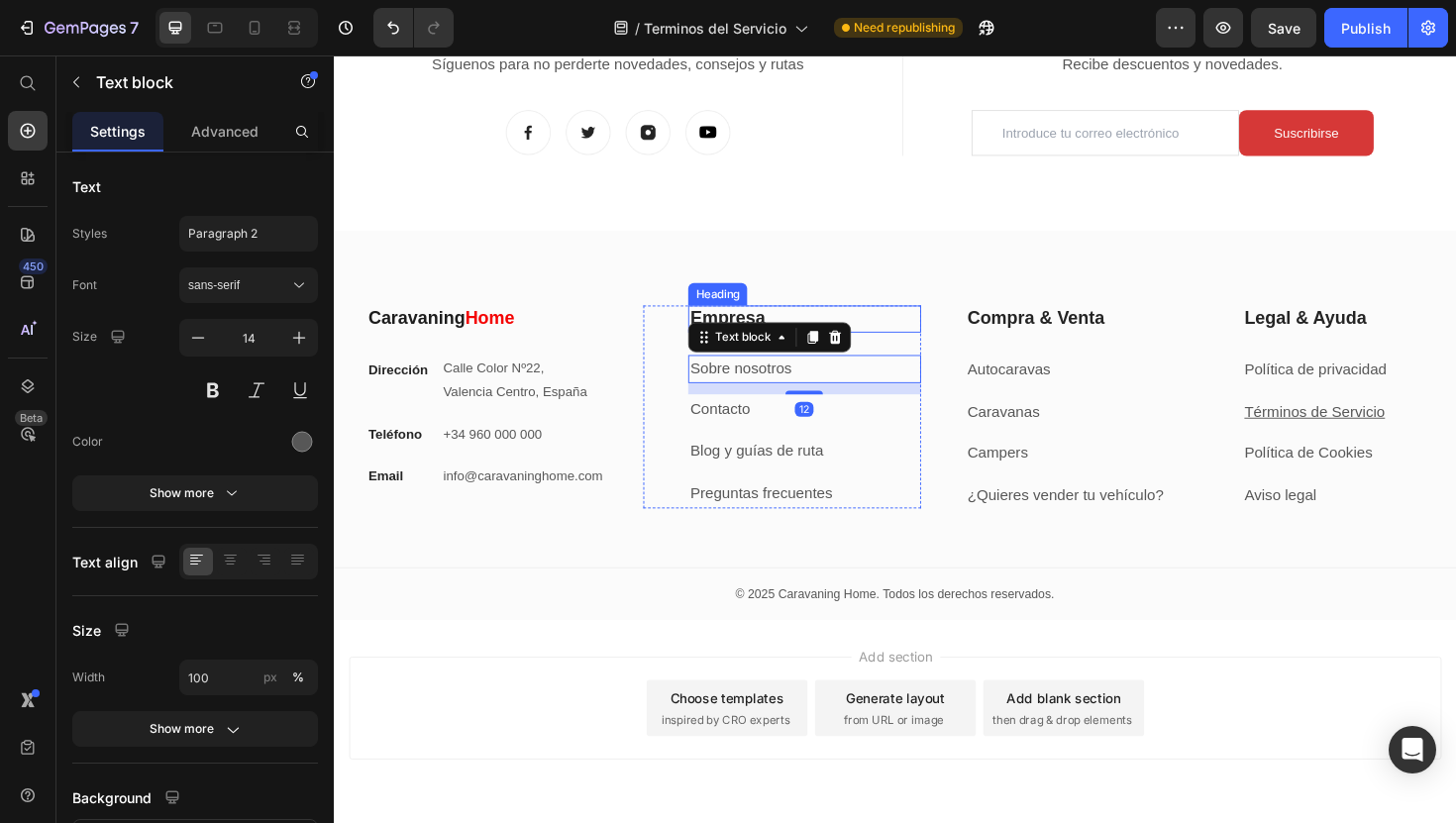 click on "Empresa" at bounding box center (832, 334) 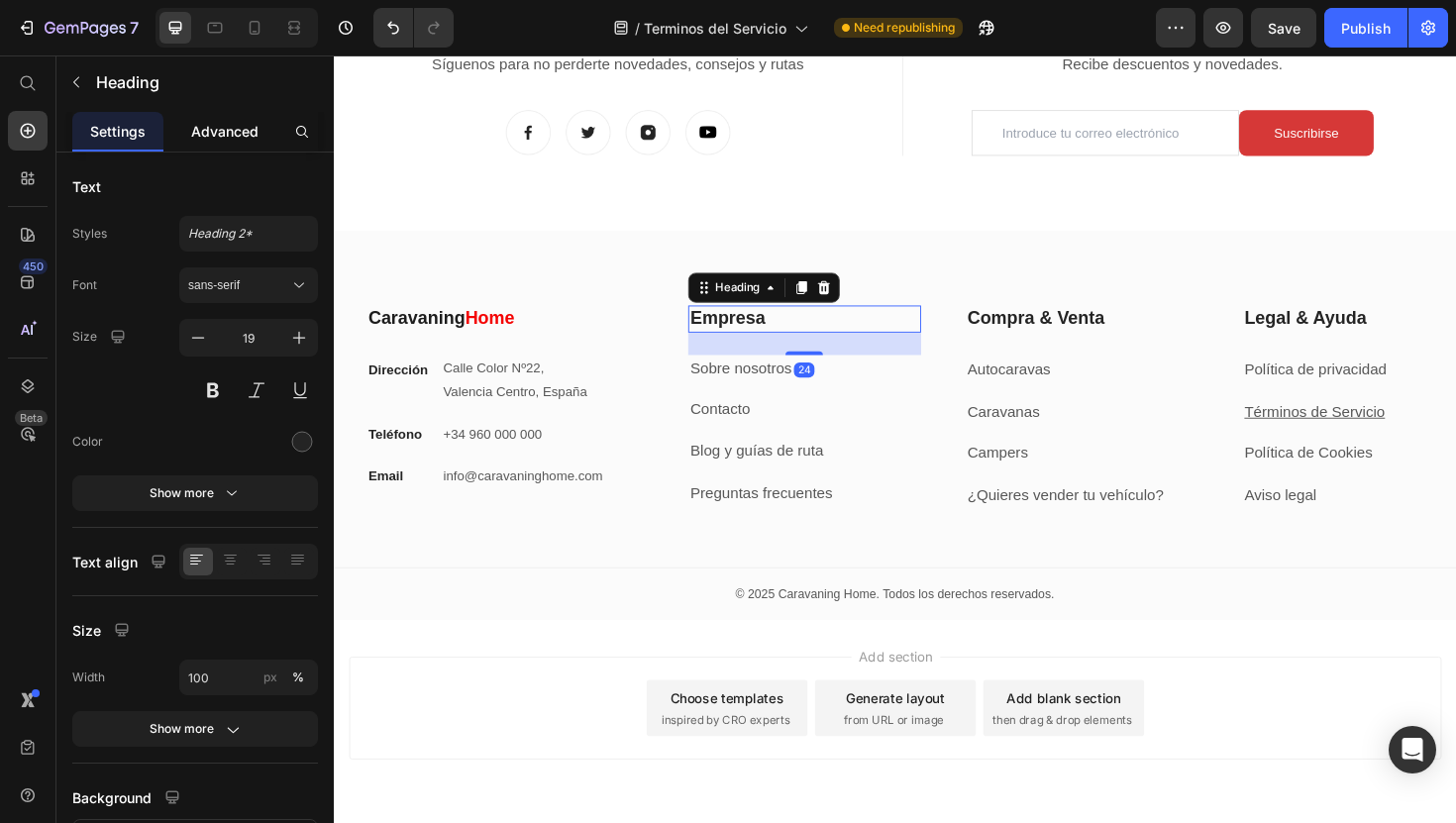 click on "Advanced" 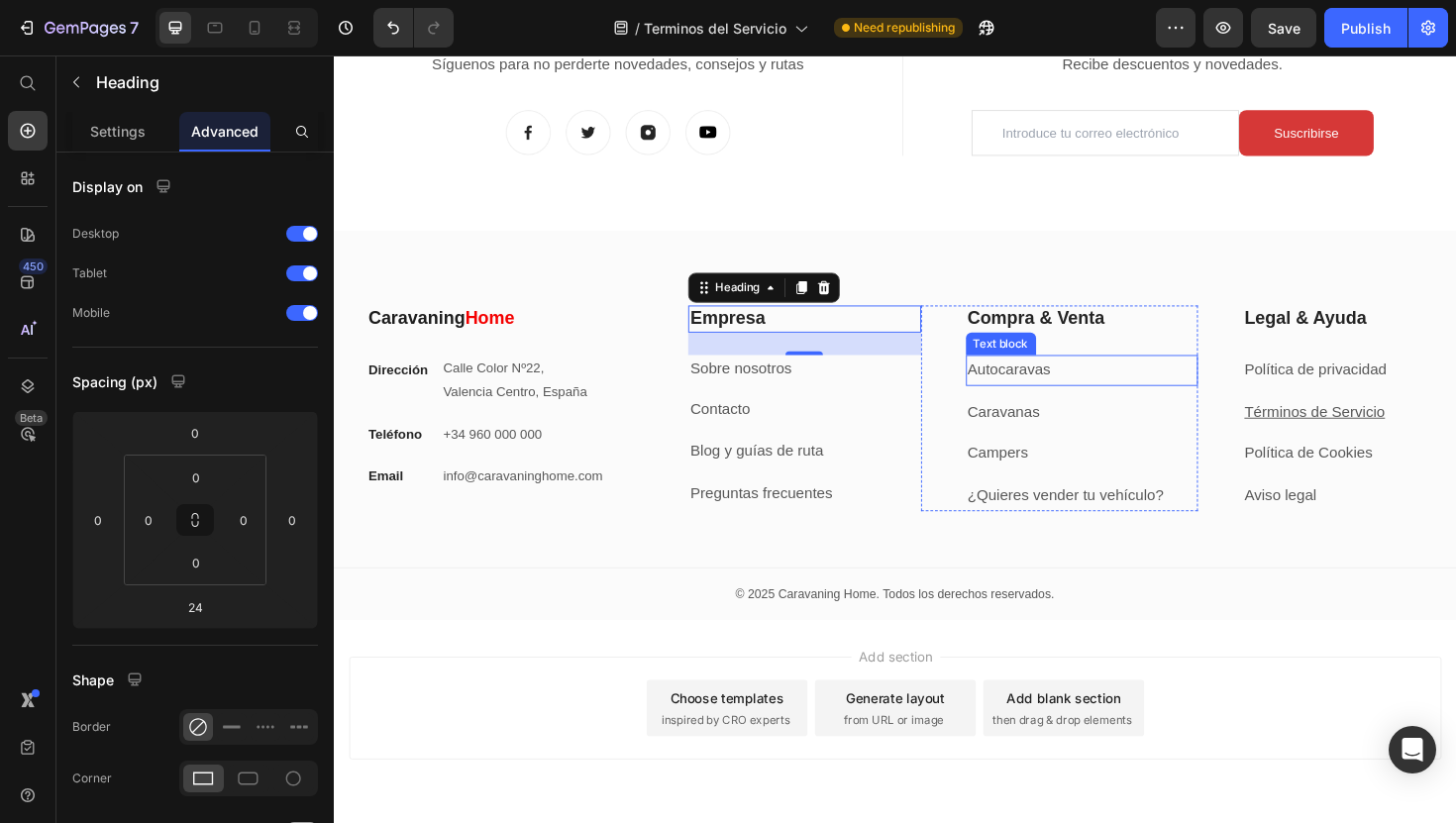 click on "Autocaravas" at bounding box center [1126, 388] 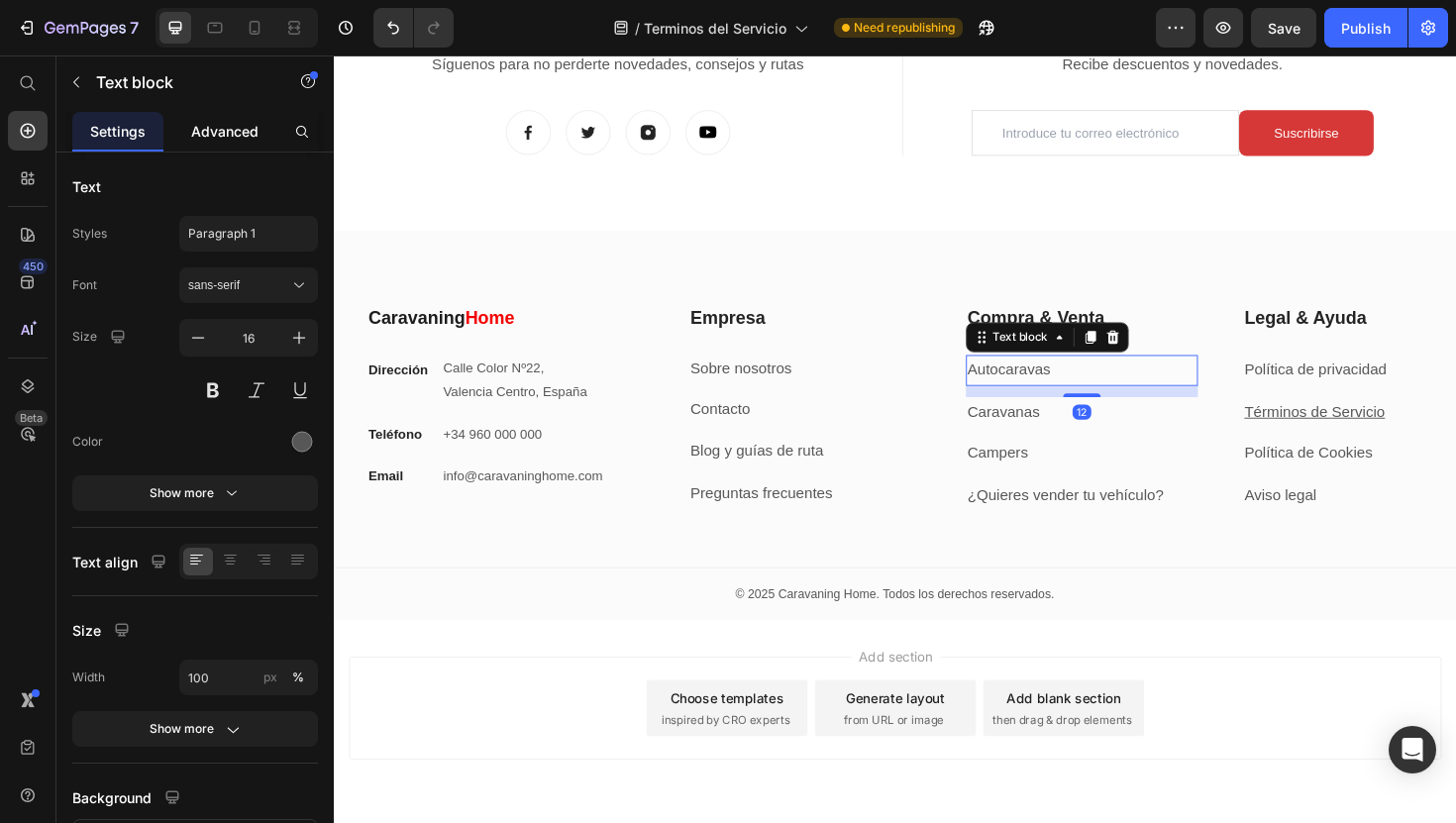 click on "Advanced" at bounding box center (225, 131) 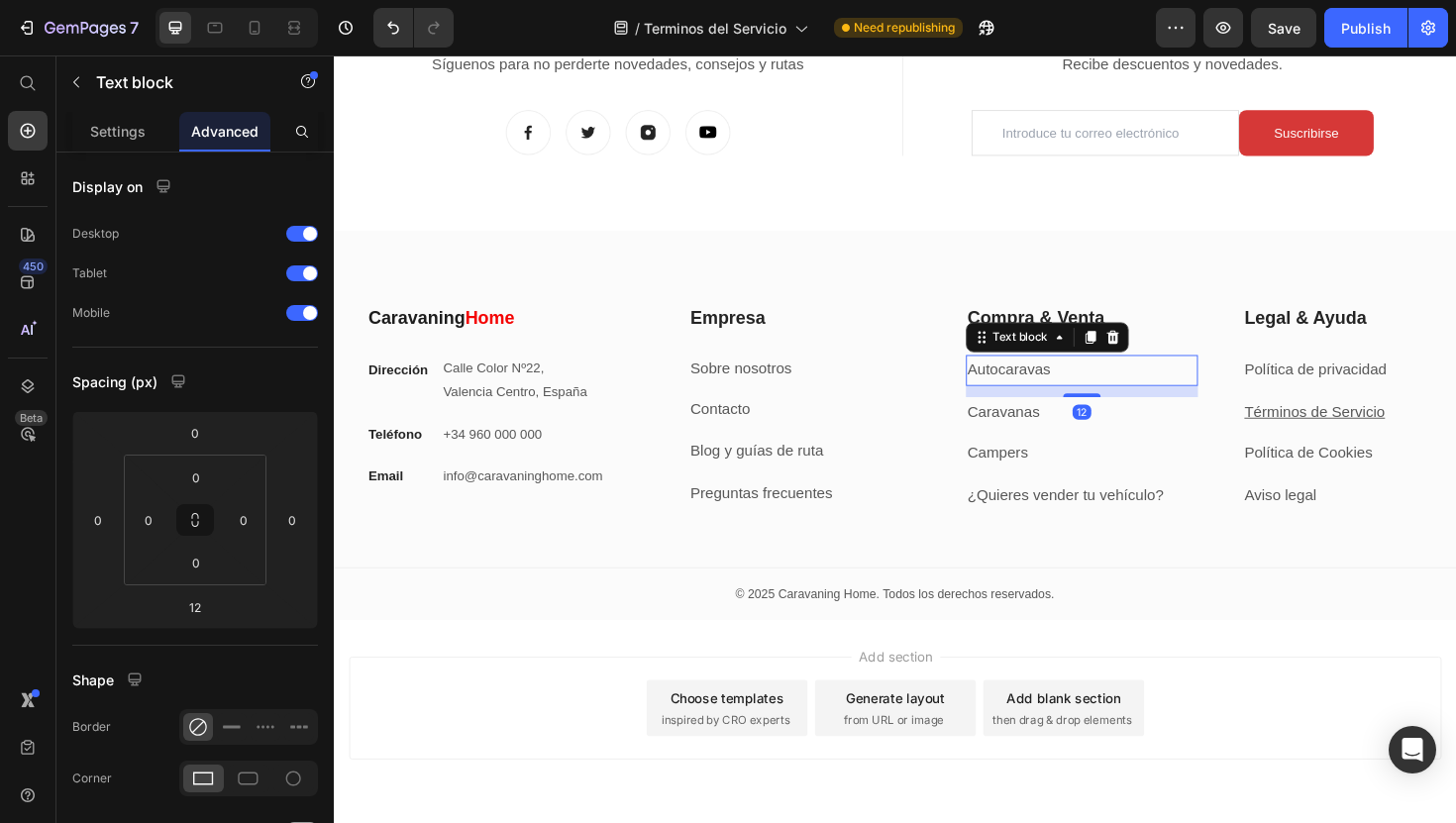 click on "Advanced" at bounding box center (225, 131) 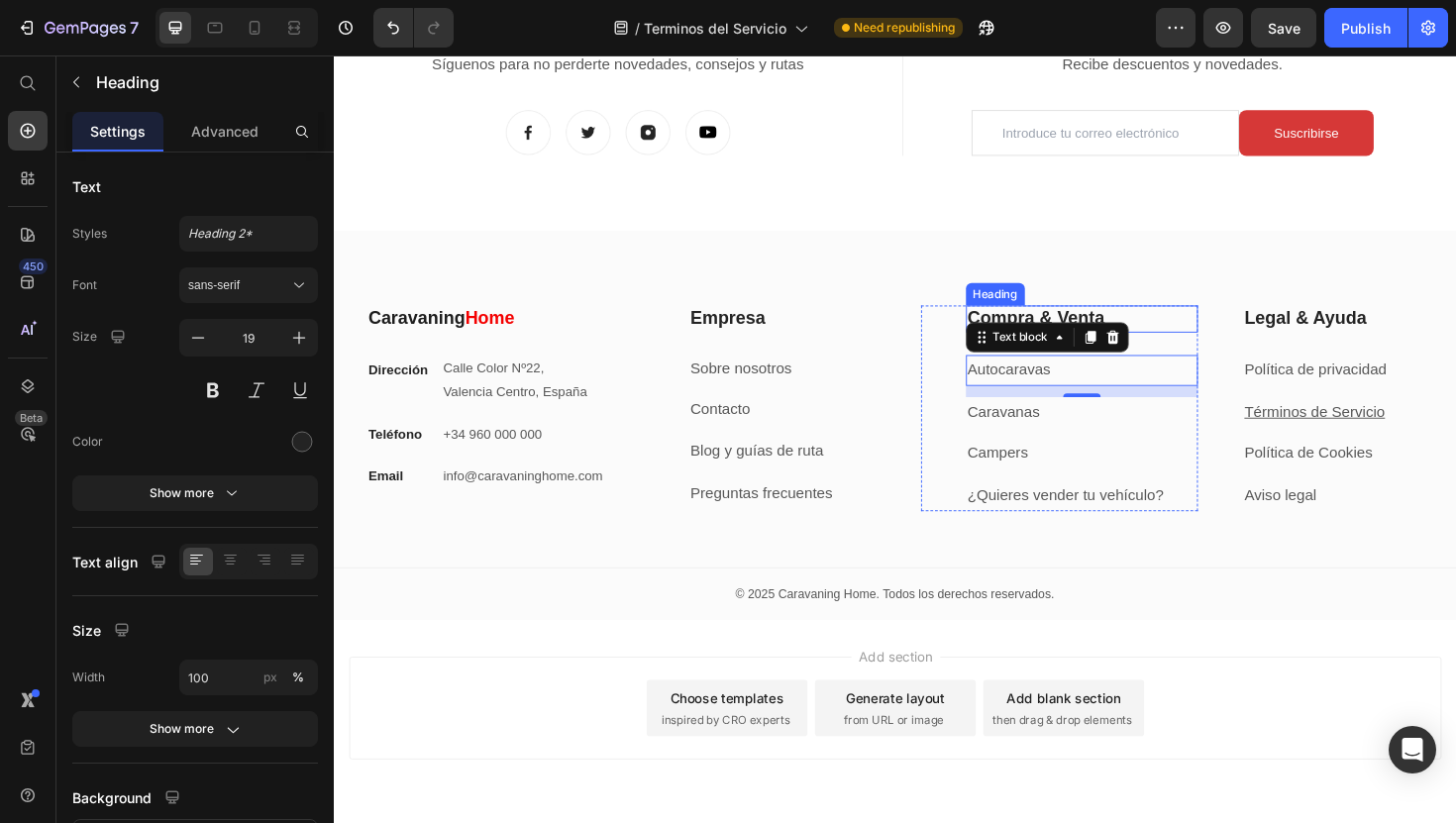 click on "Compra & Venta" at bounding box center [1126, 334] 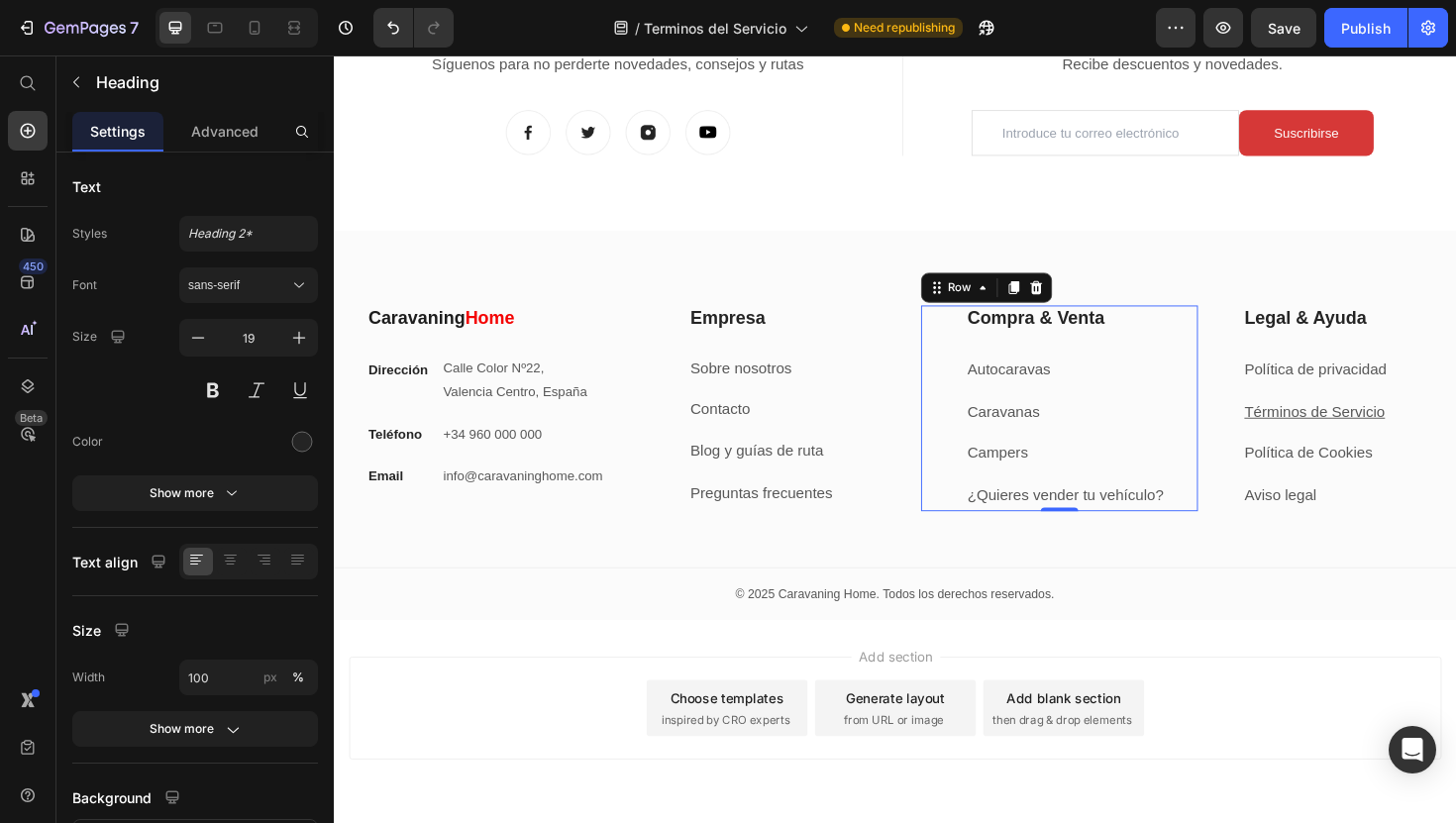 click on "Compra & Venta Heading Autocaravas Text block Caravanas Text block Campers Text block ¿Quieres vender tu vehículo? Text block Row   0" at bounding box center (1102, 429) 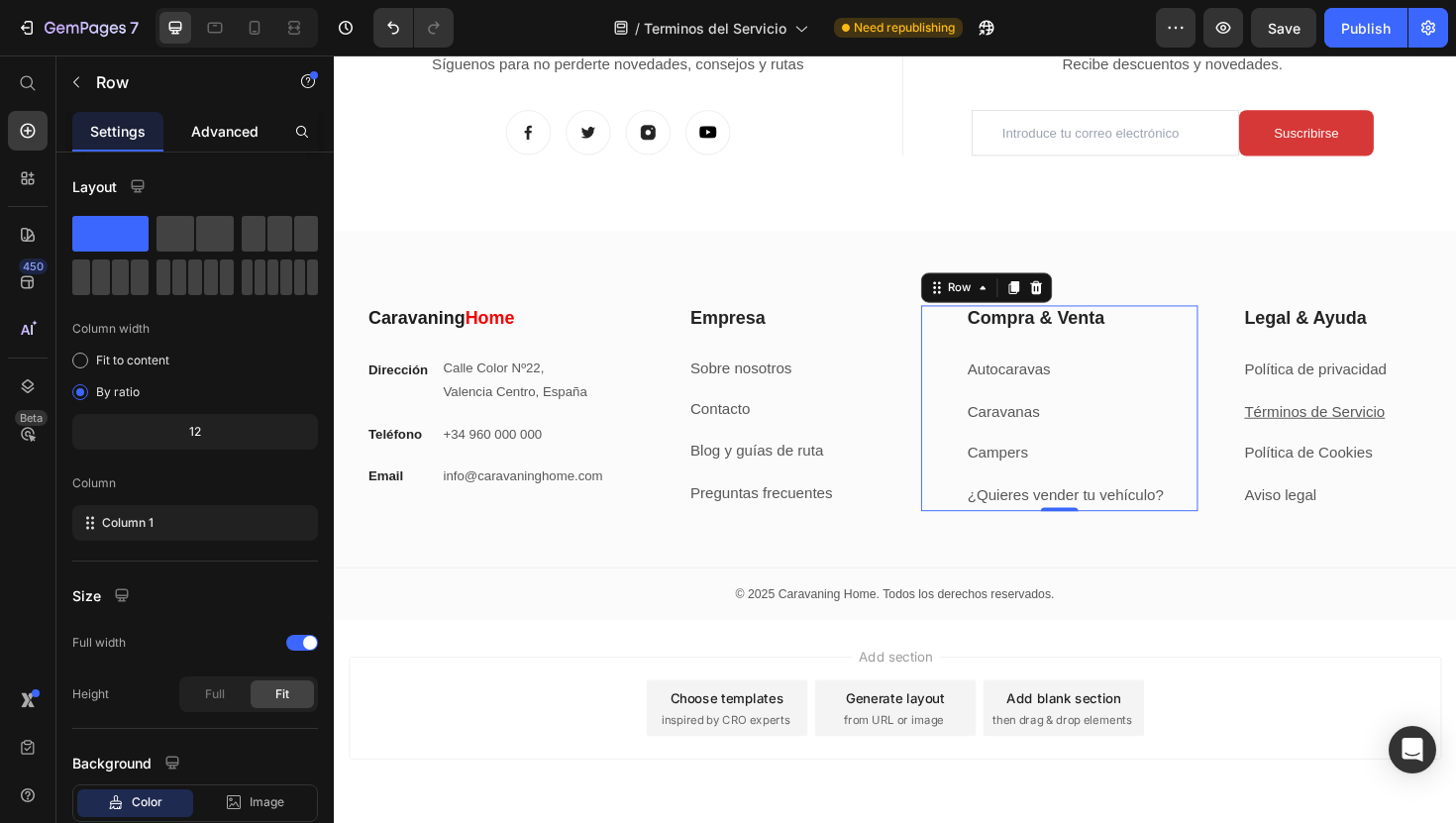 click on "Advanced" 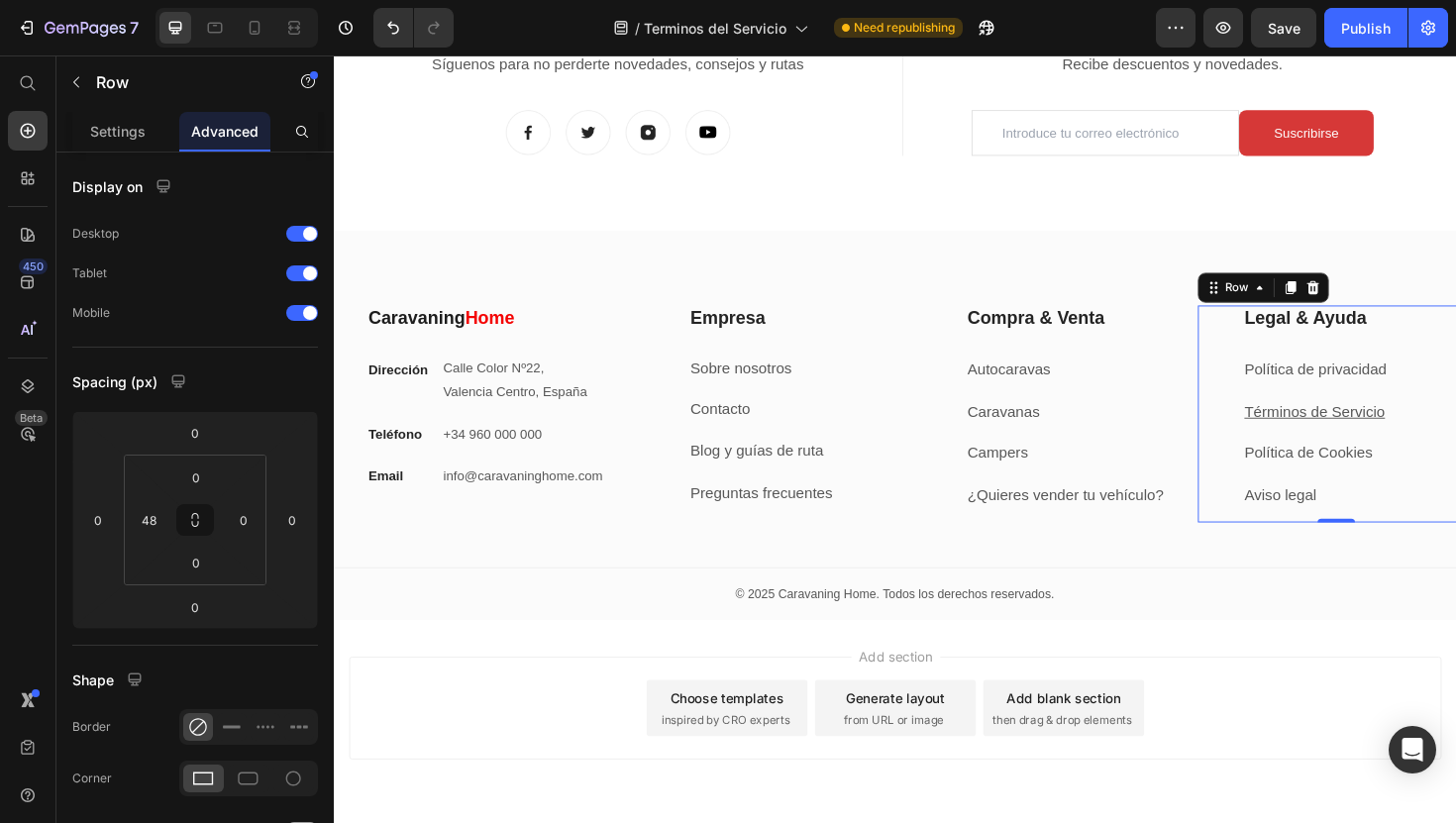 click on "Legal & Ayuda Heading Política de privacidad Text block Términos de Servicio Text block Política de Cookies Text block Aviso legal Text block Row   0" at bounding box center [1396, 435] 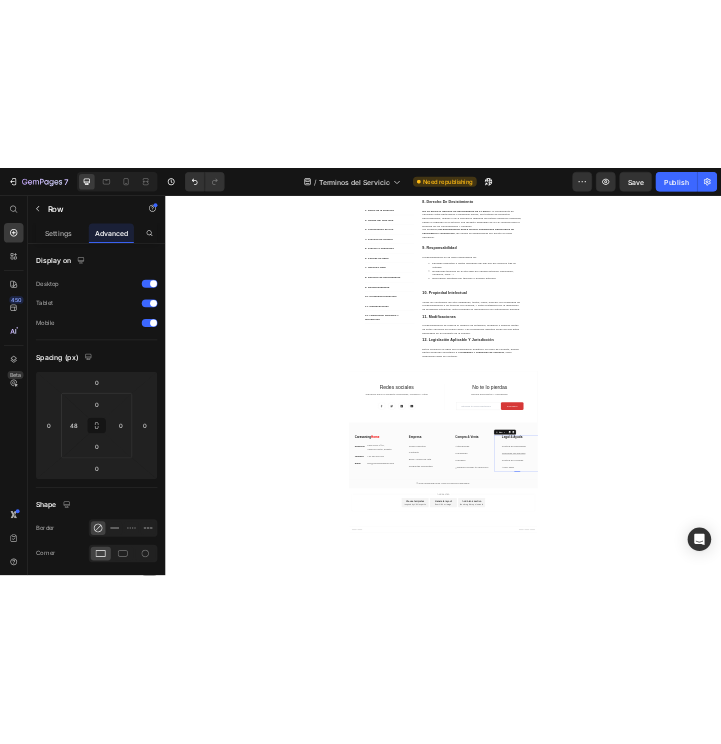 scroll, scrollTop: 4018, scrollLeft: 0, axis: vertical 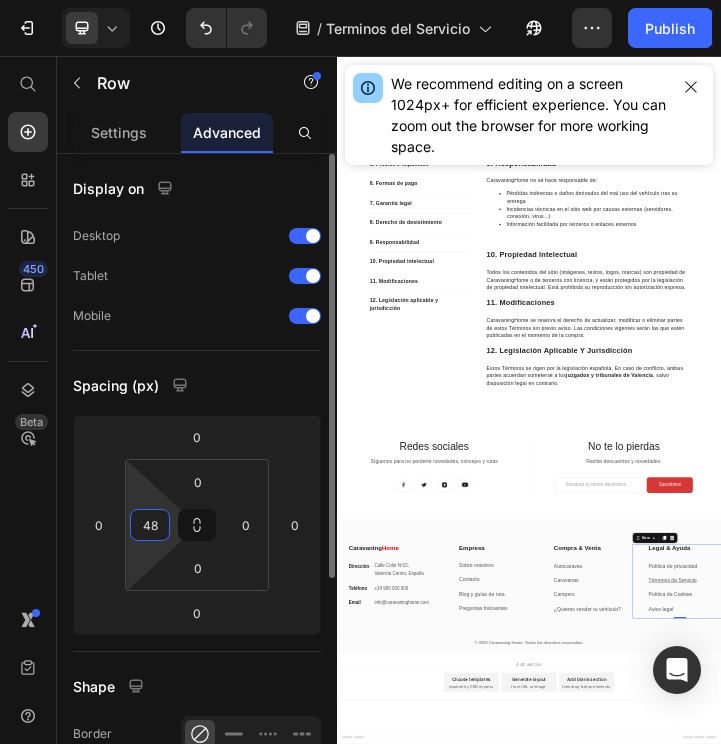 click on "48" at bounding box center (150, 525) 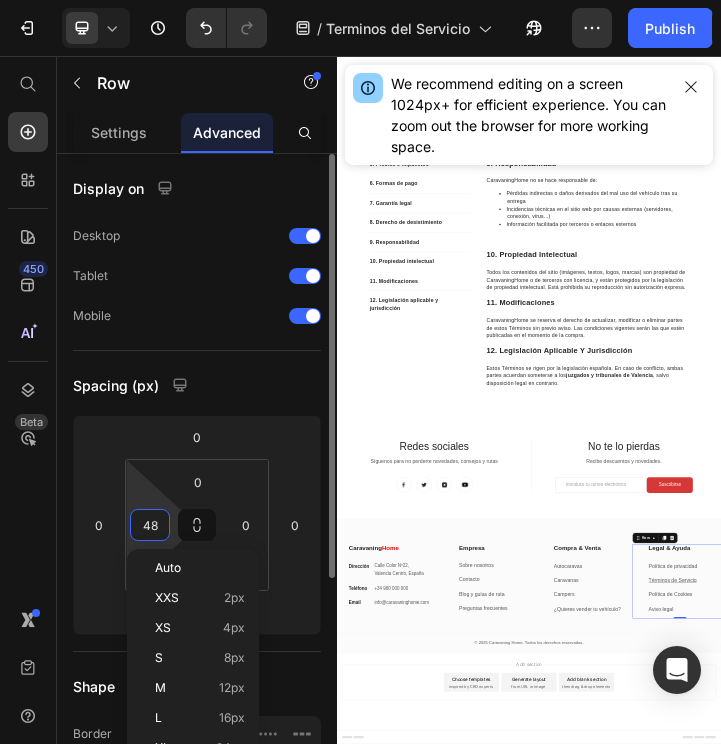 type on "4" 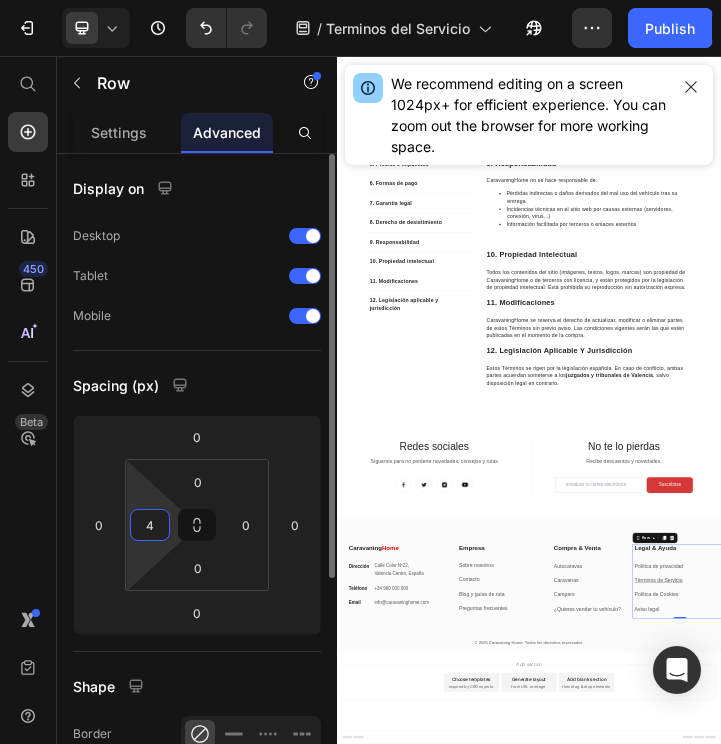 type 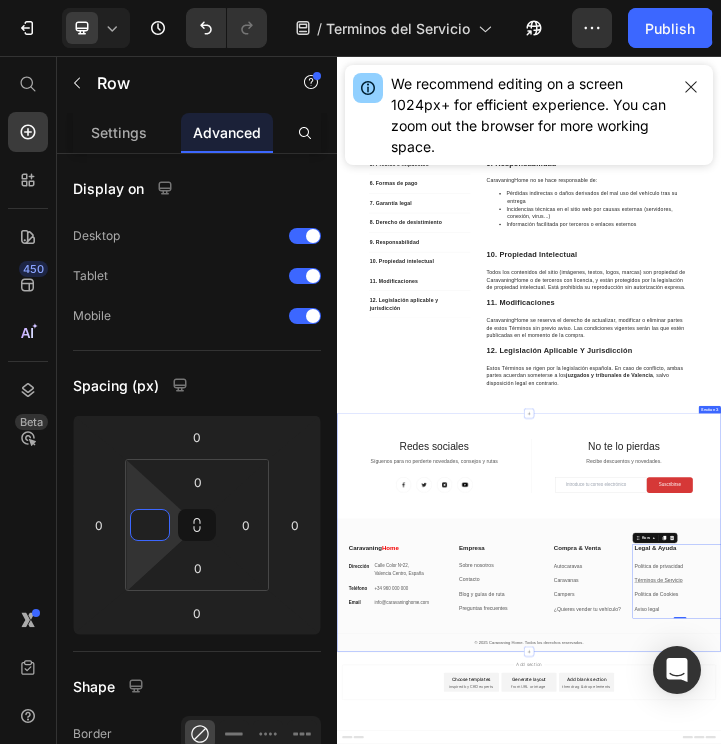 click on "Redes sociales Heading Síguenos para no perderte novedades, consejos y rutas Text block Image Image Image Image Row                Title Line No te lo pierdas Heading Recibe descuentos y novedades. Text block Email Field Suscribirse Submit Button Row Newsletter Row Let’s Stay In Touch Heading We’ll shout you $10 off your first order Text block Email Field Suscribirse Submit Button Row Newsletter Row Row Caravaning Home Heading Dirección Text block Calle Color Nº22, [CITY], [COUNTRY] Text block Row Teléfono Text block +34 [PHONE] Text block Row Email Text block info@caravaninghome.com Text block Row Empresa Heading Sobre nosotros Text block Contacto Text block Blog y guías de ruta Text block Preguntas frecuentes Text block Row Compra & Venta Heading Autocaravas Text block Caravanas Text block Campers Text block ¿Quieres vender tu vehículo? Text block Row Legal & Ayuda Heading Política de privacidad Text block Términos de Servicio Text block Política de Cookies Text block Aviso legal" at bounding box center (937, 1586) 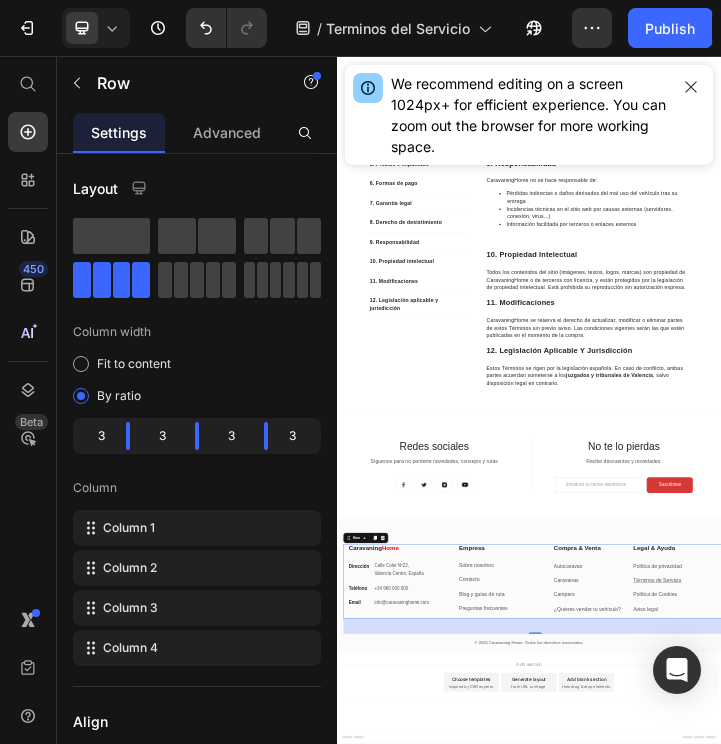 click on "Caravaning Home Heading Dirección Text block Calle Color Nº22, [CITY], [COUNTRY] Text block Row Teléfono Text block +34 [PHONE] Text block Row Email Text block info@caravaninghome.com Text block Row" at bounding box center (520, 1698) 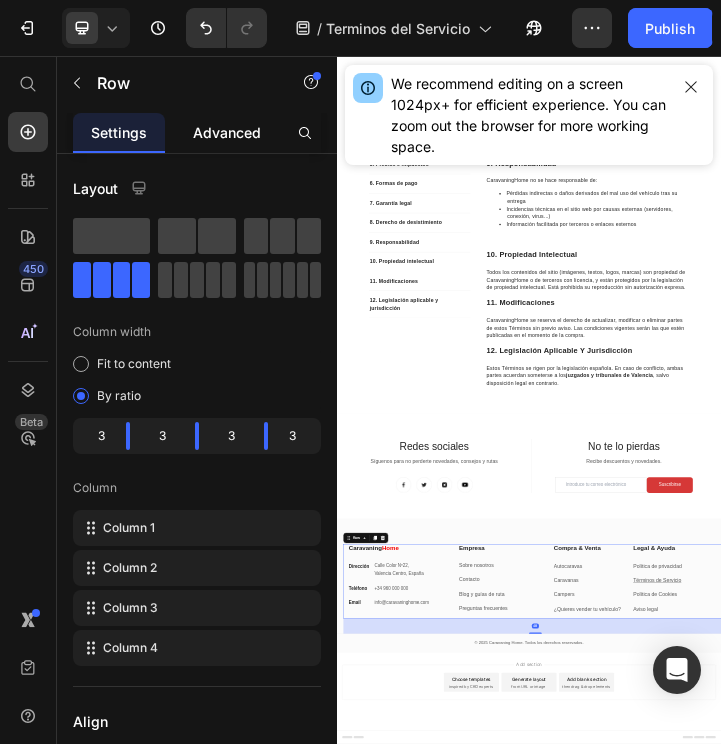 click on "Advanced" 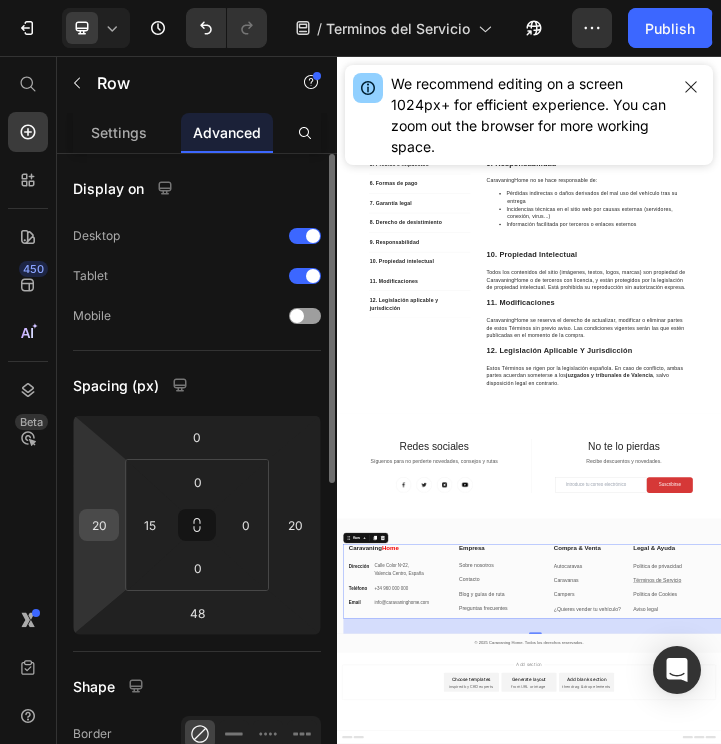 click on "20" at bounding box center (99, 525) 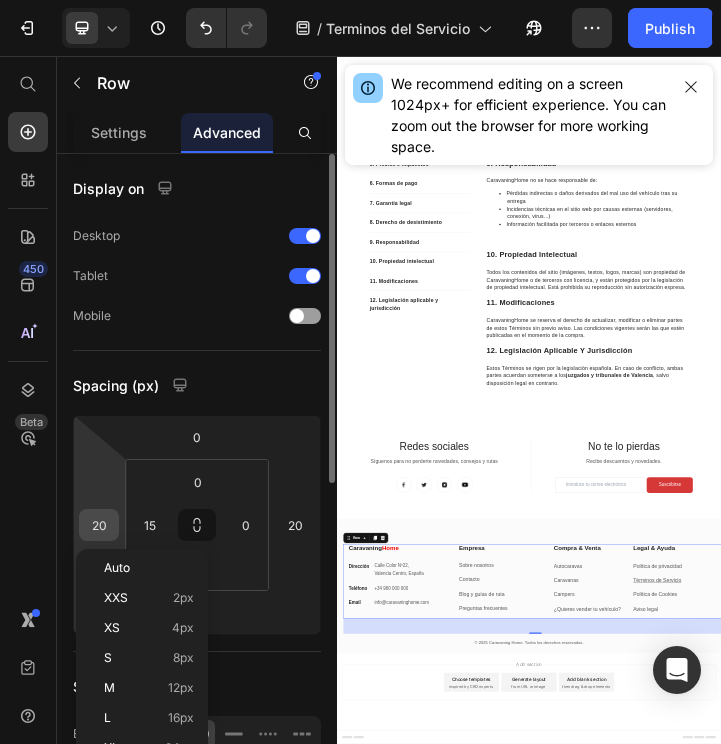 click on "20" at bounding box center [99, 525] 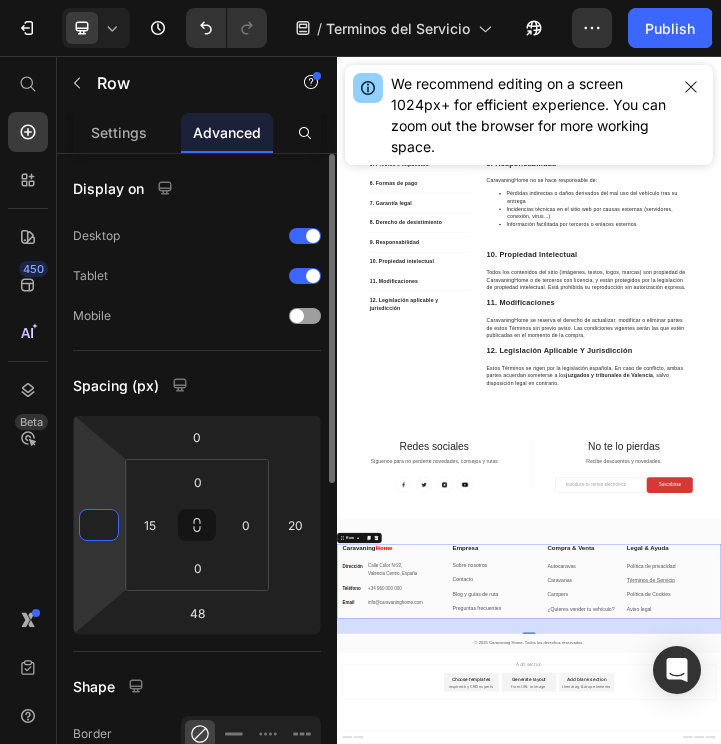 type on "20" 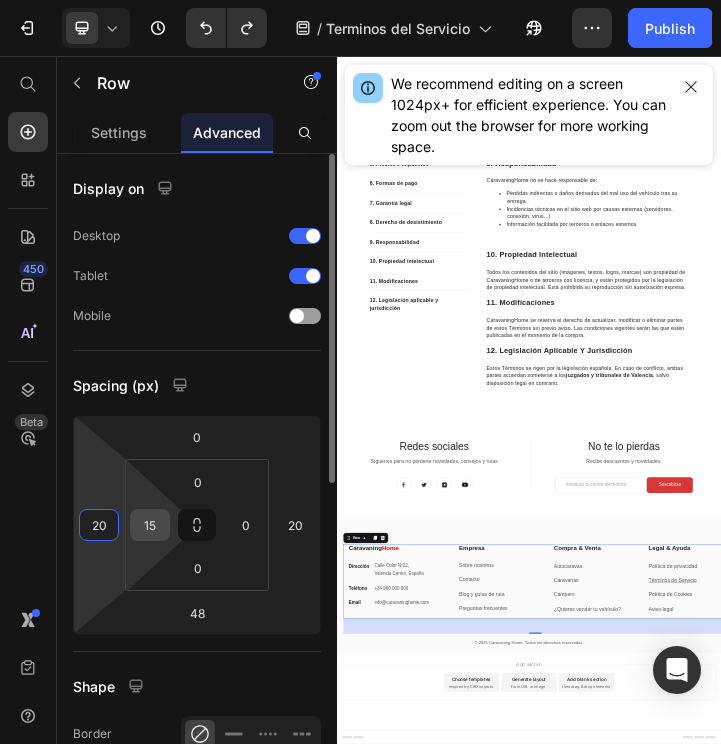 click on "15" at bounding box center [150, 525] 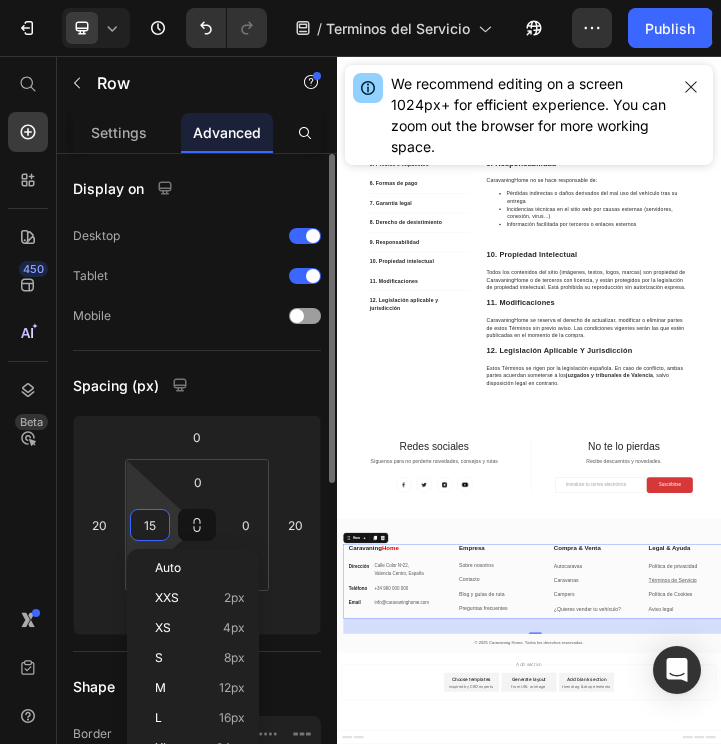 type 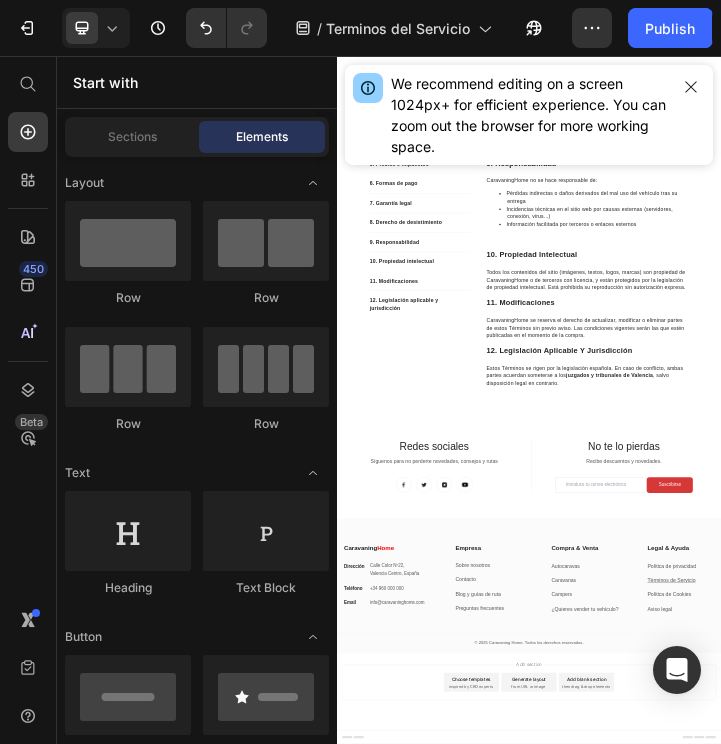 click on "Add section Choose templates inspired by CRO experts Generate layout from URL or image Add blank section then drag & drop elements" at bounding box center [937, 2013] 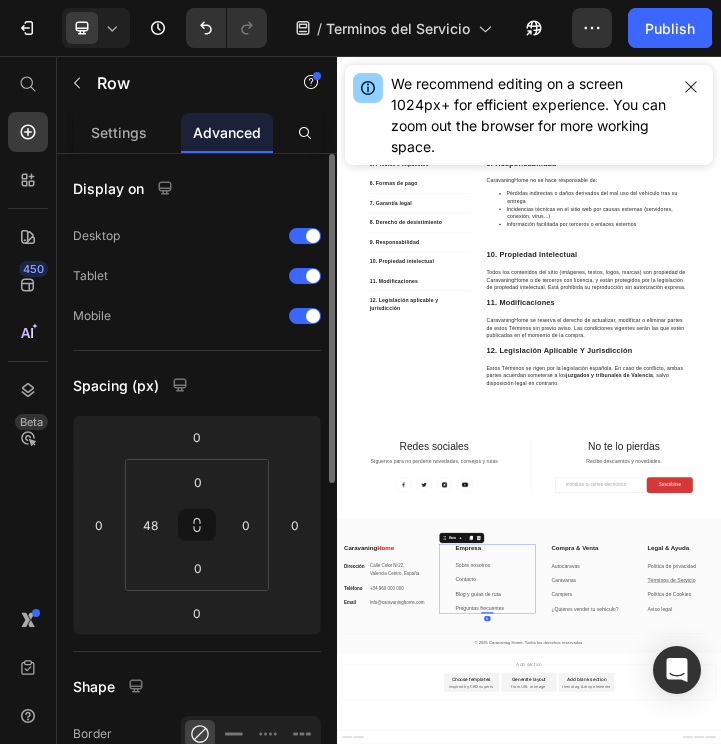 click on "Empresa Heading Sobre nosotros Text block Contacto Text block Blog y guías de ruta Text block Preguntas frecuentes Text block Row   0" at bounding box center [807, 1690] 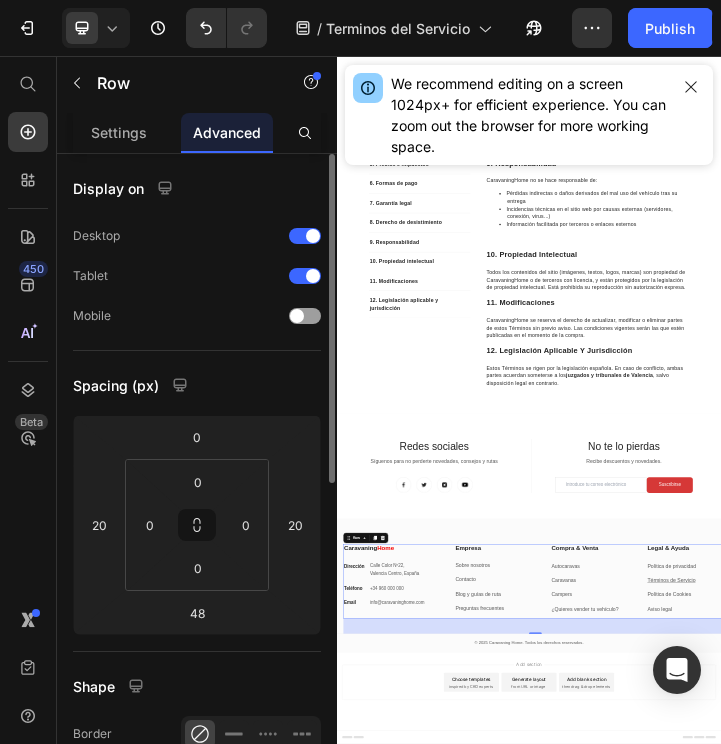 click on "Empresa Heading Sobre nosotros Text block Contacto Text block Blog y guías de ruta Text block Preguntas frecuentes Text block Row" at bounding box center [807, 1698] 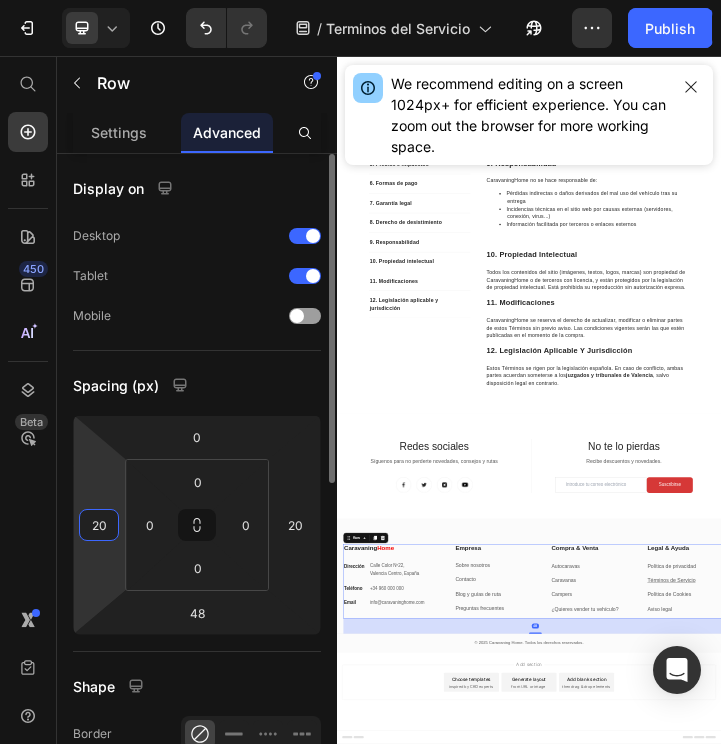 click on "20" at bounding box center (99, 525) 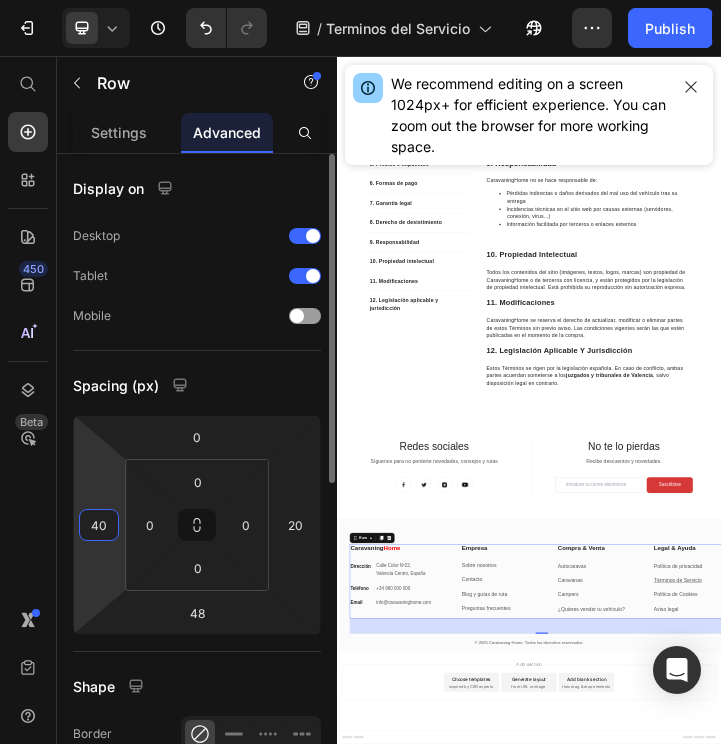 type on "4" 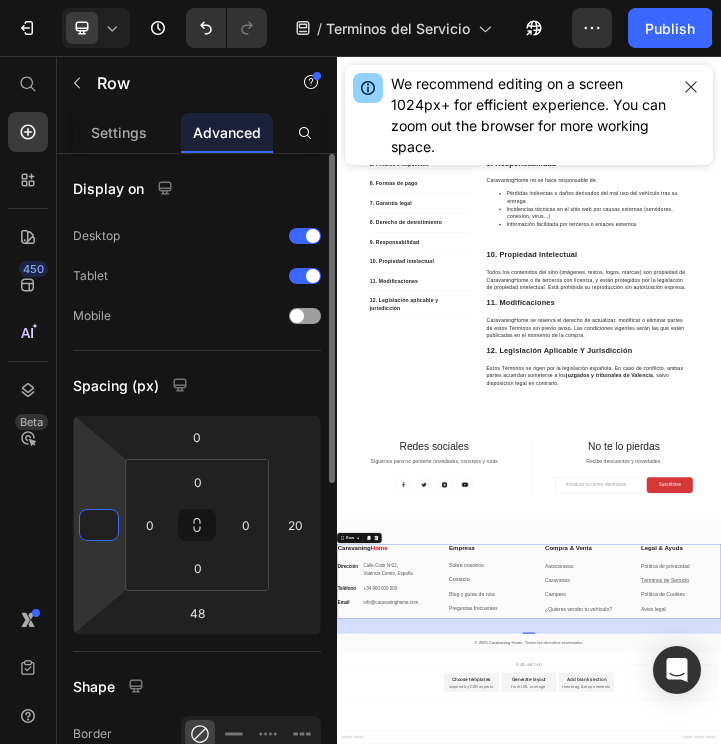 type on "2" 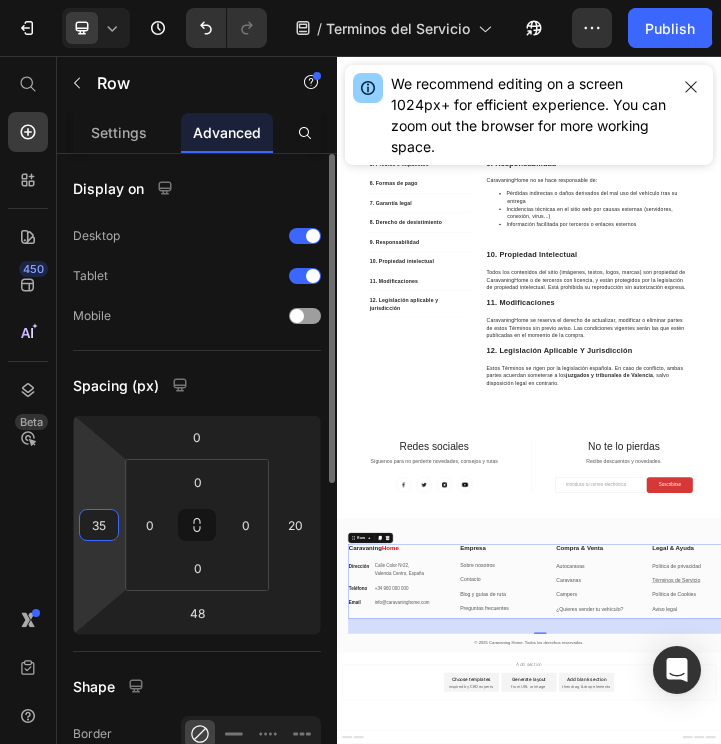 type on "3" 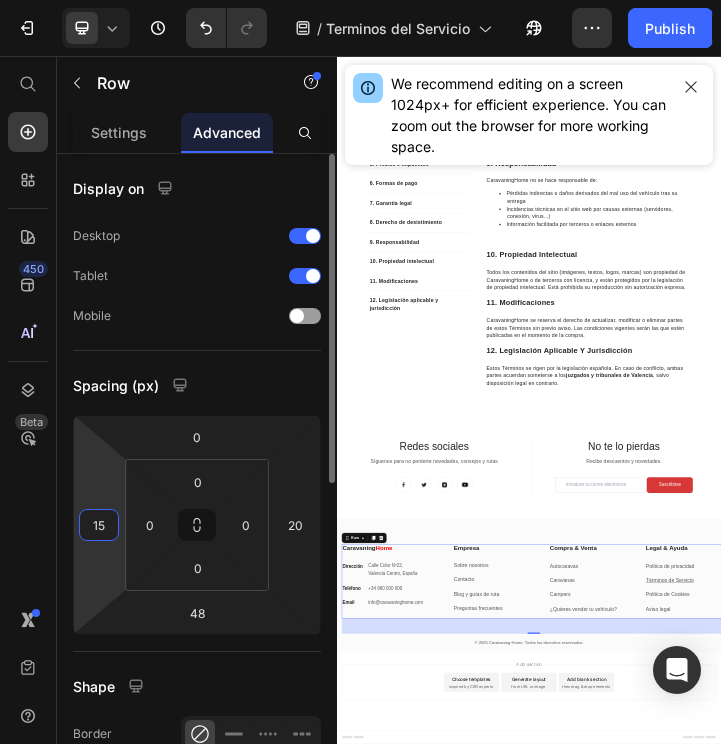 type on "1" 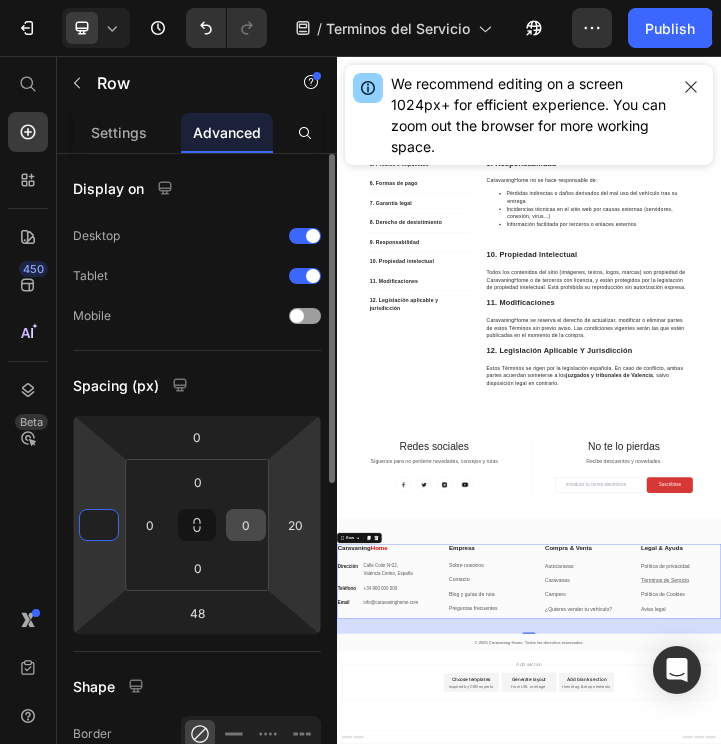 type on "0" 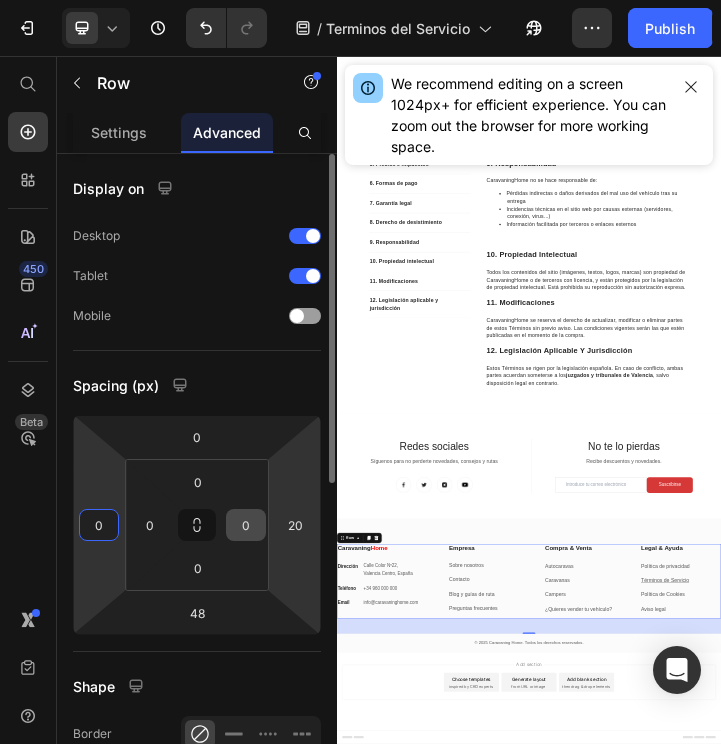 click on "0" at bounding box center (246, 525) 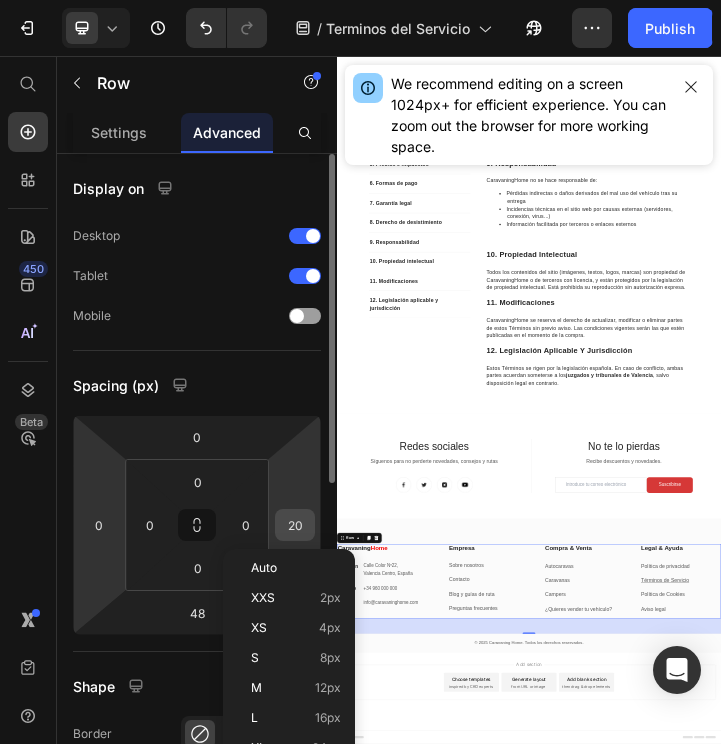 click on "20" at bounding box center [295, 525] 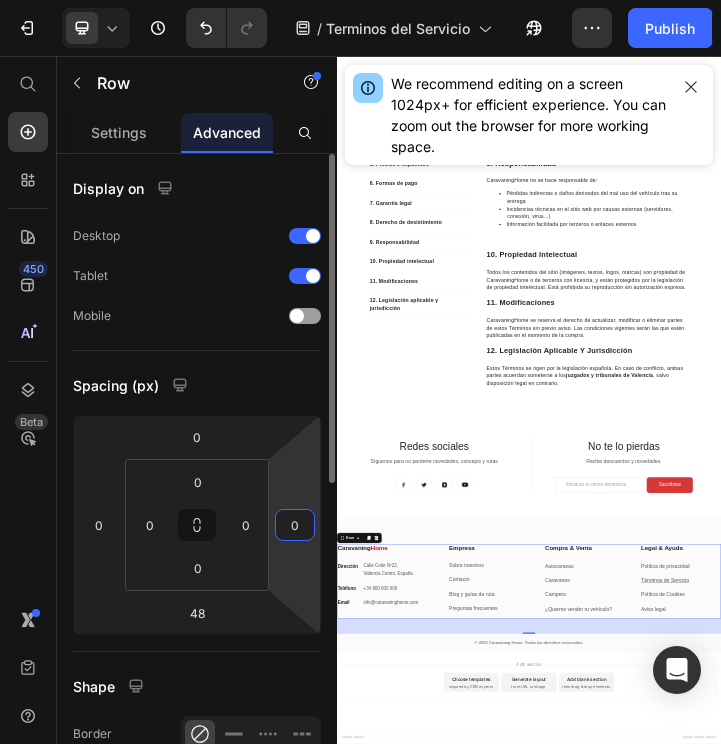 type on "0" 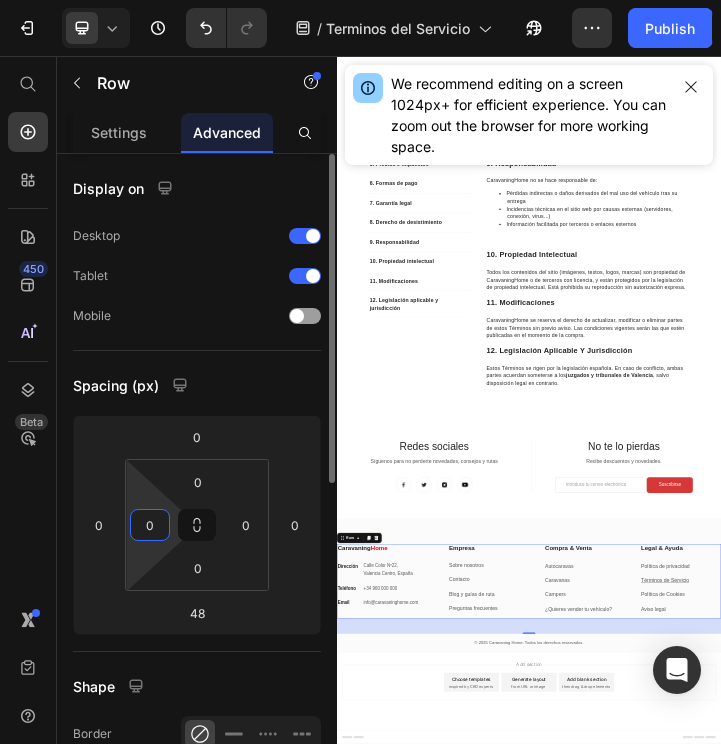 click on "0" at bounding box center (150, 525) 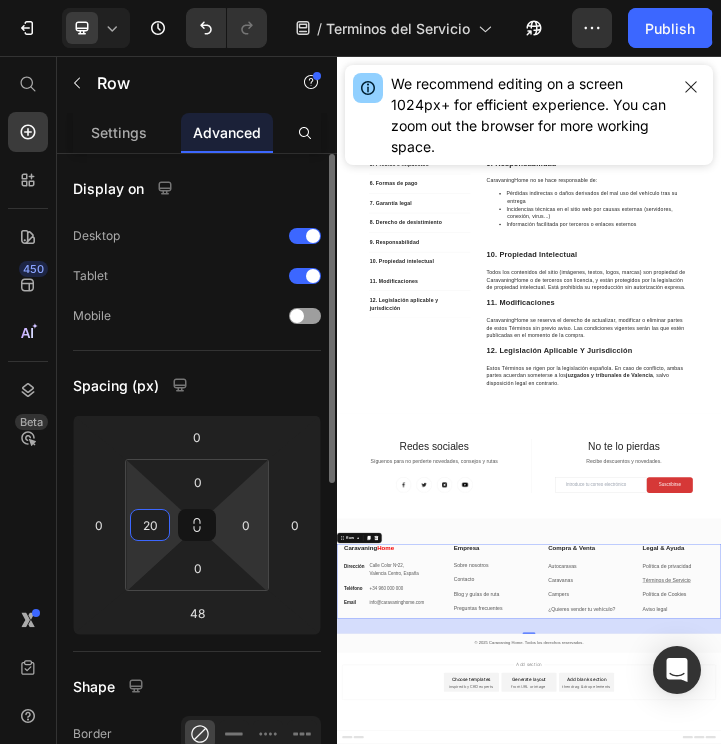 type on "20" 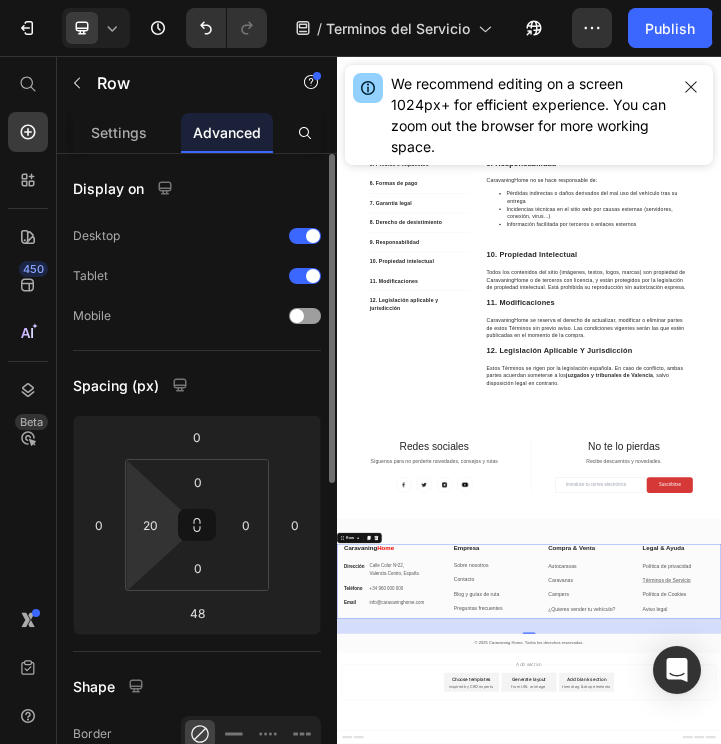 click on "0 20 0 0" at bounding box center (197, 525) 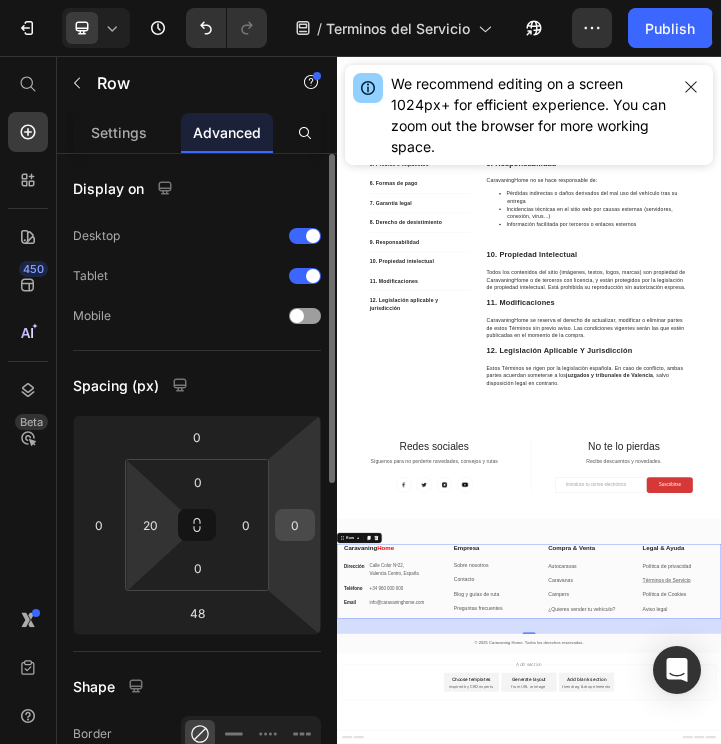 click on "0" at bounding box center [295, 525] 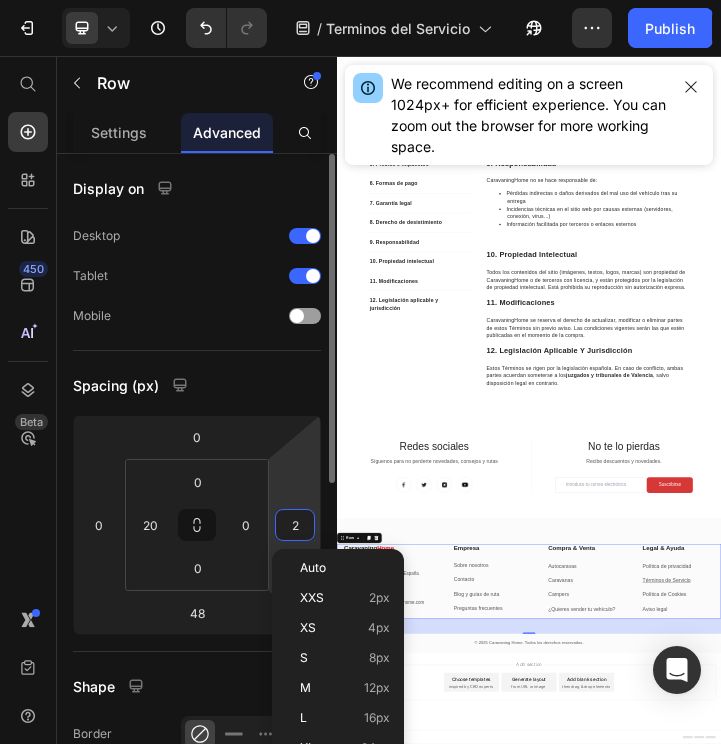 type on "20" 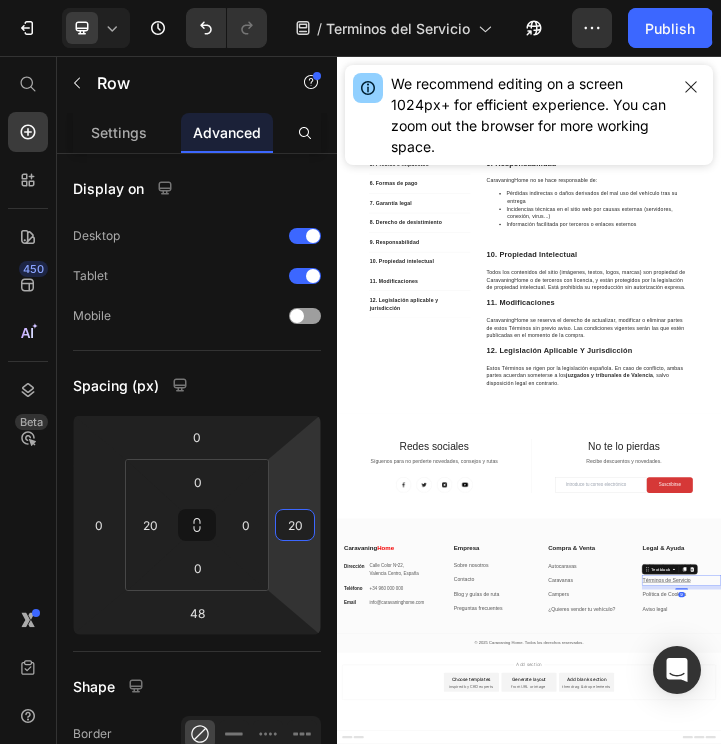 click on "Términos de Servicio" at bounding box center [1367, 1695] 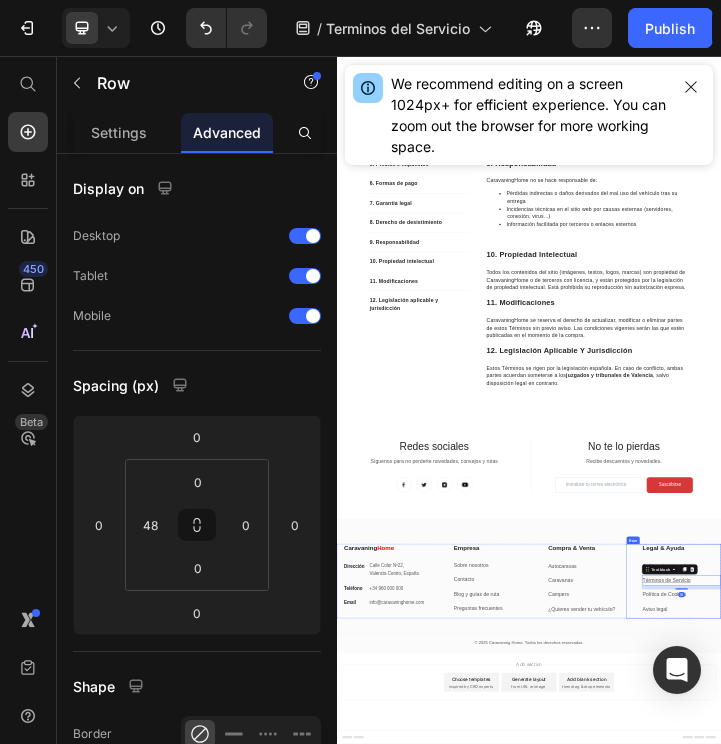 click on "Legal & Ayuda Heading Política de privacidad Text block Términos de Servicio Text block   12 Política de Cookies Text block Aviso legal Text block" at bounding box center (1413, 1698) 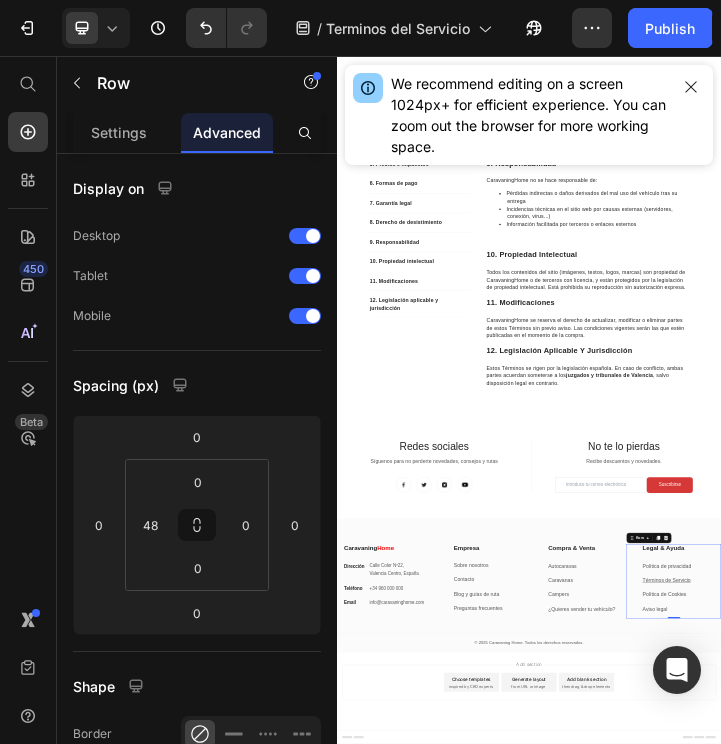click on "Legal & Ayuda Heading Política de privacidad Text block Términos de Servicio Text block Política de Cookies Text block Aviso legal Text block" at bounding box center (1413, 1698) 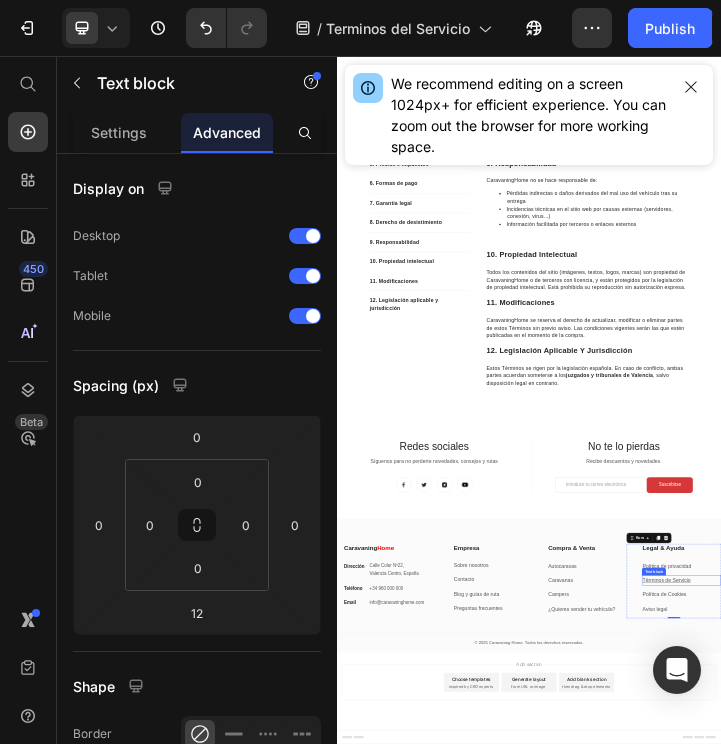 click on "Términos de Servicio" at bounding box center (1413, 1696) 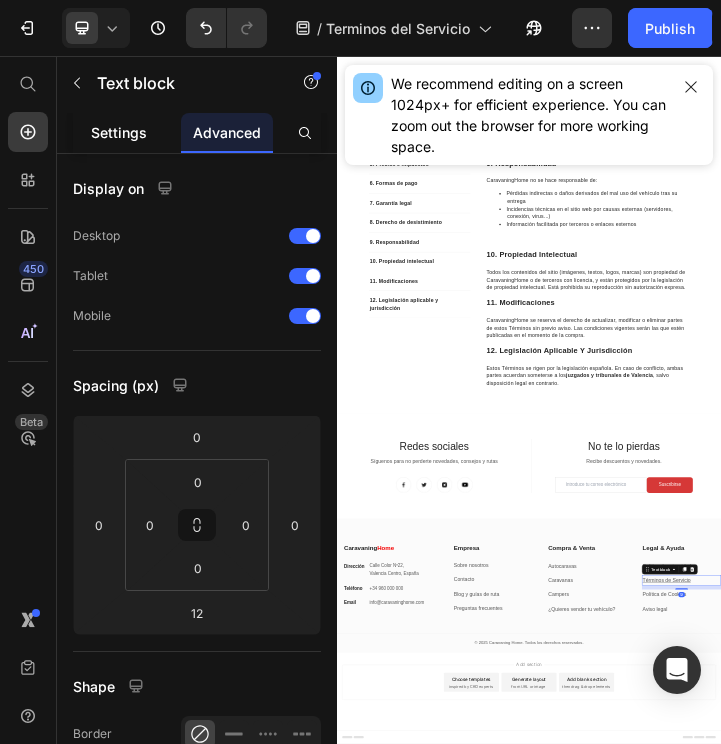 click on "Settings" at bounding box center [119, 132] 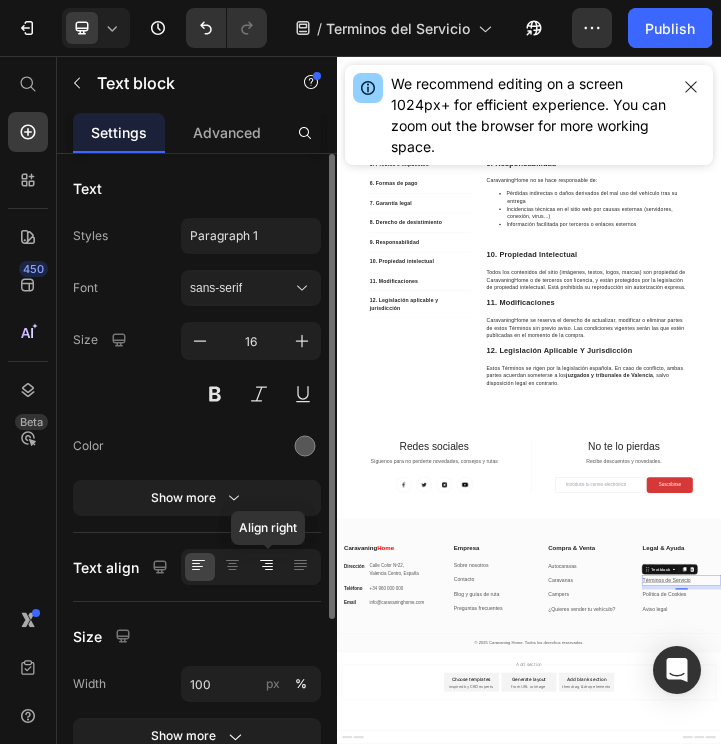 click 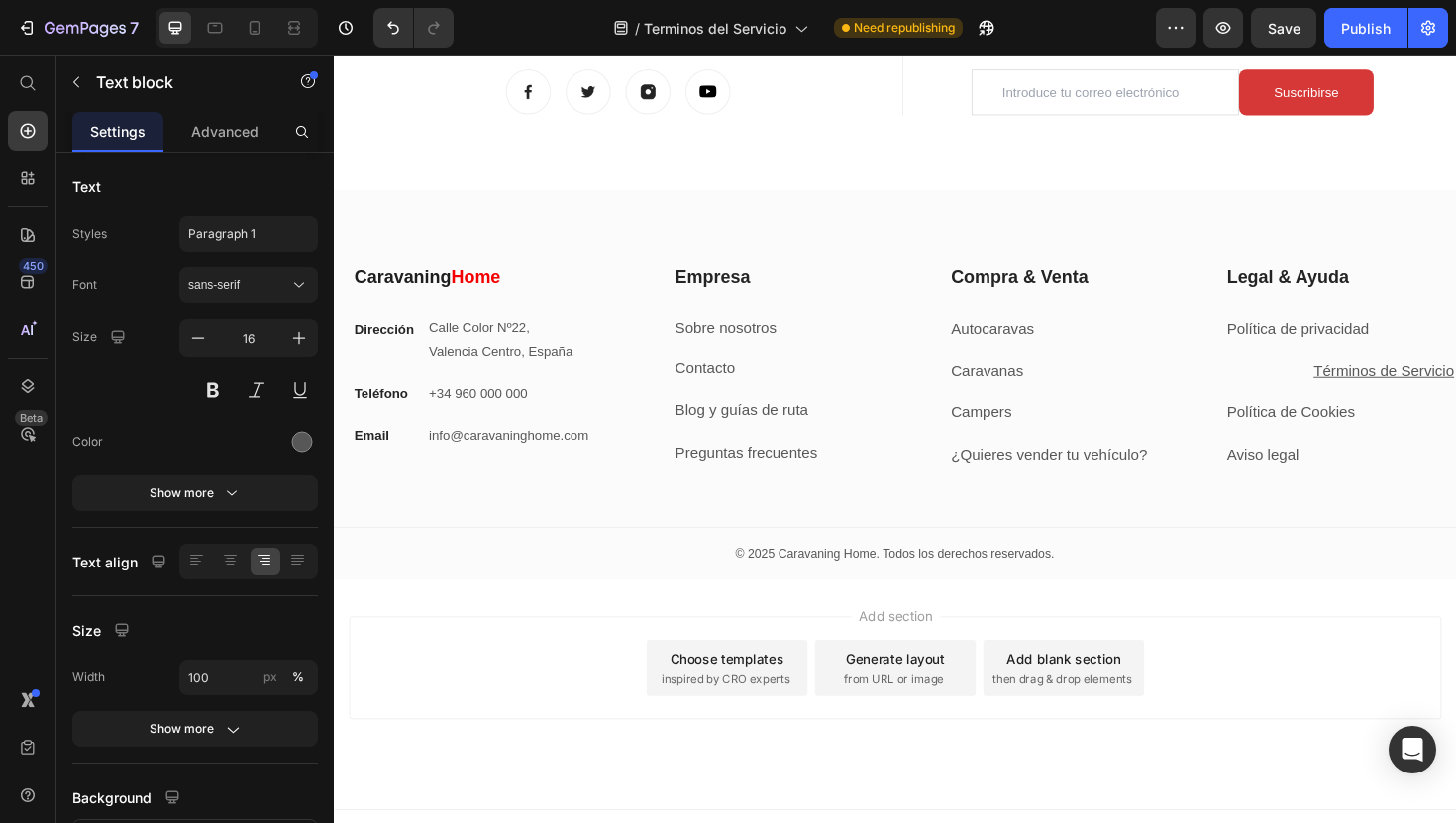 scroll, scrollTop: 5236, scrollLeft: 0, axis: vertical 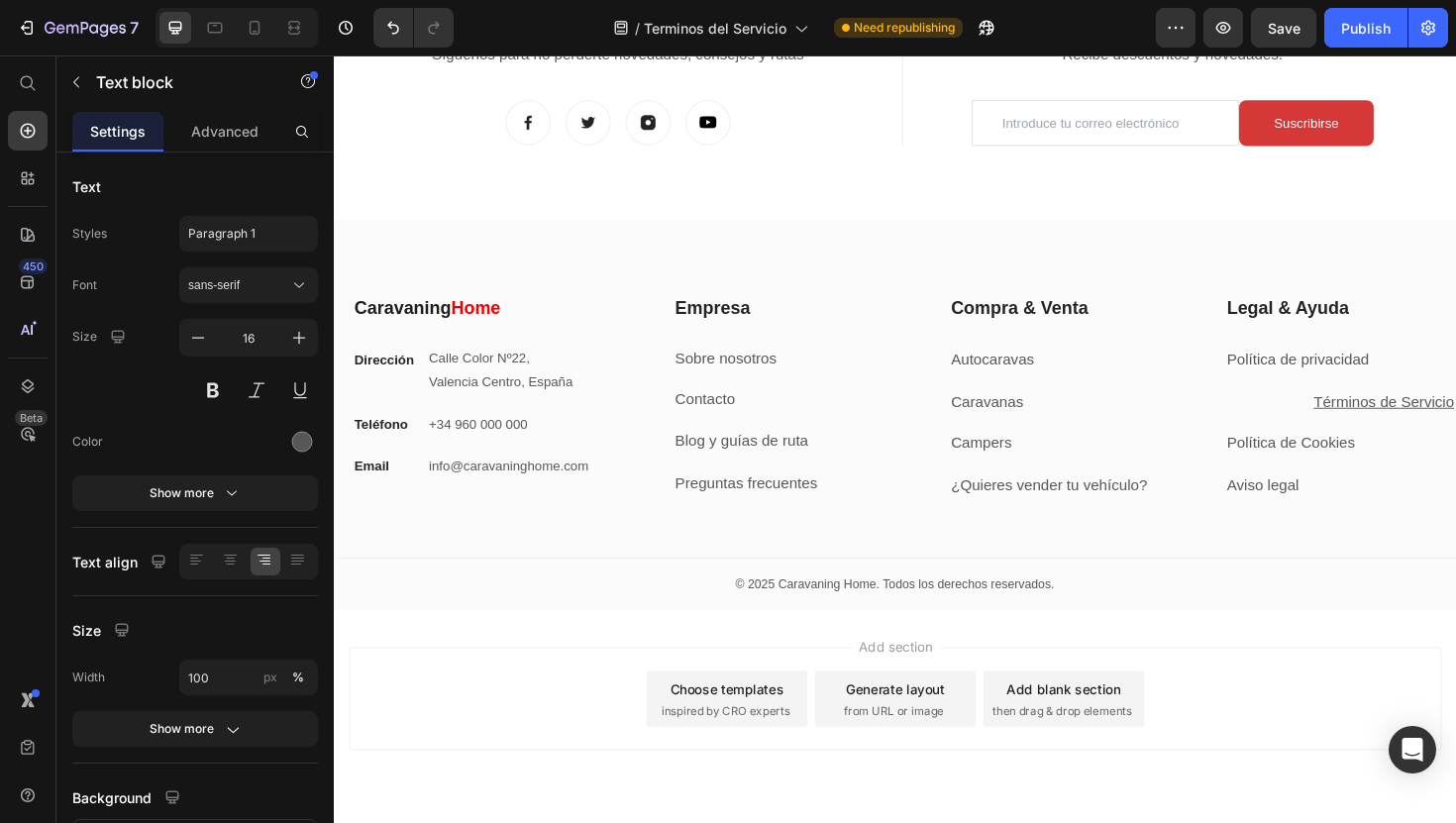 click on "Términos de Servicio" at bounding box center [1400, 423] 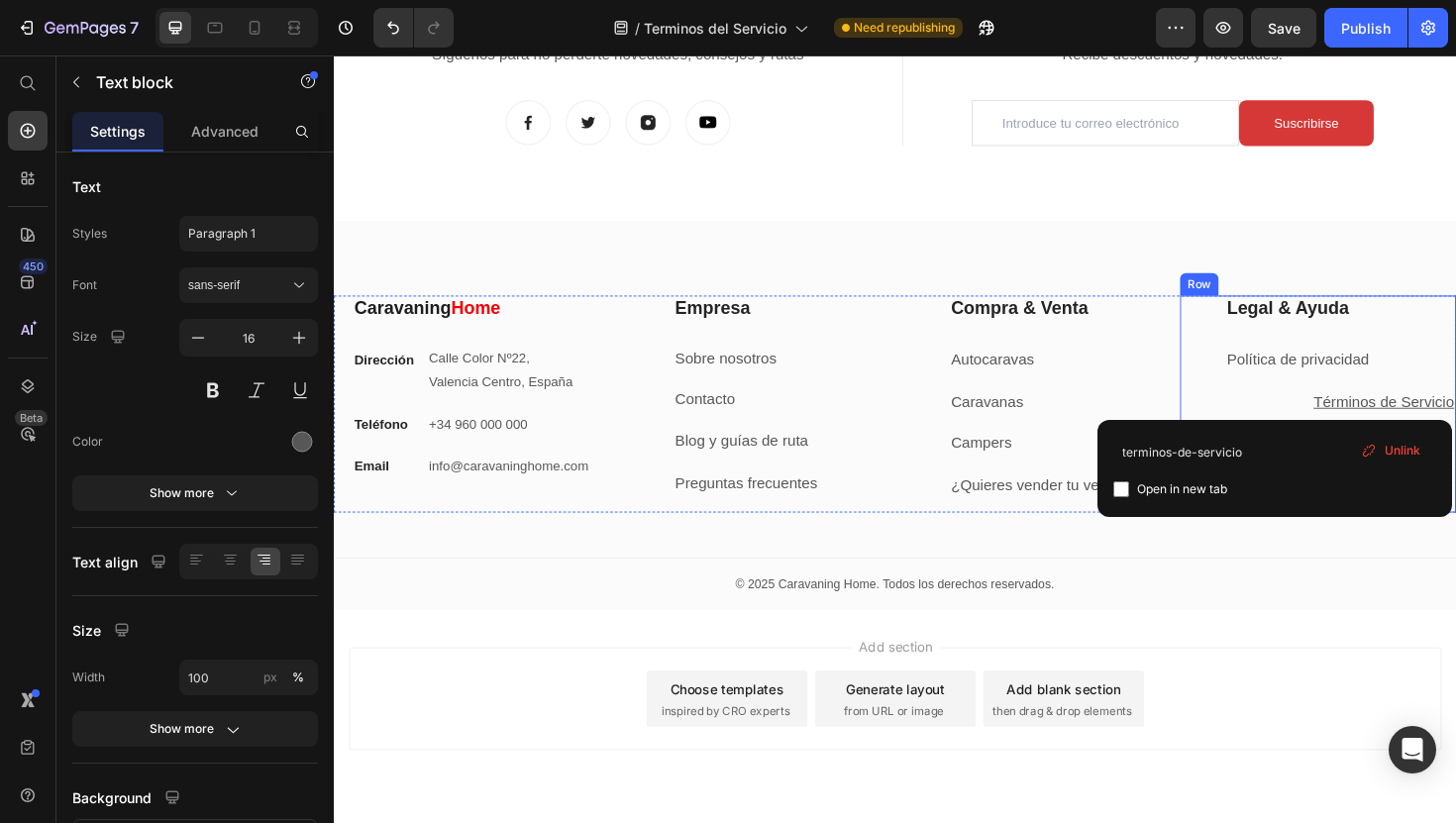 click on "Legal & Ayuda Heading Política de privacidad Text block Términos de Servicio Text block Política de Cookies Text block Aviso legal Text block Row" at bounding box center (1376, 425) 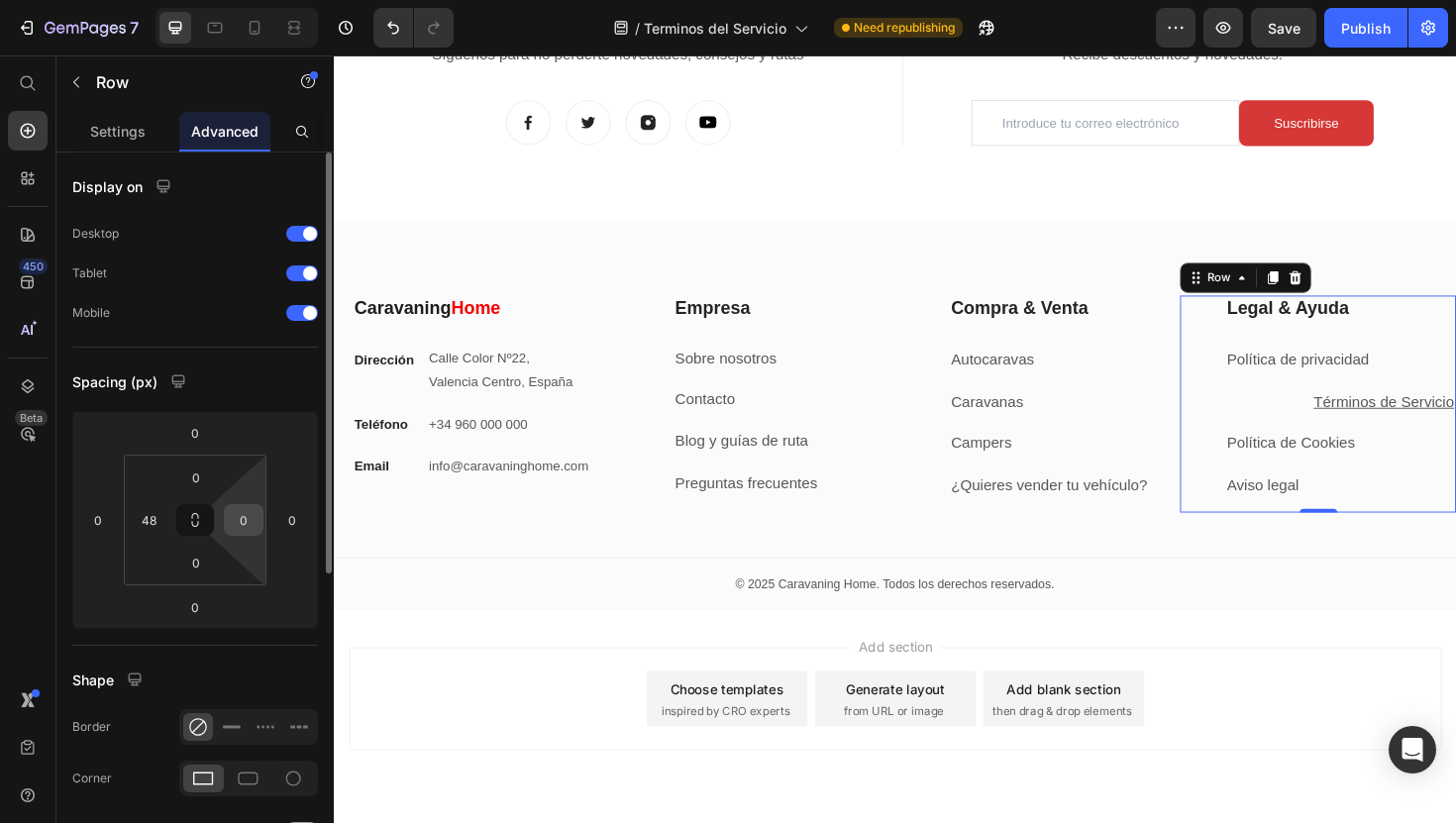 click on "0" at bounding box center [244, 520] 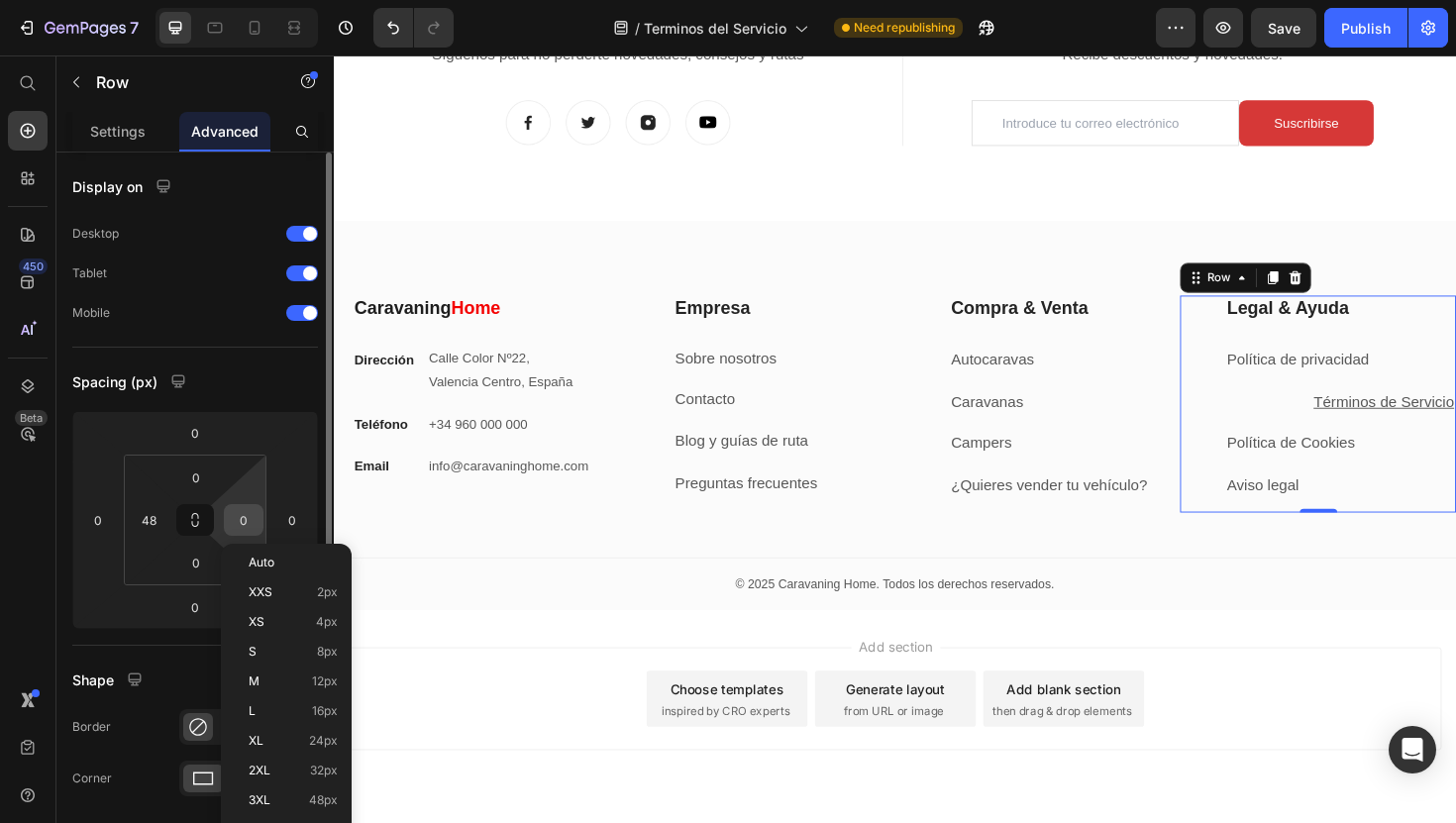 click on "0" at bounding box center (244, 520) 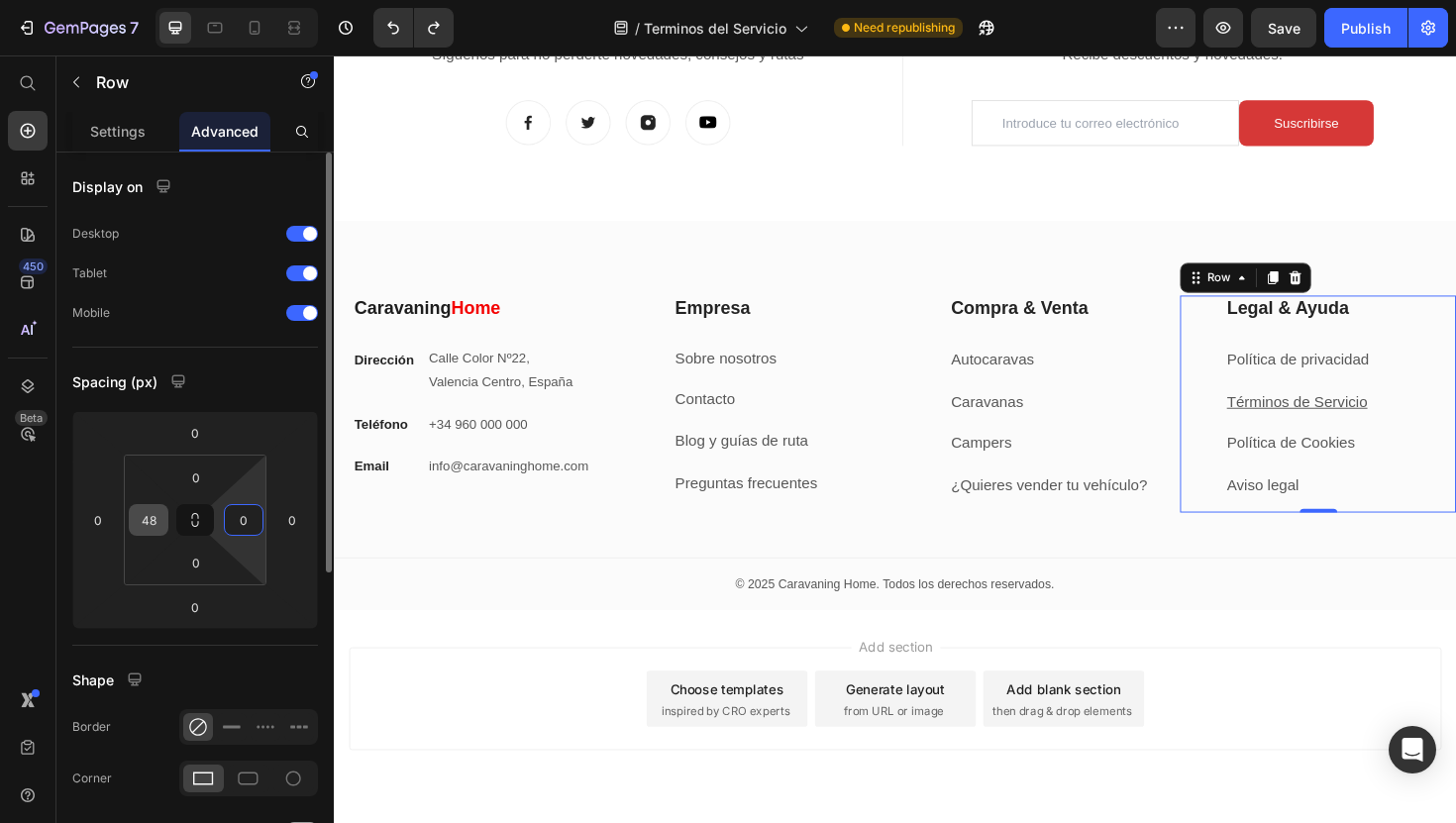 type on "0" 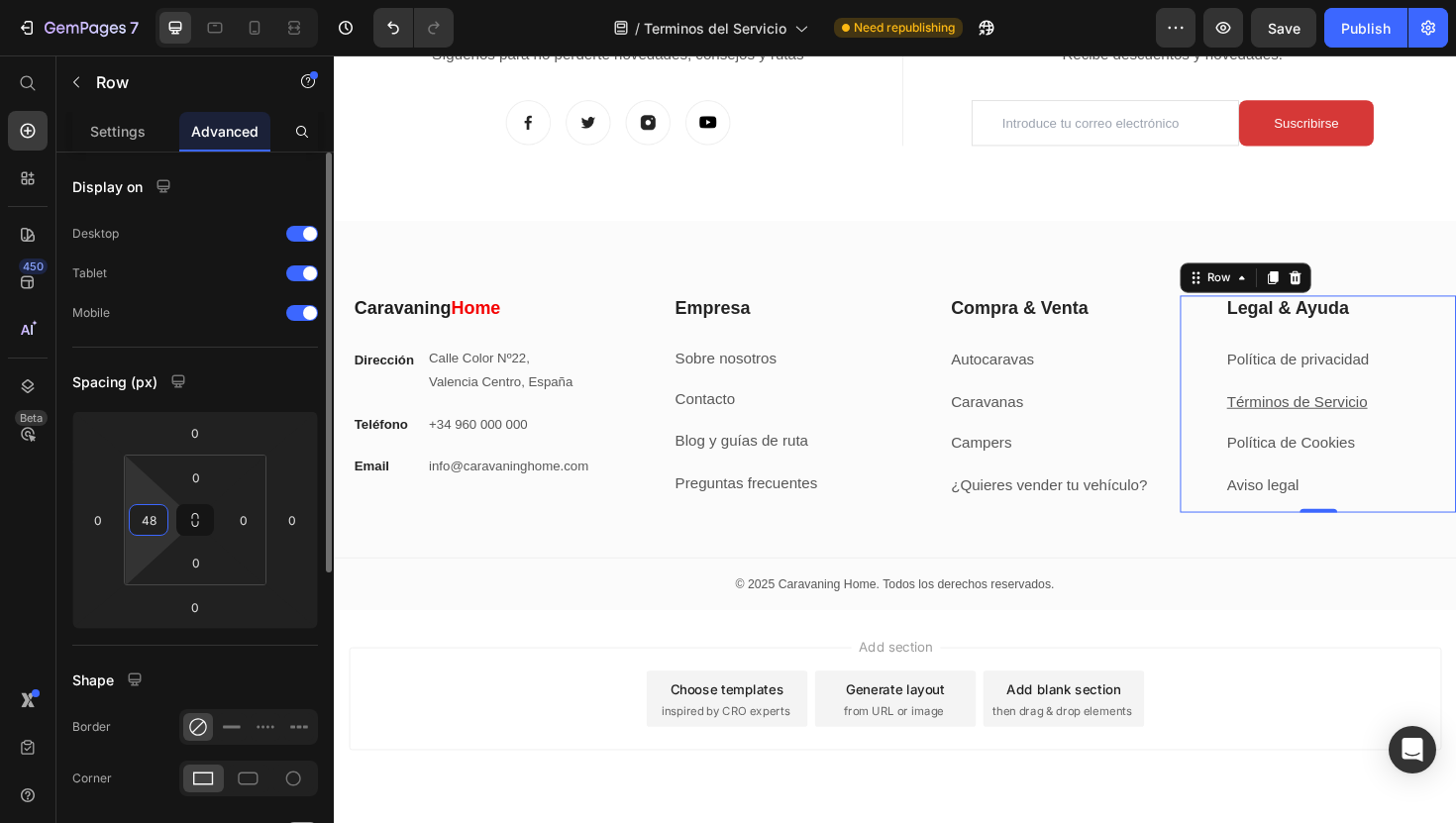 click on "48" at bounding box center (149, 520) 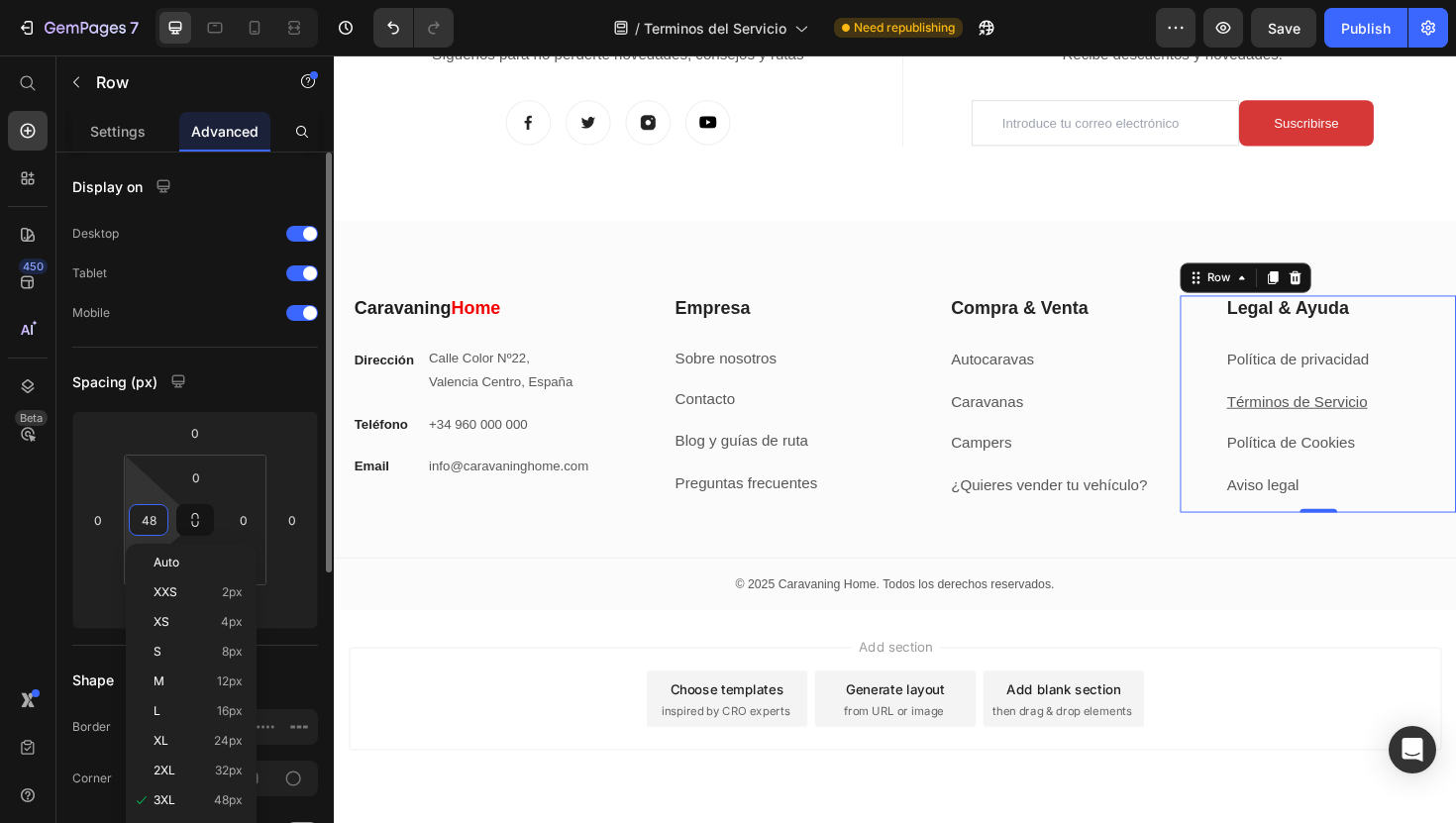 type 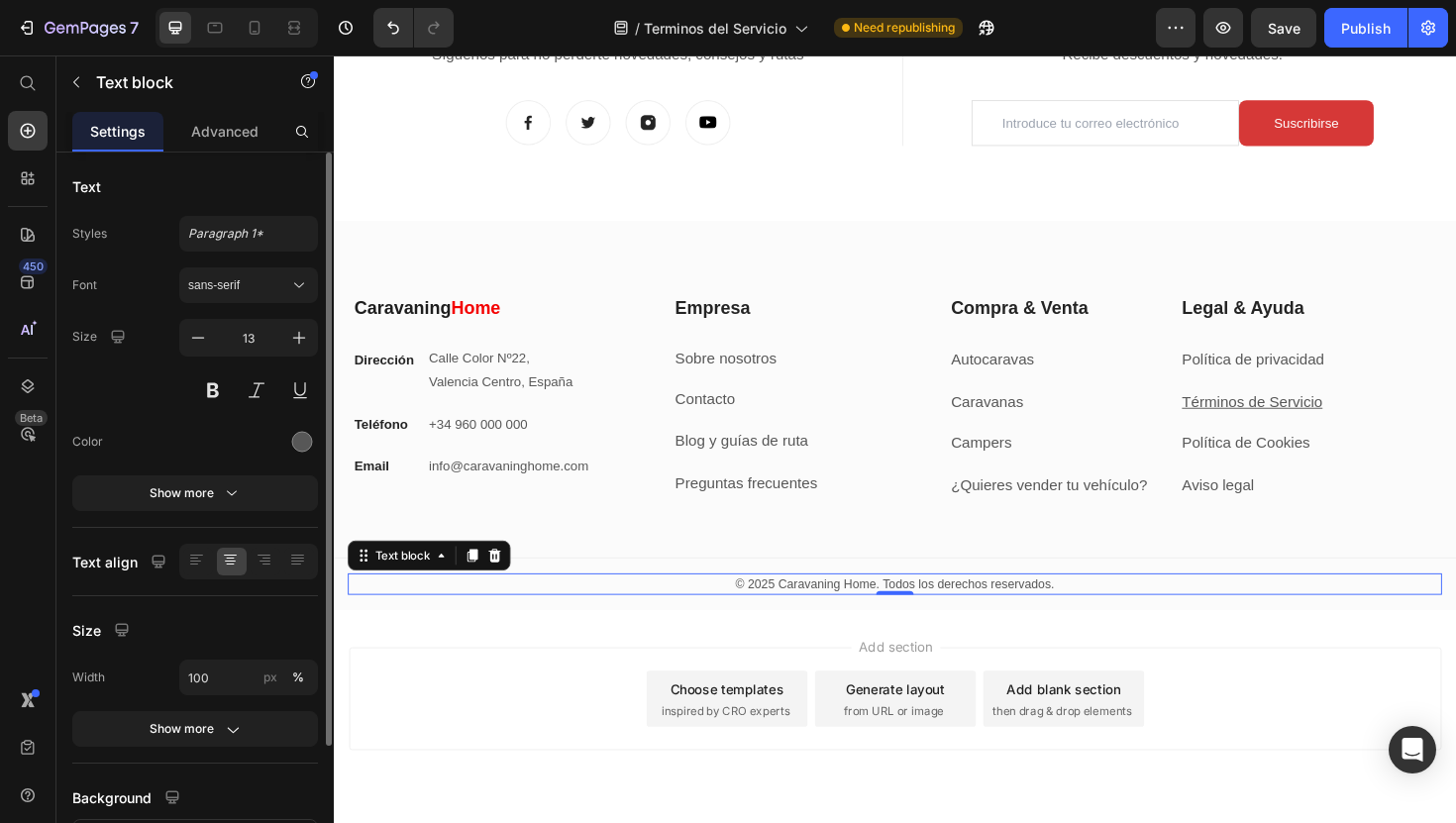 click on "© 2025 Caravaning Home. Todos los derechos reservados." at bounding box center [928, 616] 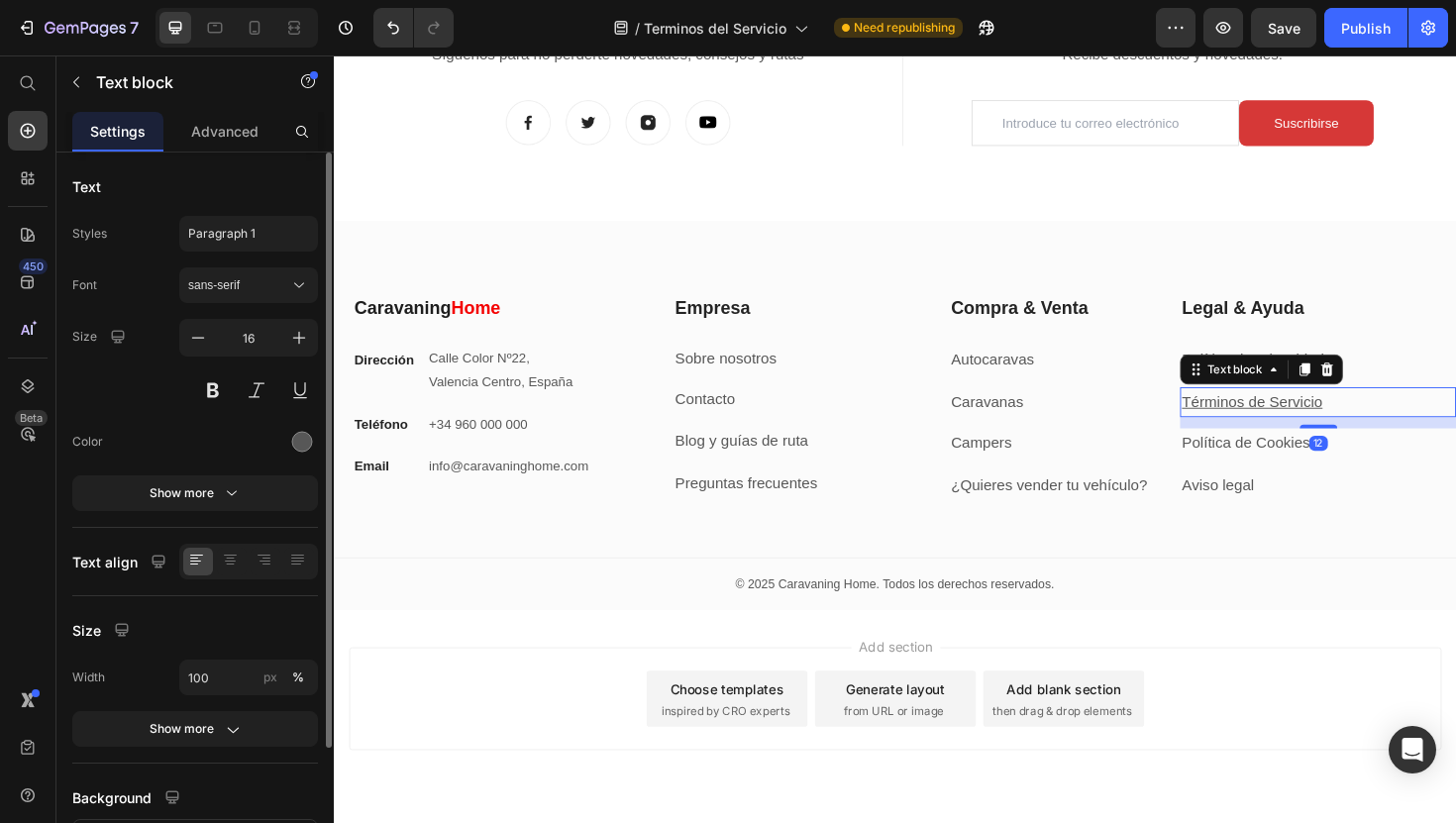 click on "Términos de Servicio" at bounding box center (1306, 422) 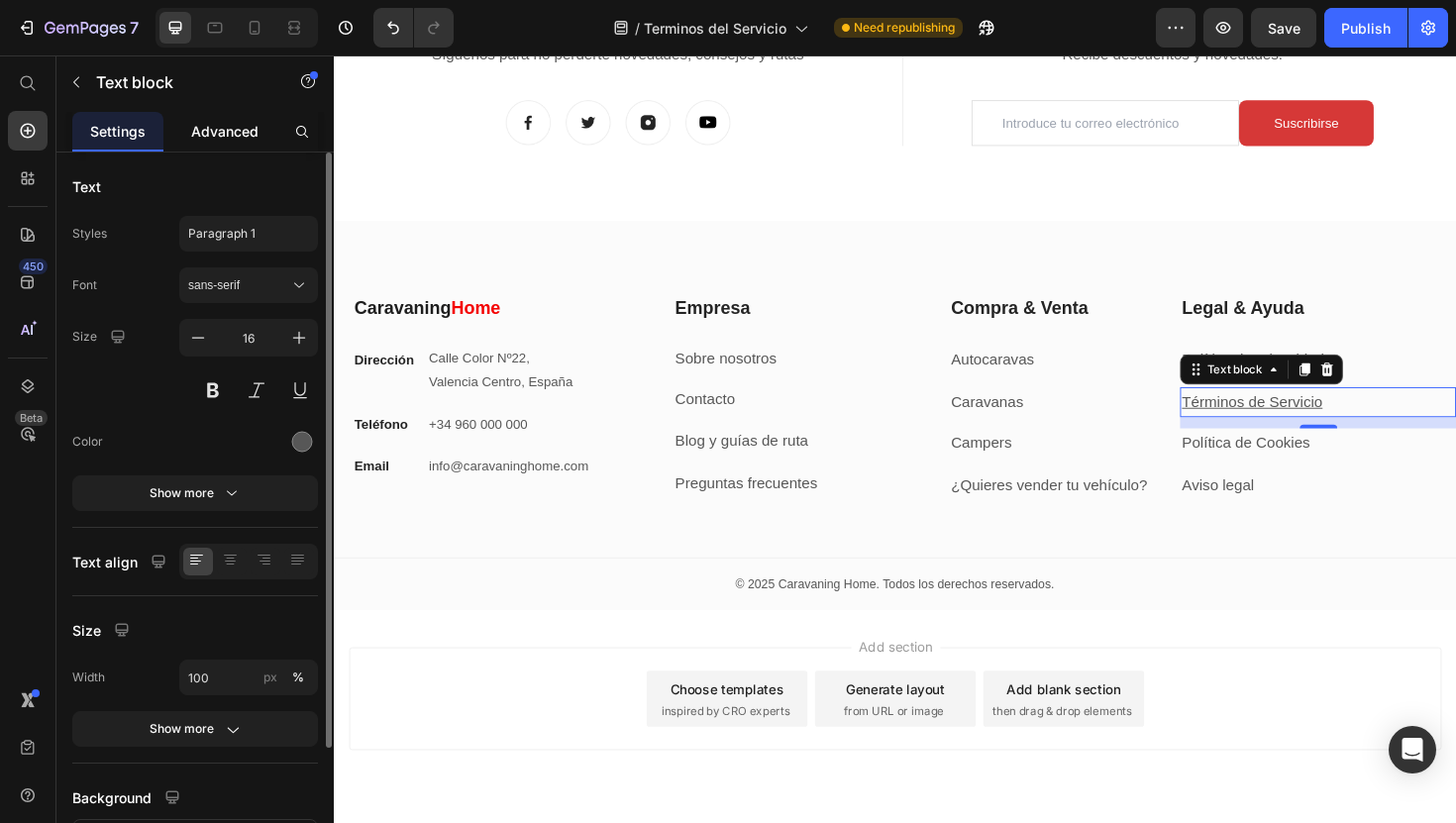 click on "Advanced" at bounding box center [225, 131] 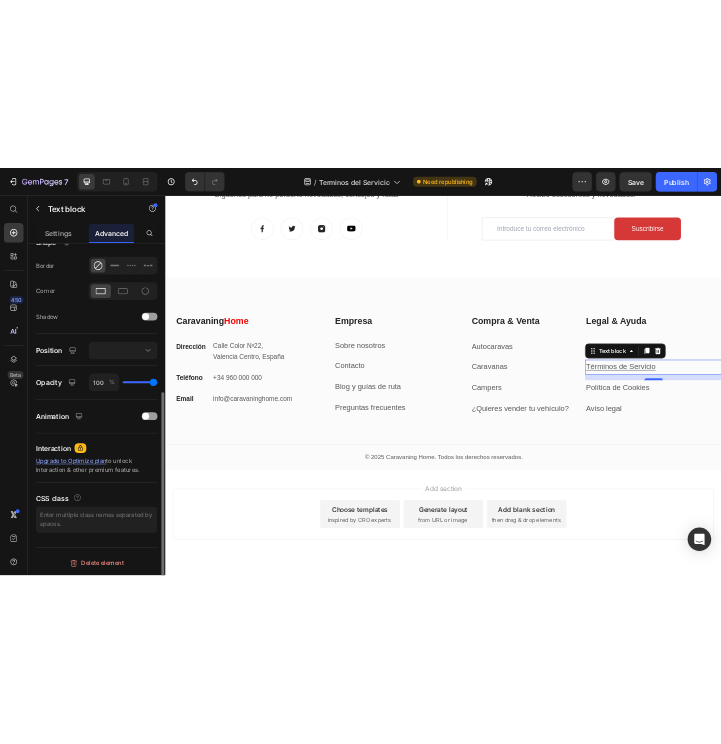 scroll, scrollTop: 0, scrollLeft: 0, axis: both 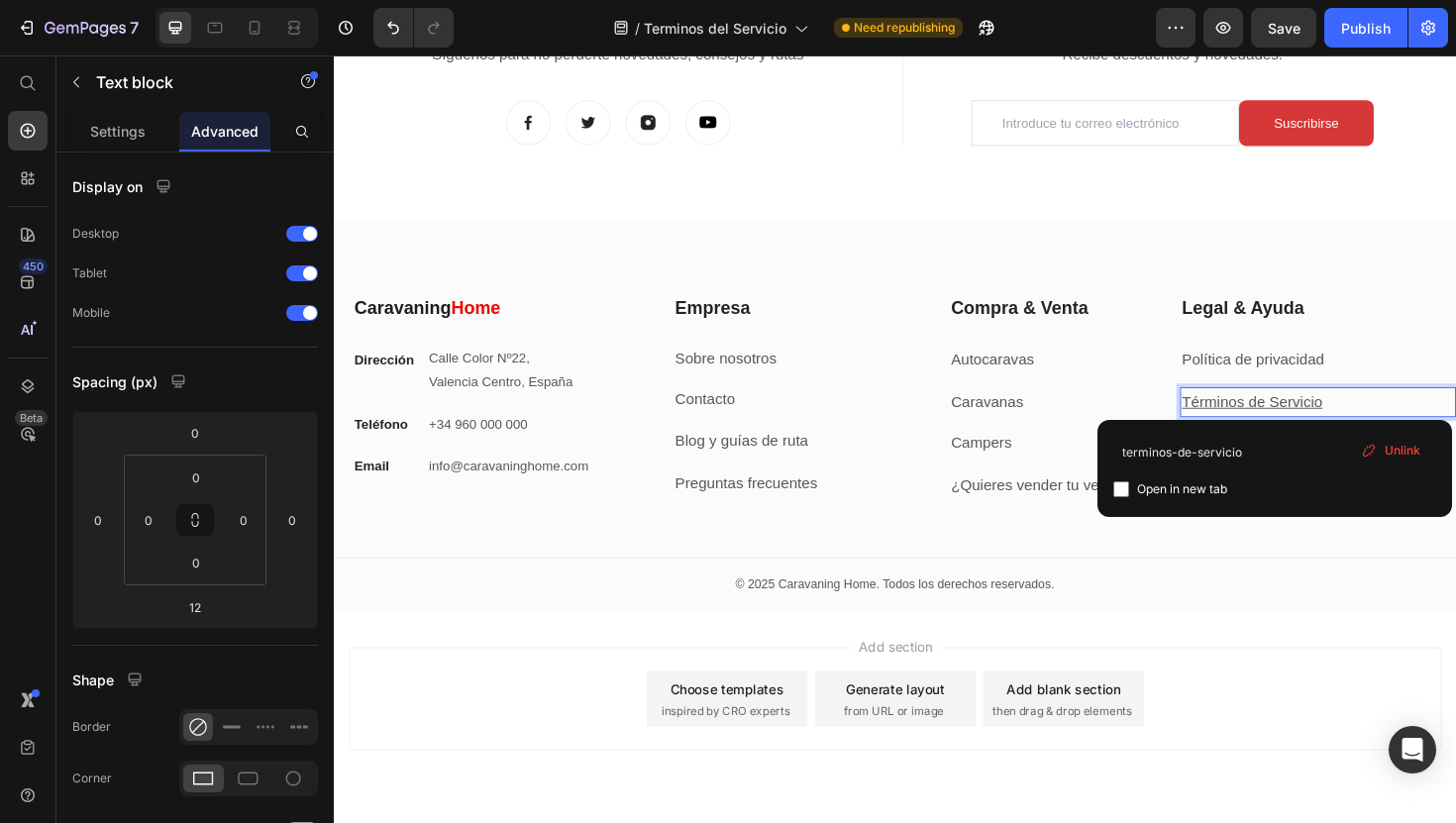 click on "Términos de Servicio" at bounding box center (1376, 423) 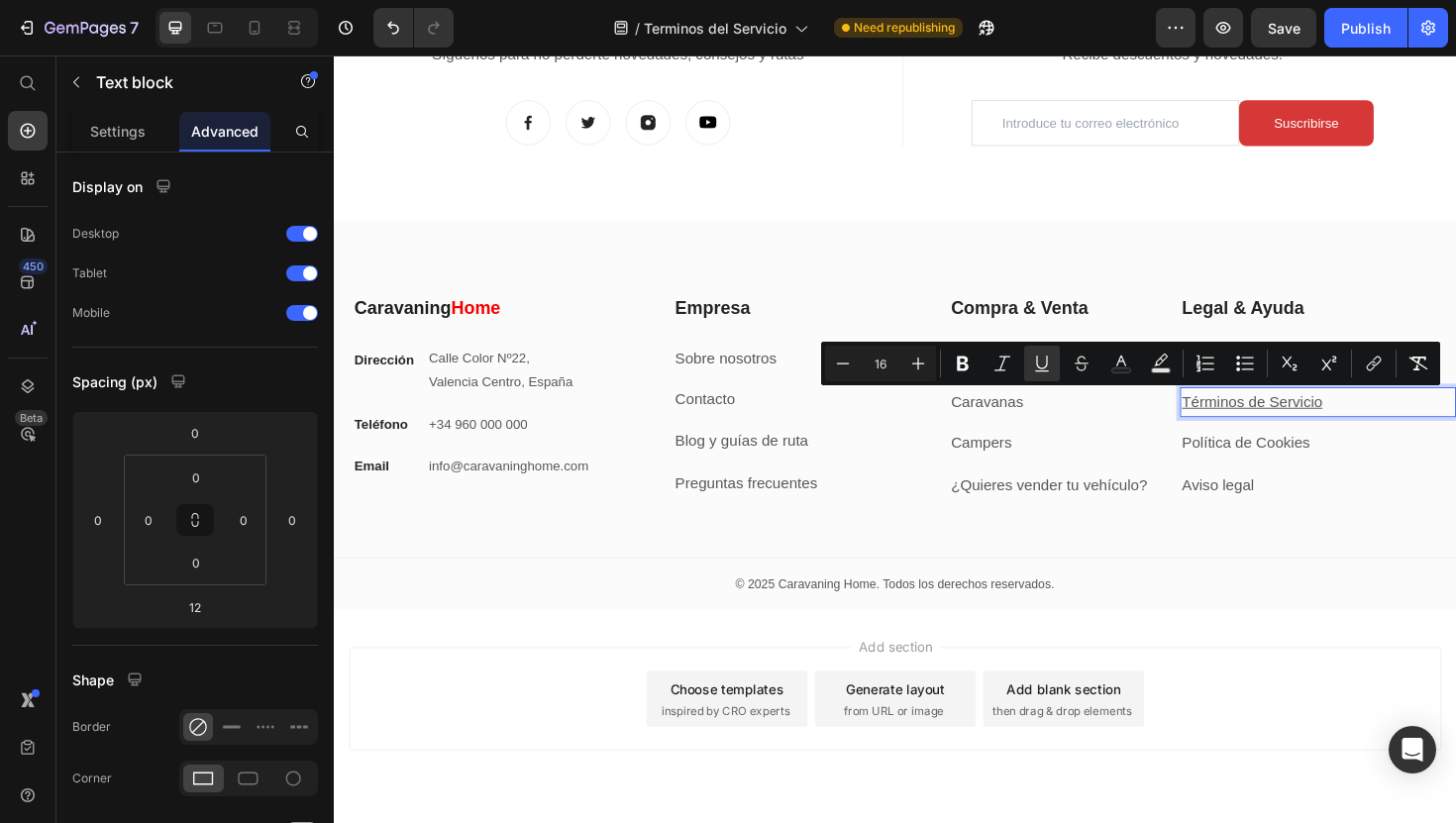 click on "Términos de Servicio" at bounding box center (1376, 423) 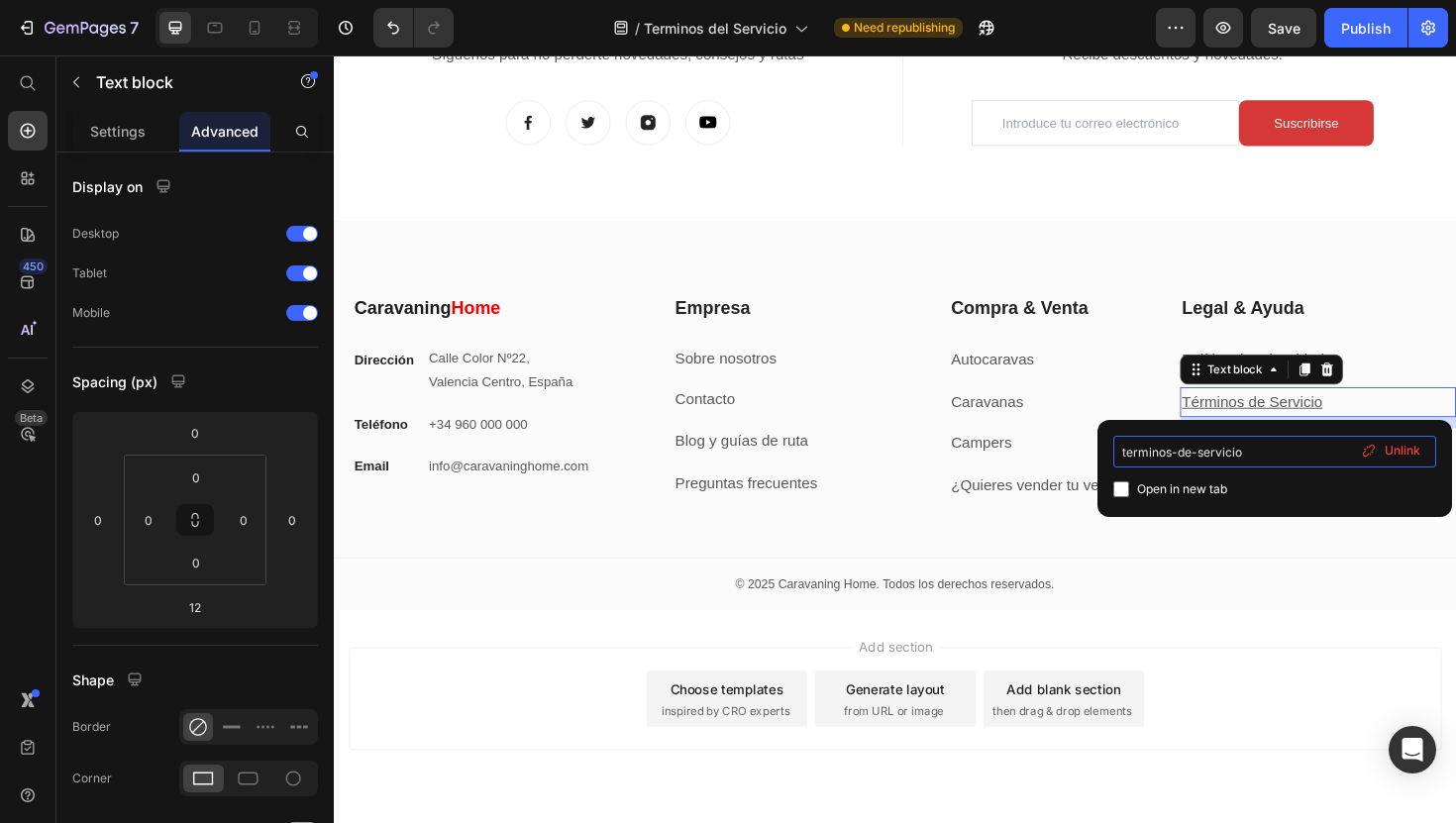 drag, startPoint x: 1313, startPoint y: 446, endPoint x: 1096, endPoint y: 454, distance: 217.14742 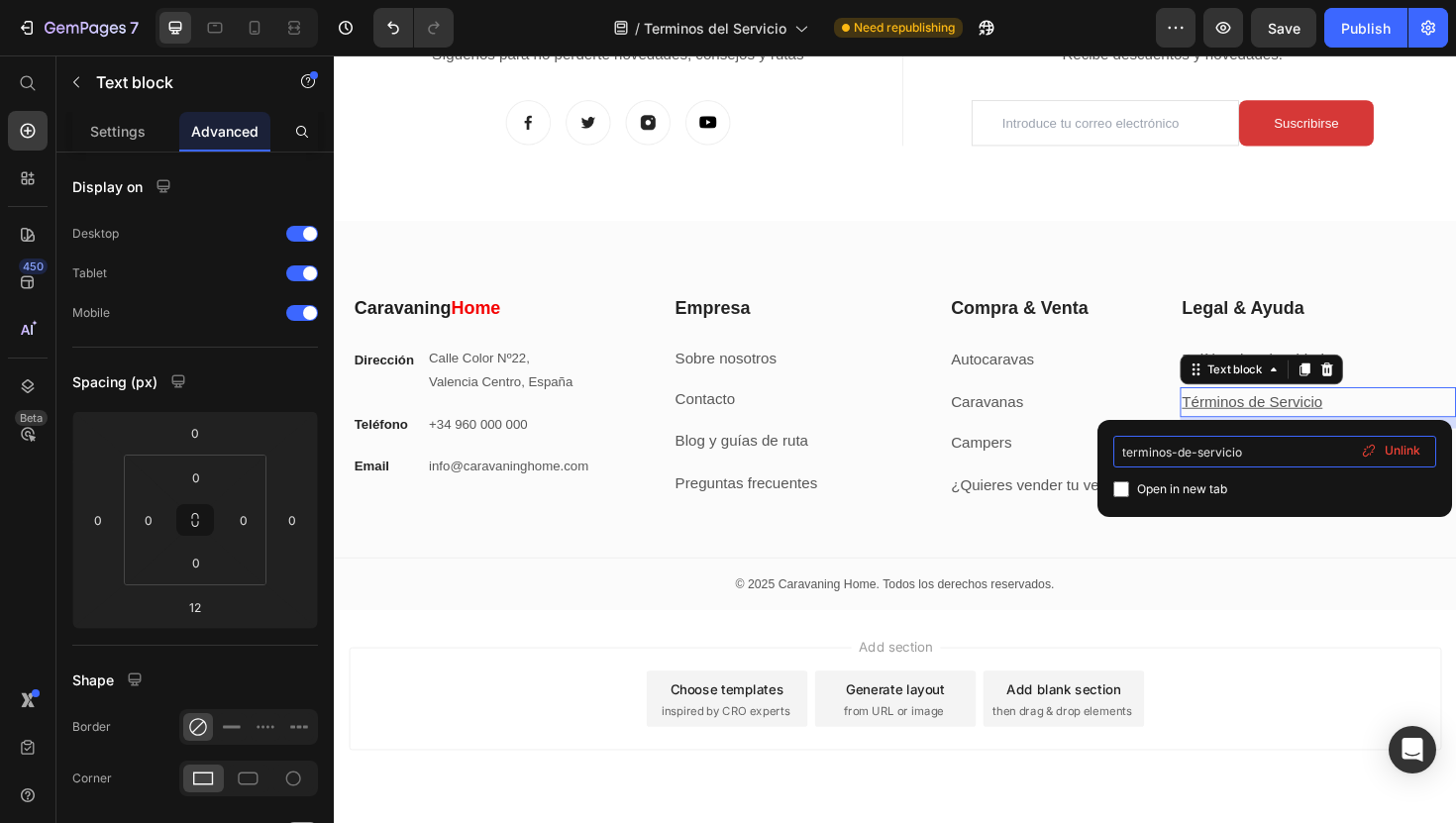 click on "terminos-de-servicio" at bounding box center [1275, 452] 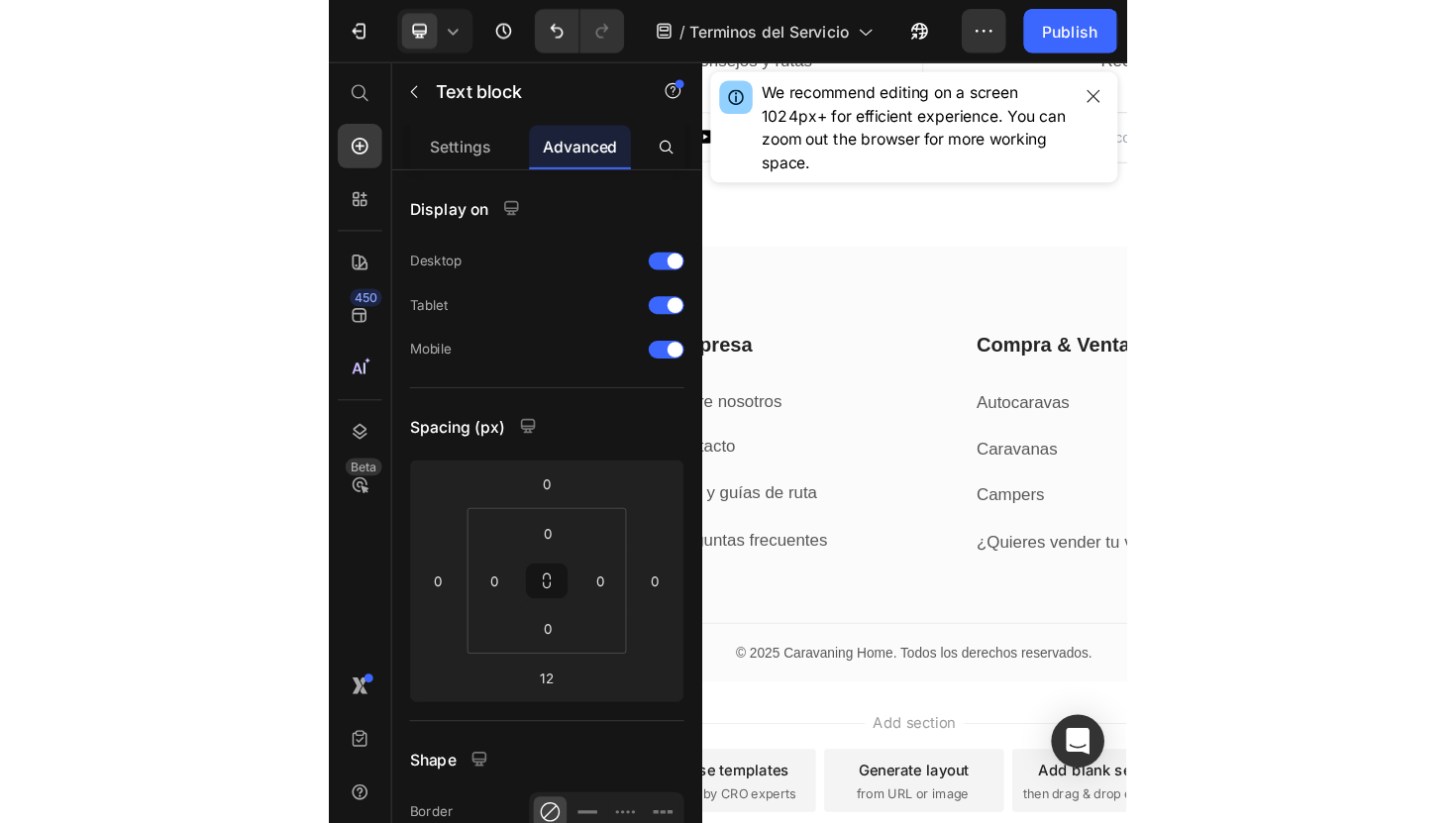 scroll, scrollTop: 3979, scrollLeft: 0, axis: vertical 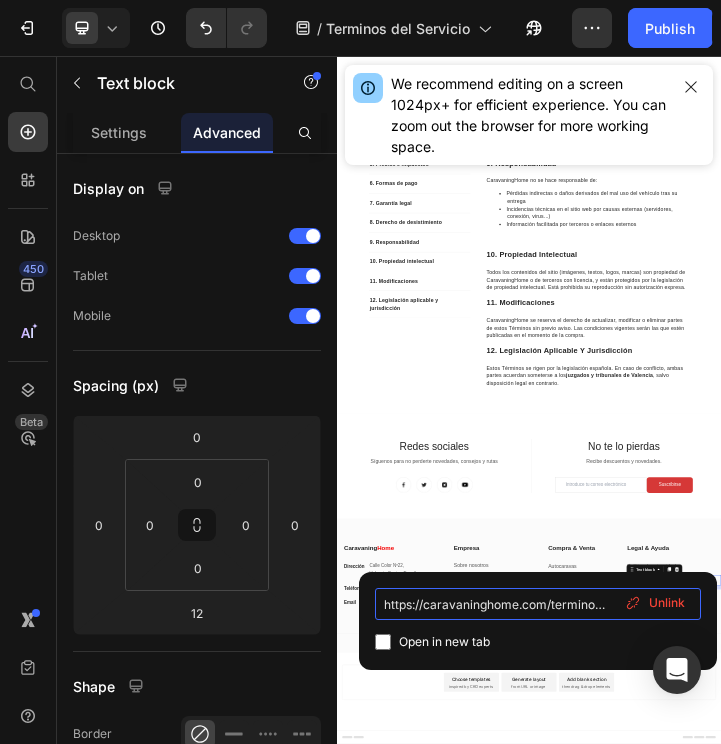 type on "https://caravaninghome.com/terminos-de-servicio" 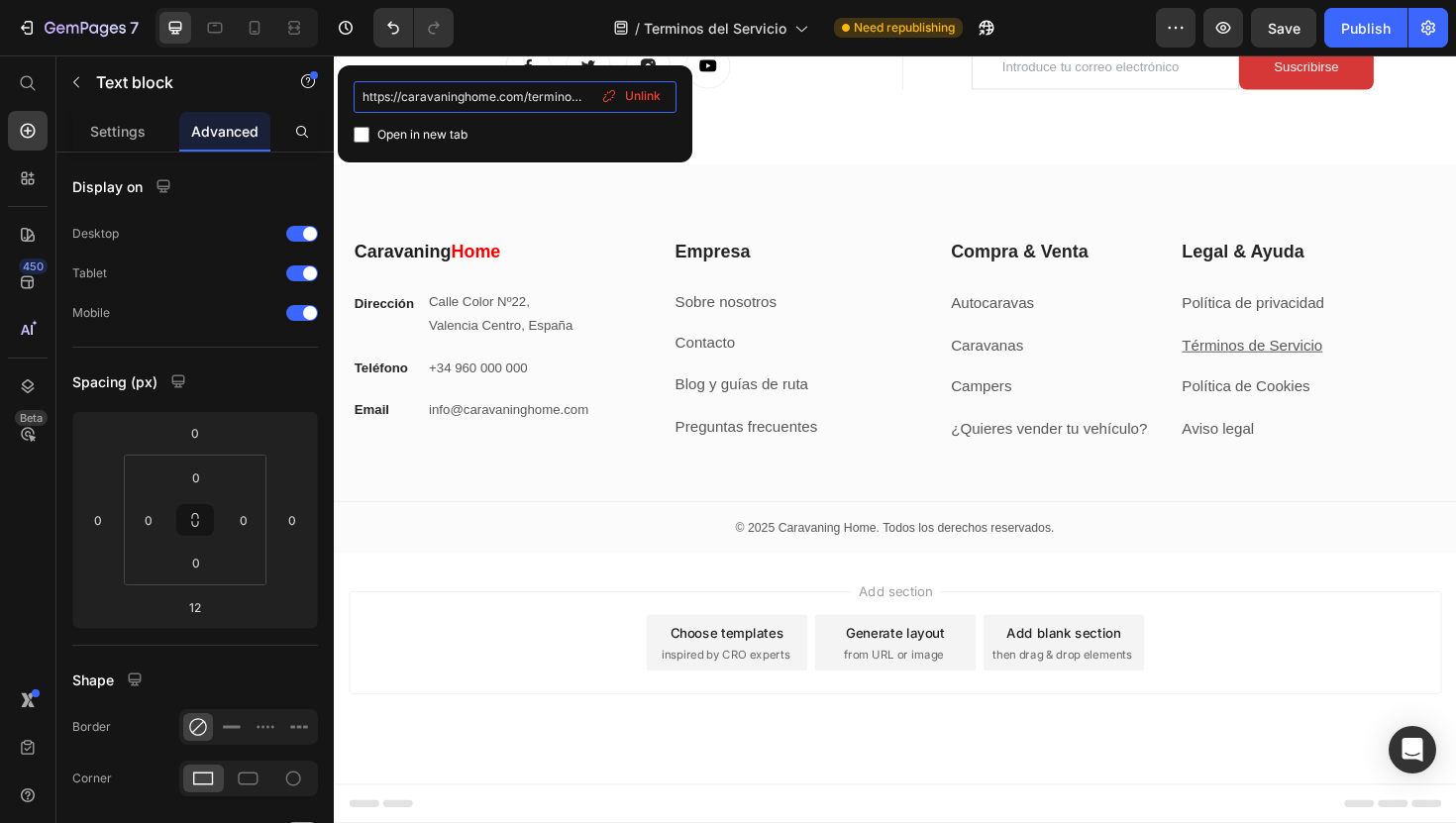 scroll, scrollTop: 5281, scrollLeft: 0, axis: vertical 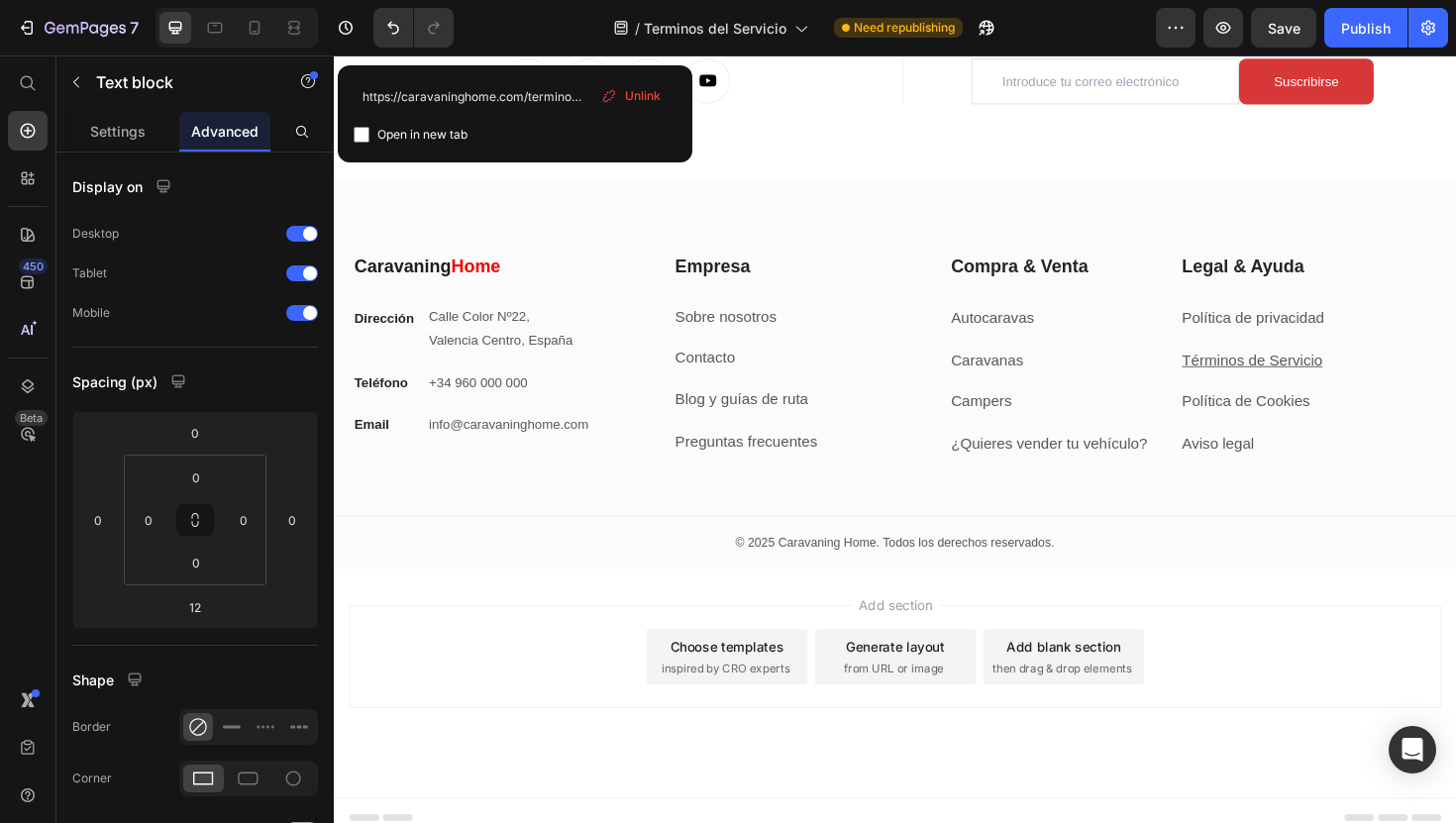 click on "Términos de Servicio" at bounding box center (1306, 377) 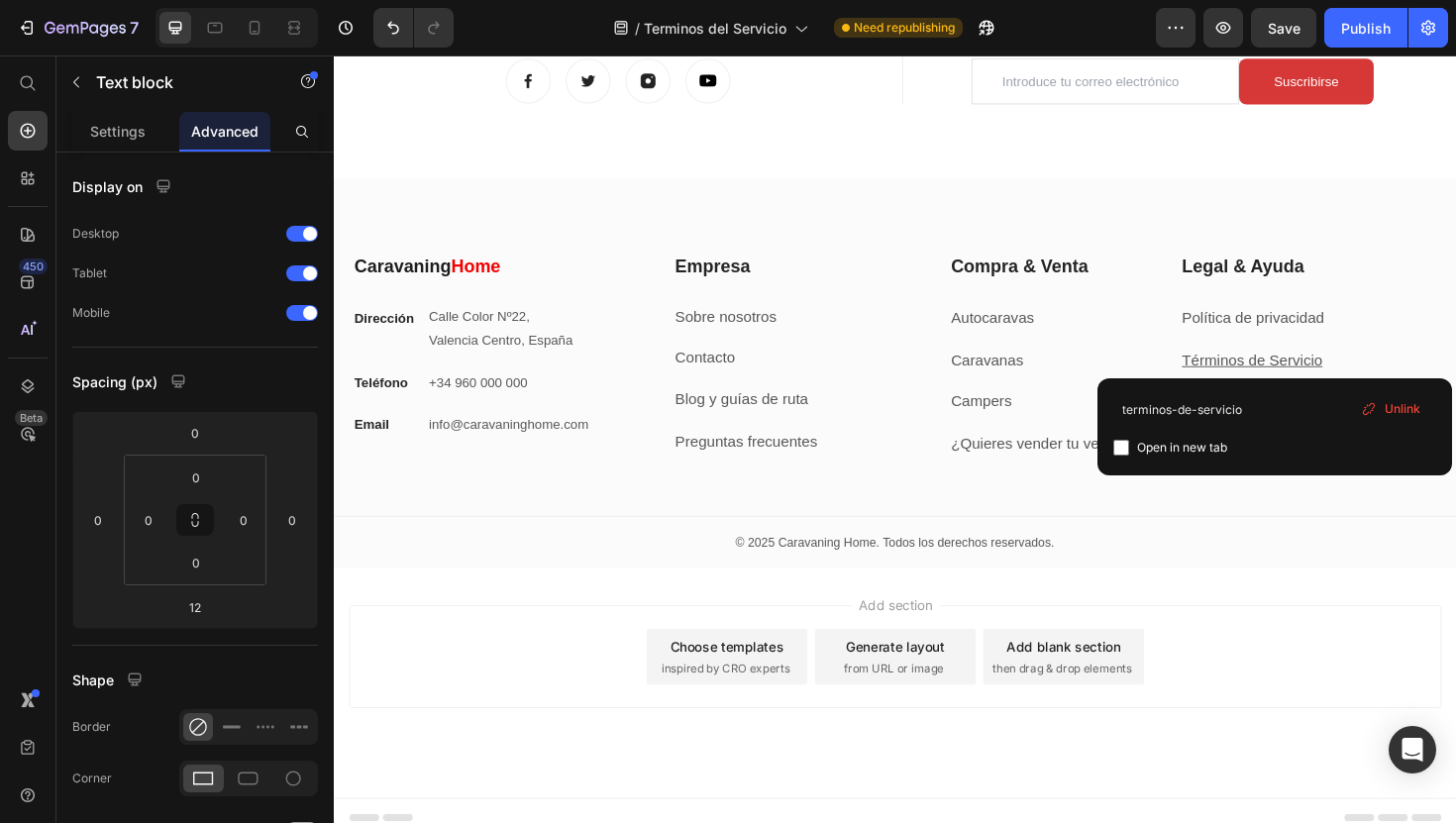 click 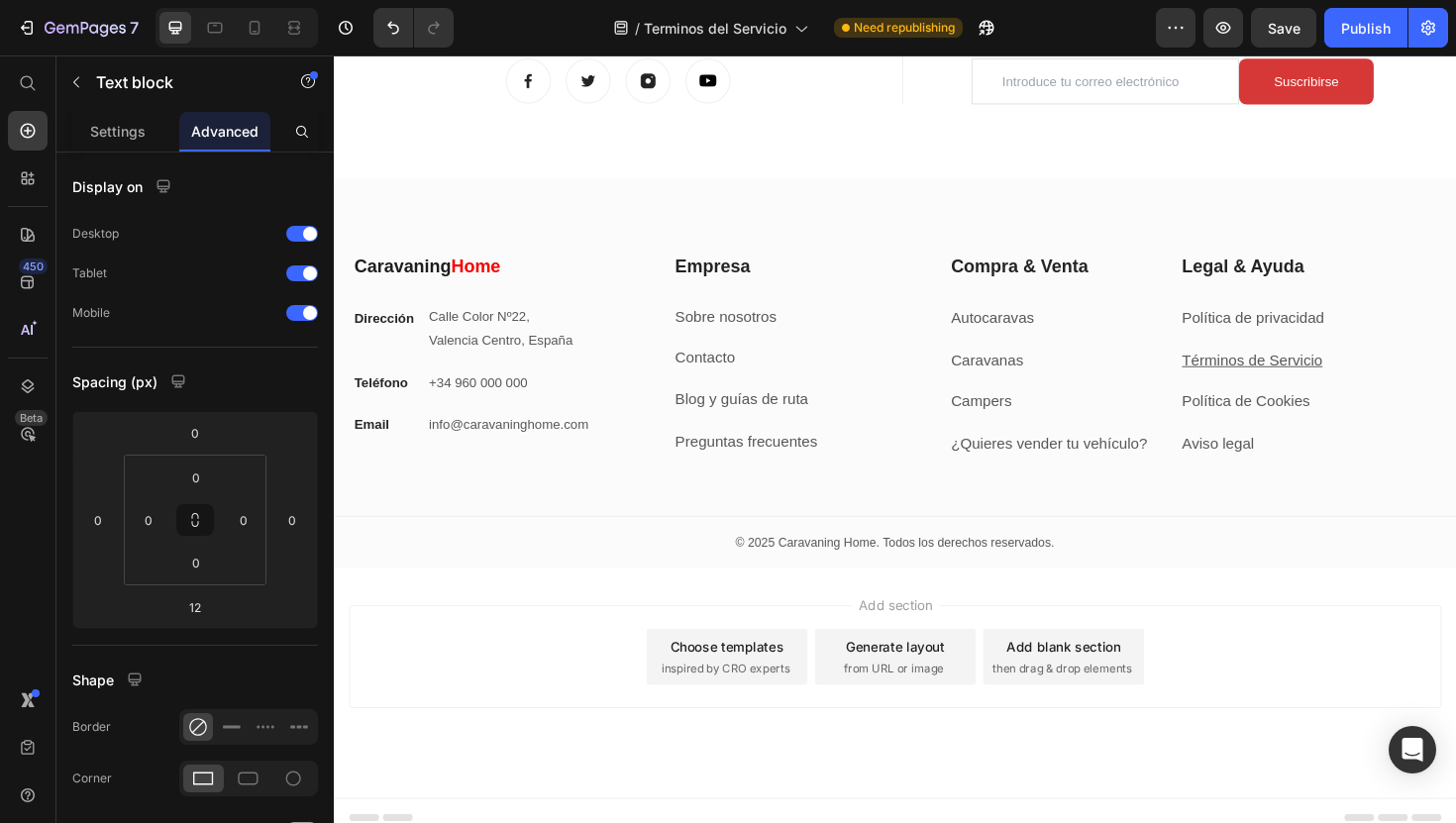 click on "Términos de Servicio ⁠⁠⁠⁠⁠⁠⁠" at bounding box center (1376, 378) 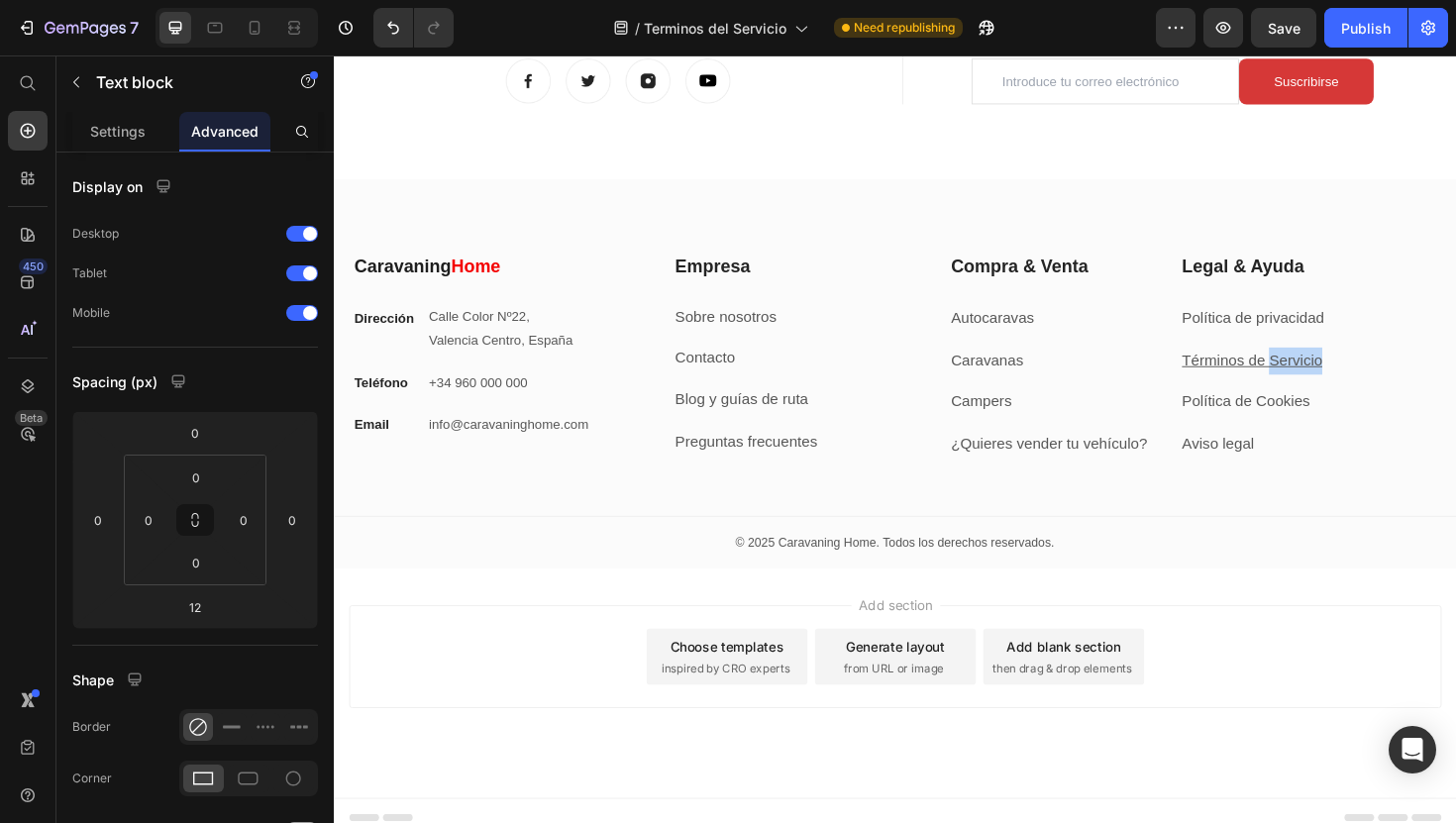 click on "Términos de Servicio ⁠⁠⁠⁠⁠⁠⁠" at bounding box center [1376, 378] 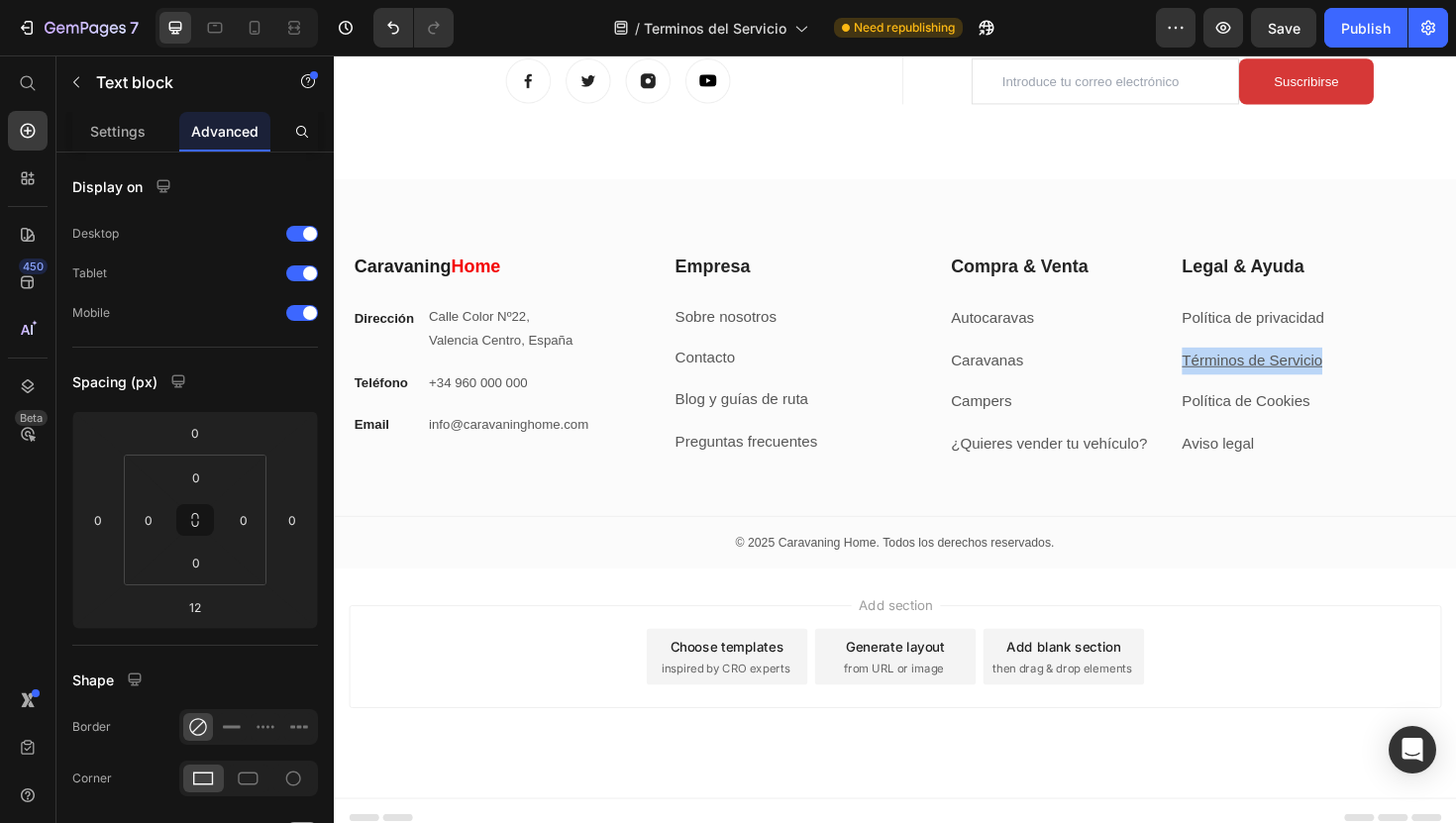 click on "Términos de Servicio ⁠⁠⁠⁠⁠⁠⁠" at bounding box center [1376, 378] 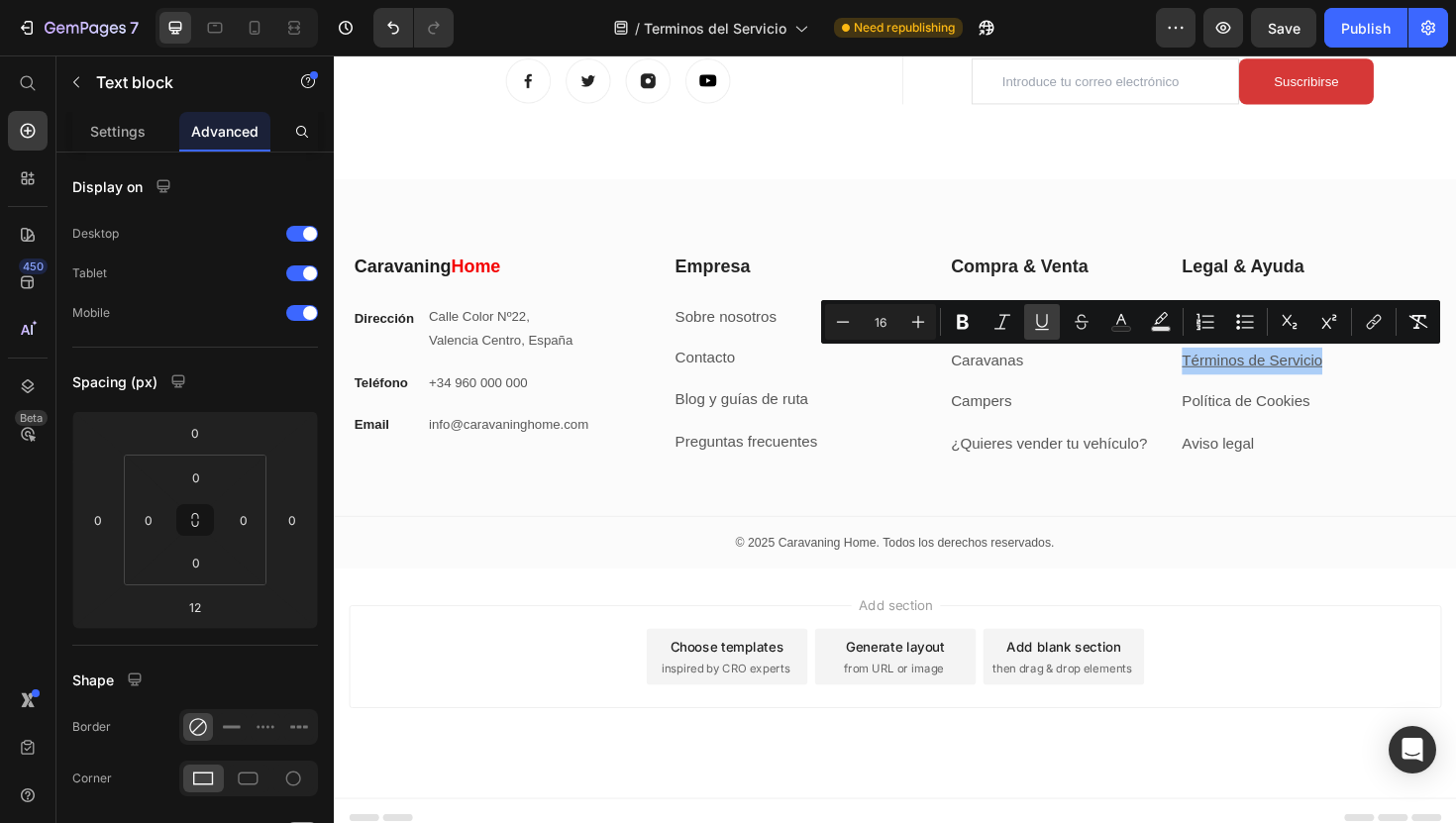 click on "Underline" at bounding box center [1042, 322] 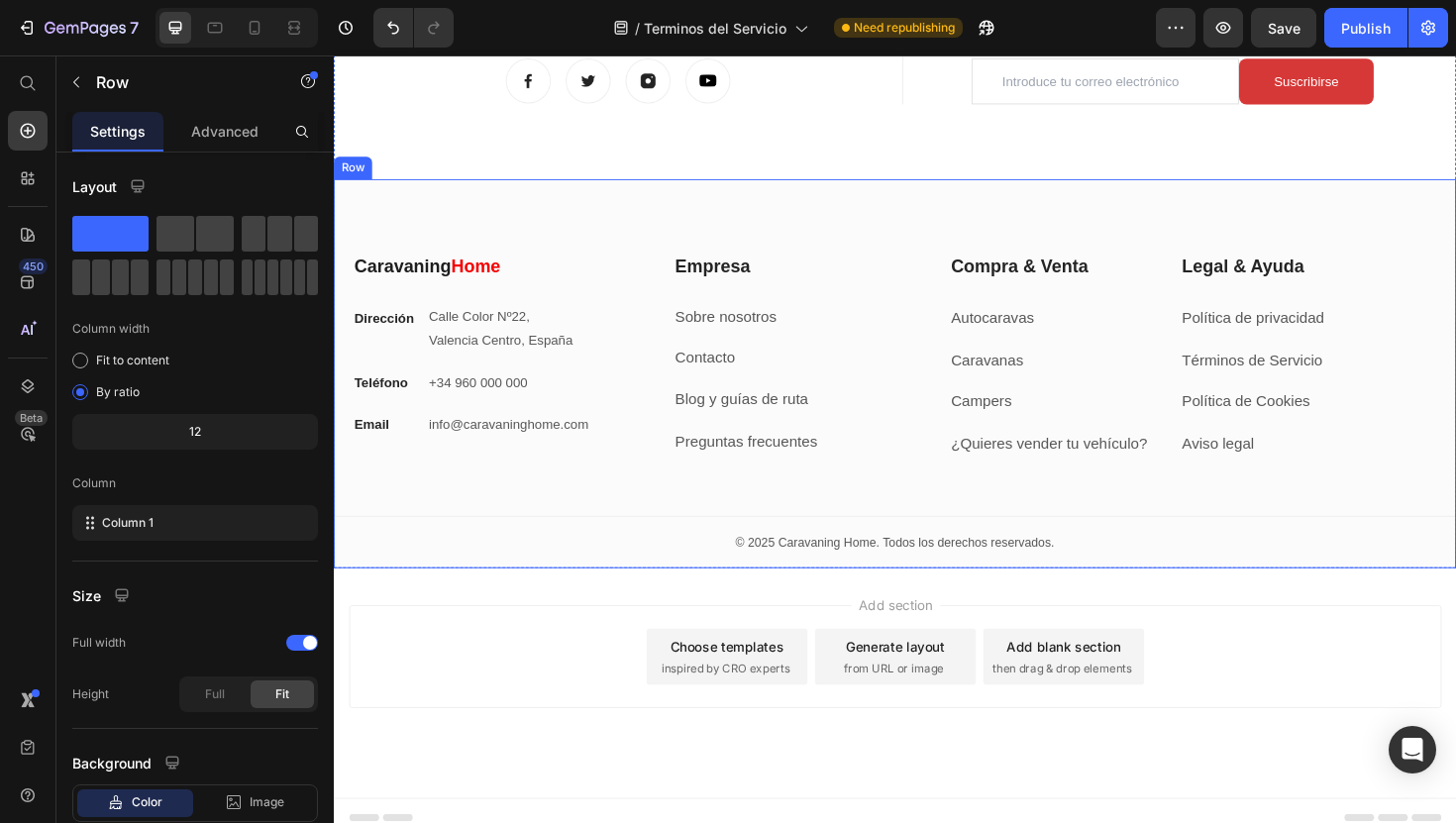 click on "Caravaning Home Heading Dirección Text block Calle Color Nº22, [CITY], [COUNTRY] Text block Row Teléfono Text block +34 [PHONE] Text block Row Email Text block info@caravaninghome.com Text block Row Empresa Heading Sobre nosotros Text block Contacto Text block Blog y guías de ruta Text block Preguntas frecuentes Text block Row Compra & Venta Heading Autocaravas Text block Caravanas Text block Campers Text block ¿Quieres vender tu vehículo? Text block Row Legal & Ayuda Heading Política de privacidad Text block Términos de Servicio Text block Política de Cookies Text block Aviso legal Text block Row Row
My Store
Company
Information
Contact Accordion                Title Line Row © [YEAR] Caravaning Home. Todos los derechos reservados. Text block Row Row" at bounding box center [928, 432] 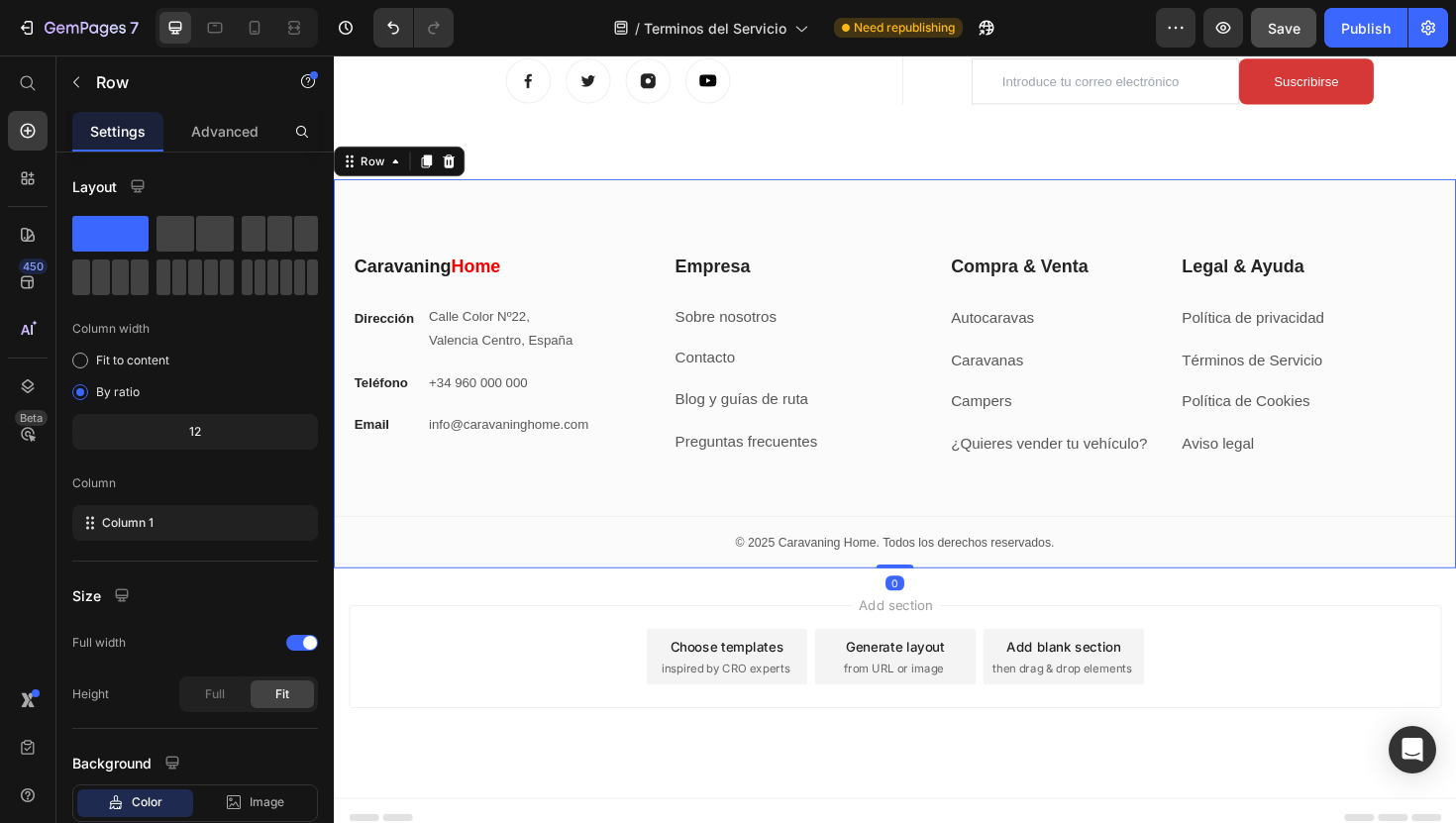 click on "Save" 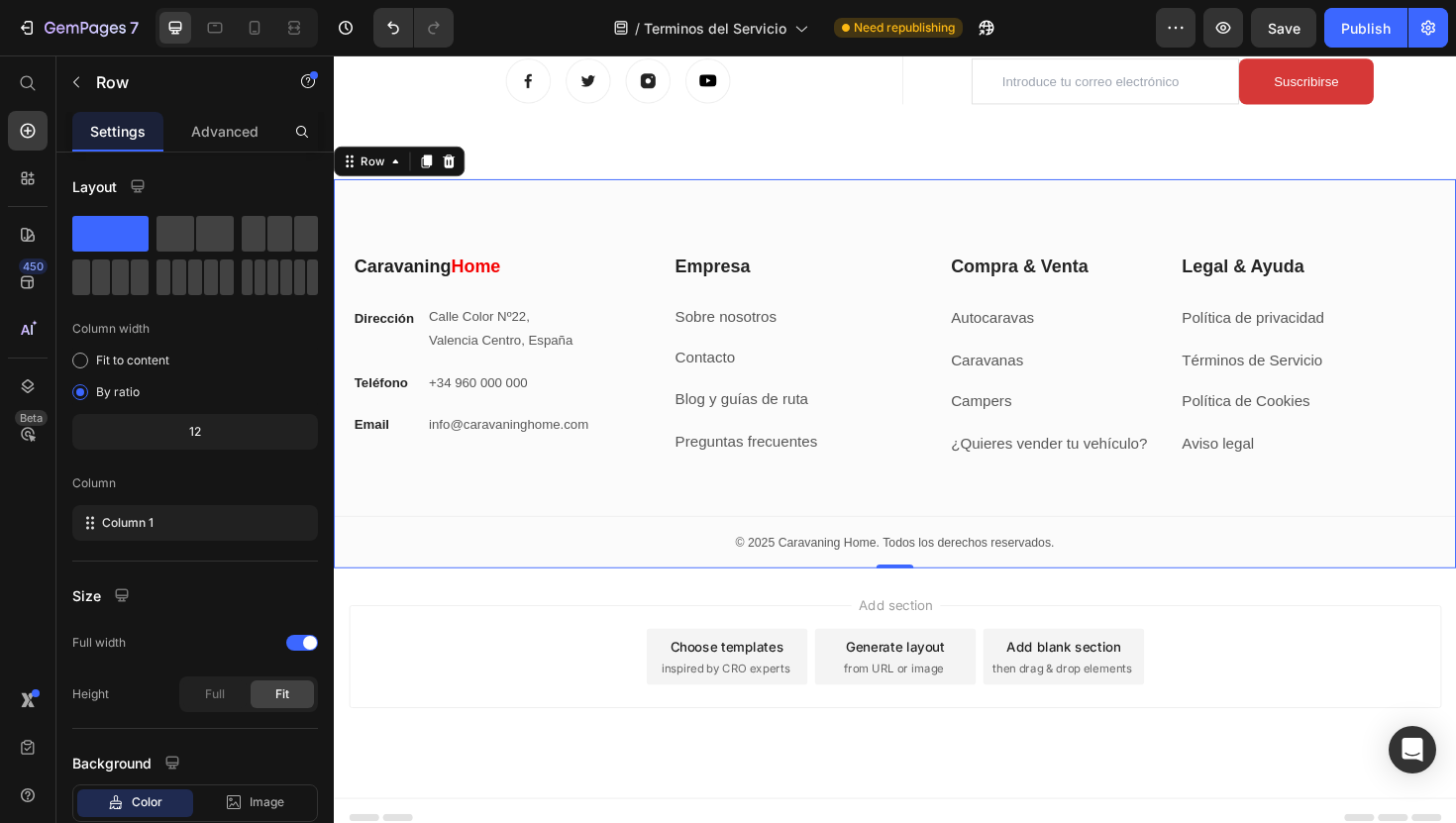 click on "Caravaning Home Heading Dirección Text block Calle Color Nº22, [CITY], [COUNTRY] Text block Row Teléfono Text block +34 [PHONE] Text block Row Email Text block info@caravaninghome.com Text block Row Empresa Heading Sobre nosotros Text block Contacto Text block Blog y guías de ruta Text block Preguntas frecuentes Text block Row Compra & Venta Heading Autocaravas Text block Caravanas Text block Campers Text block ¿Quieres vender tu vehículo? Text block Row Legal & Ayuda Heading Política de privacidad Text block Términos de Servicio Text block Política de Cookies Text block Aviso legal Text block Row Row
My Store
Company
Information
Contact Accordion                Title Line Row © [YEAR] Caravaning Home. Todos los derechos reservados. Text block Row Row   0" at bounding box center [928, 392] 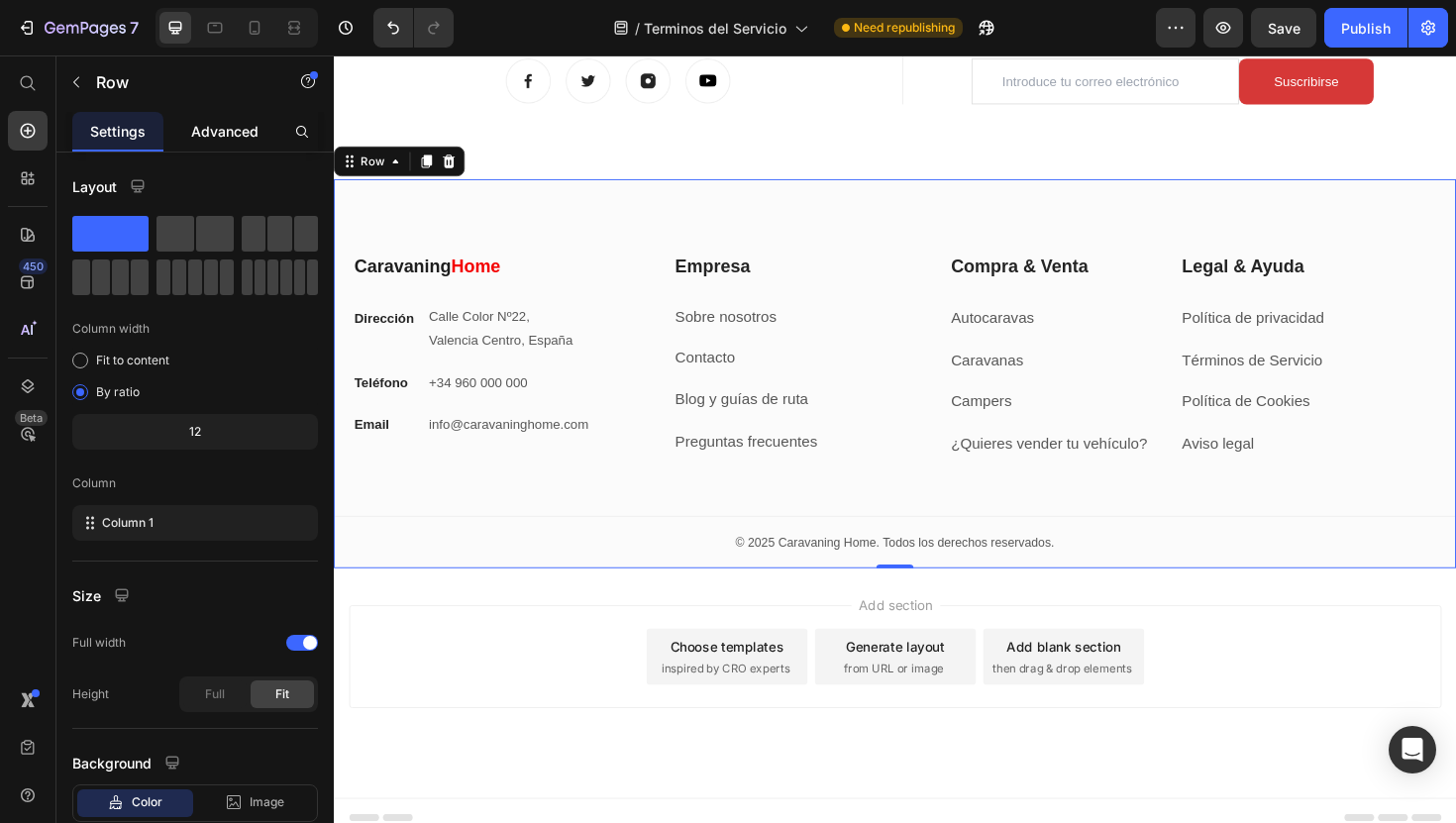 click on "Advanced" at bounding box center (225, 131) 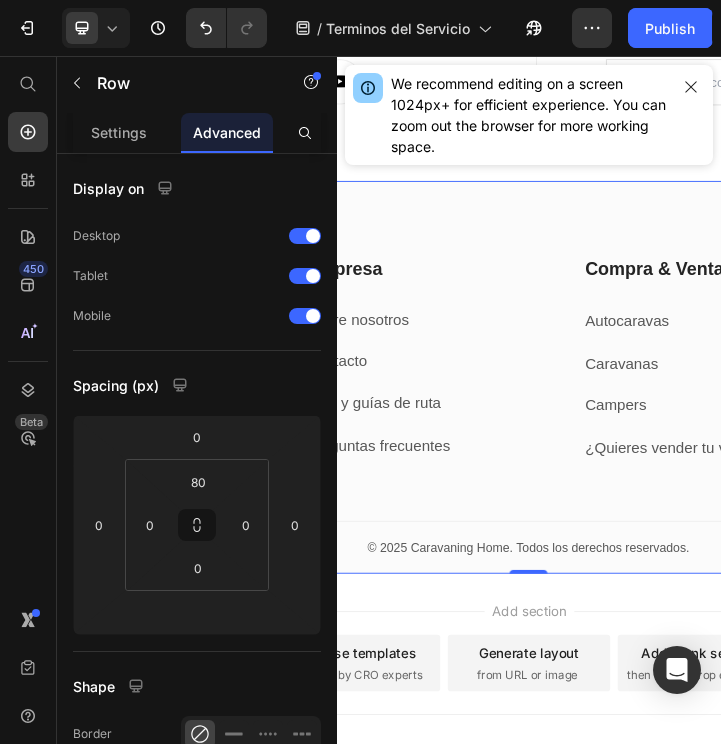 scroll, scrollTop: 4018, scrollLeft: 0, axis: vertical 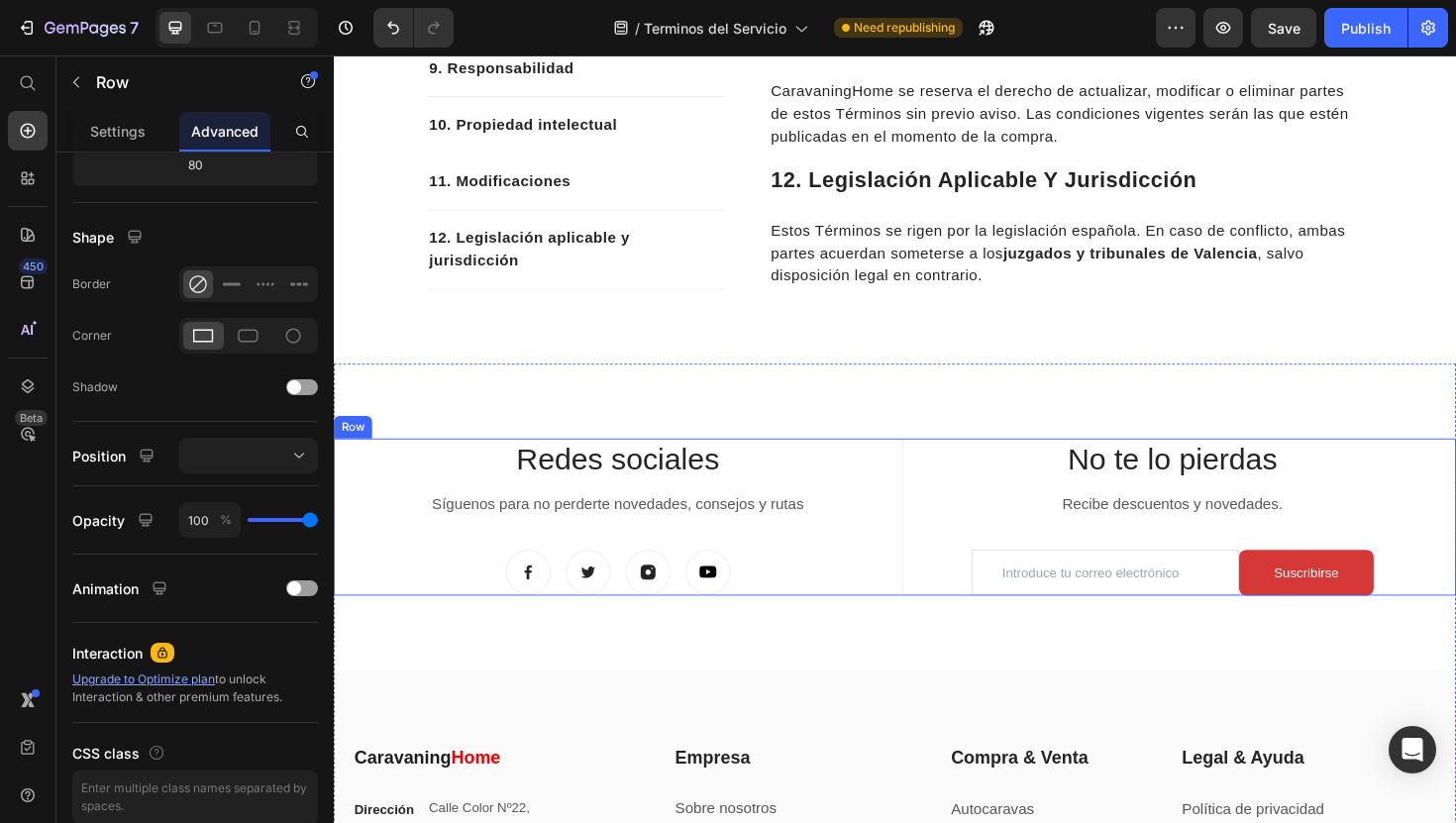 click on "Redes sociales Heading Síguenos para no perderte novedades, consejos y rutas Text block Image Image Image Image Row                Title Line No te lo pierdas Heading Recibe descuentos y novedades. Text block Email Field Suscribirse Submit Button Row Newsletter Row Let’s Stay In Touch Heading We’ll shout you $10 off your first order Text block Email Field Suscribirse Submit Button Row Newsletter Row Row" at bounding box center (928, 545) 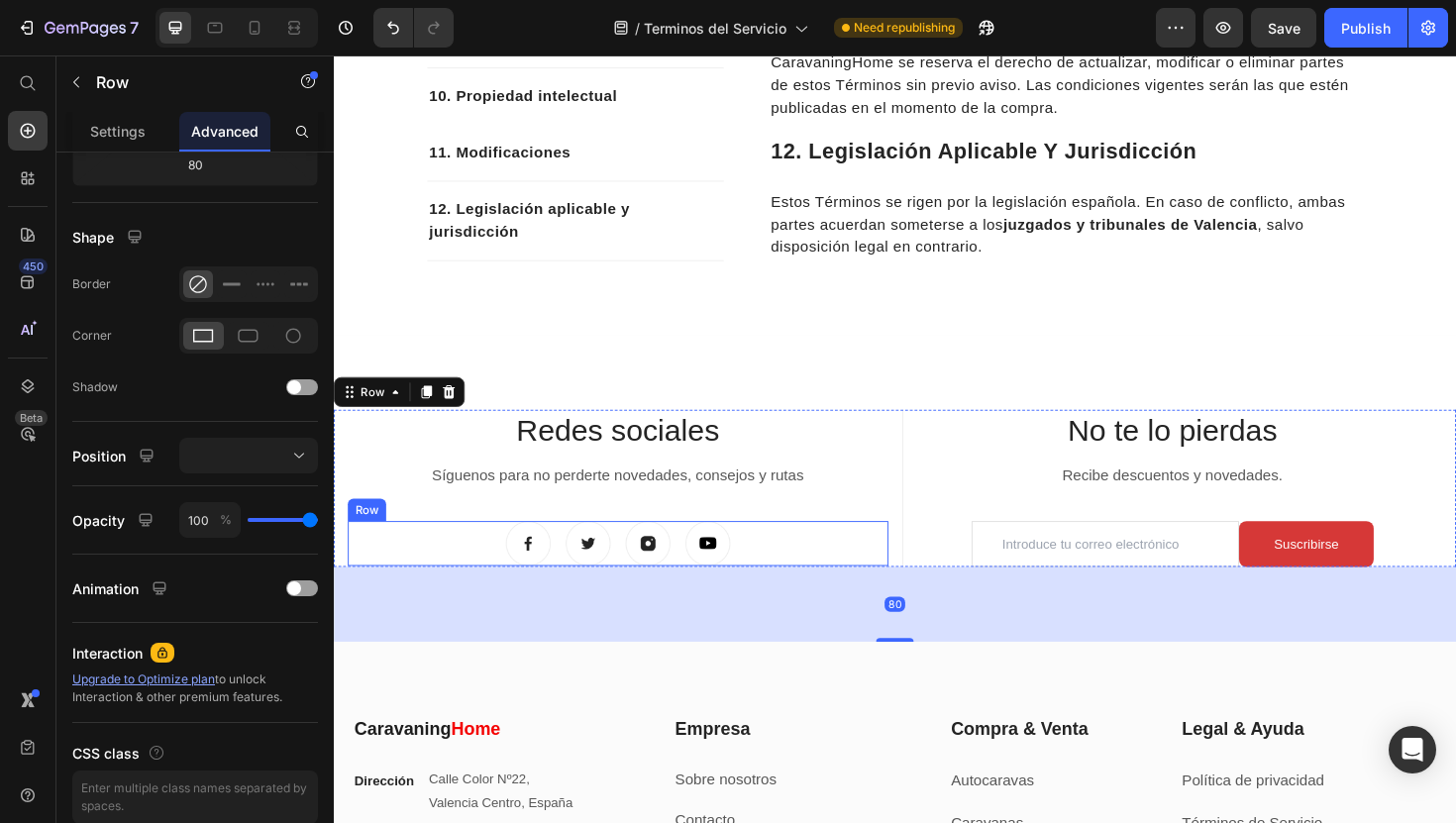 scroll, scrollTop: 4776, scrollLeft: 0, axis: vertical 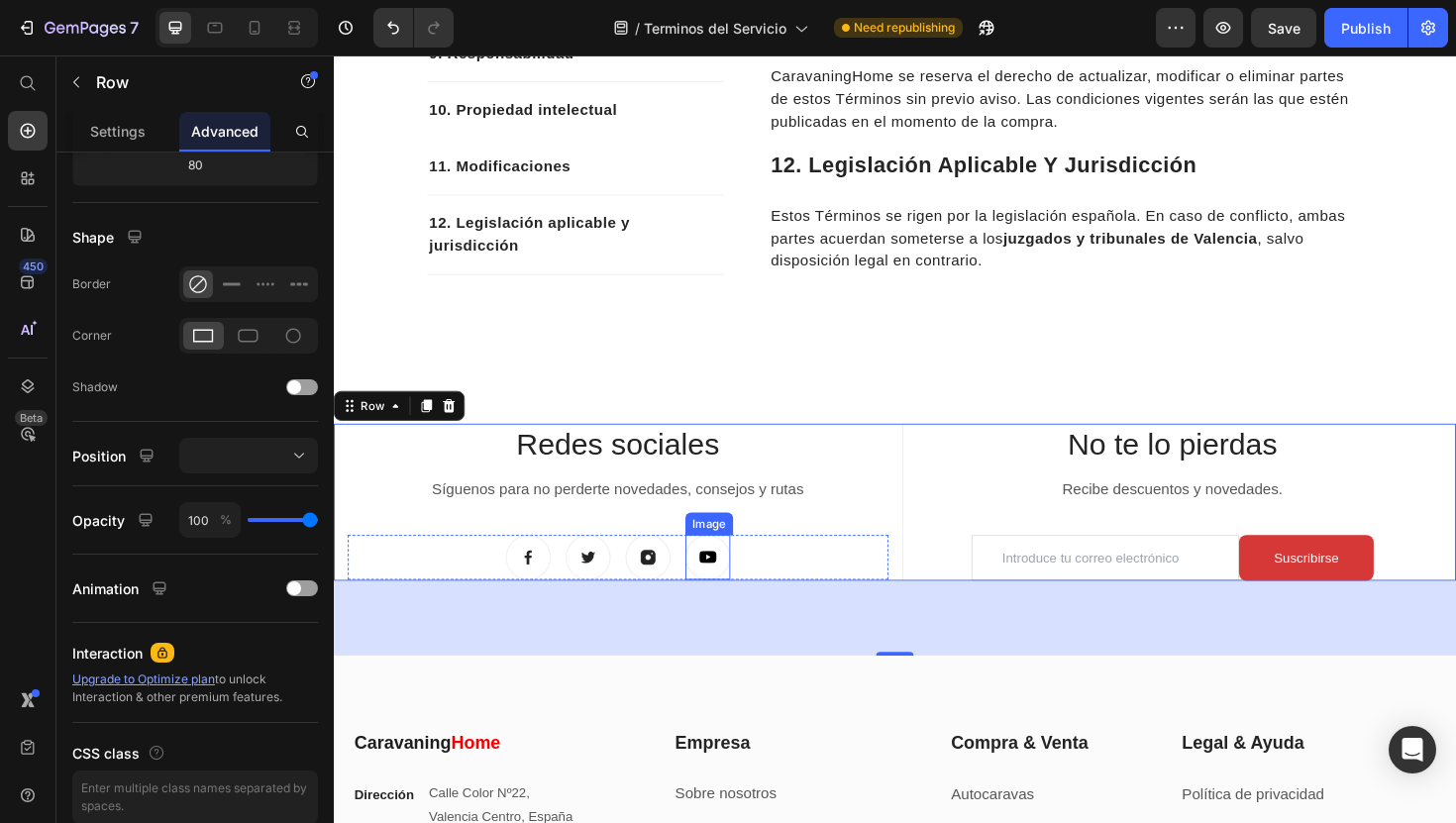 click at bounding box center (730, 587) 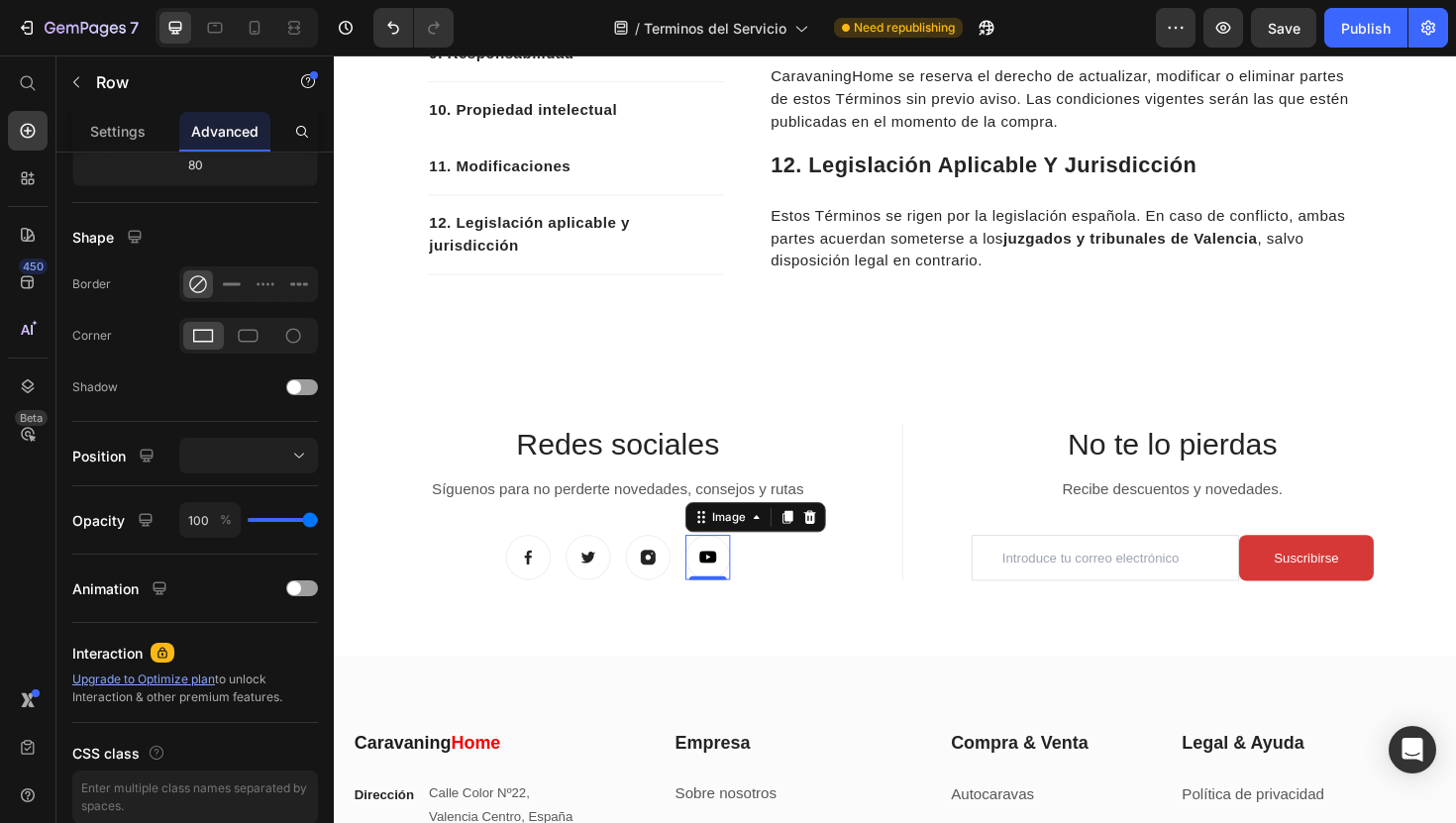 scroll, scrollTop: 0, scrollLeft: 0, axis: both 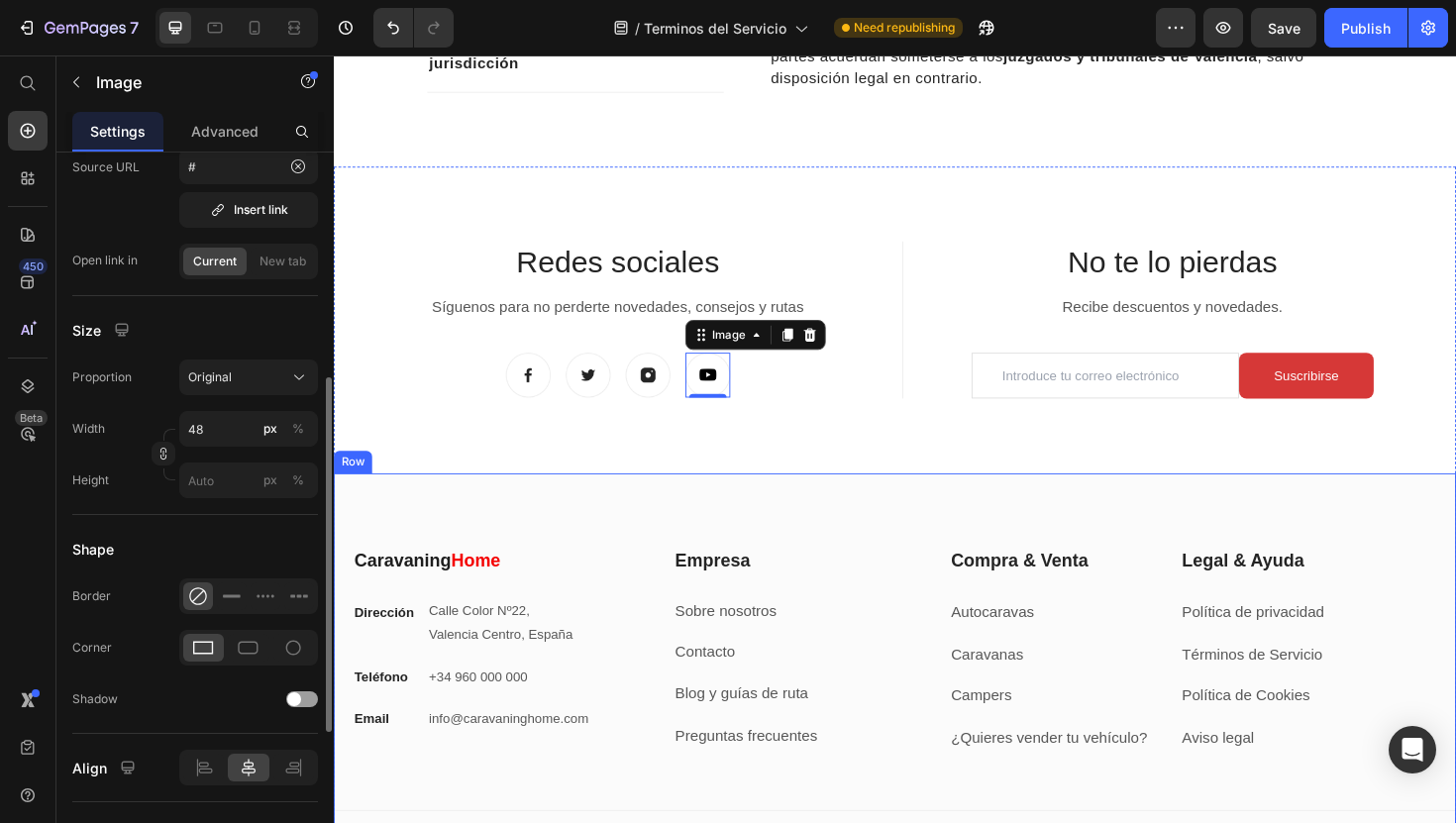 click on "Caravaning Home Heading Dirección Text block Calle Color Nº22, [CITY], [COUNTRY] Text block Row Teléfono Text block +34 [PHONE] Text block Row Email Text block info@caravaninghome.com Text block Row Empresa Heading Sobre nosotros Text block Contacto Text block Blog y guías de ruta Text block Preguntas frecuentes Text block Row Compra & Venta Heading Autocaravas Text block Caravanas Text block Campers Text block ¿Quieres vender tu vehículo? Text block Row Legal & Ayuda Heading Política de privacidad Text block Términos de Servicio Text block Política de Cookies Text block Aviso legal Text block Row Row
My Store
Company
Information
Contact Accordion                Title Line Row © [YEAR] Caravaning Home. Todos los derechos reservados. Text block Row Row" at bounding box center [928, 704] 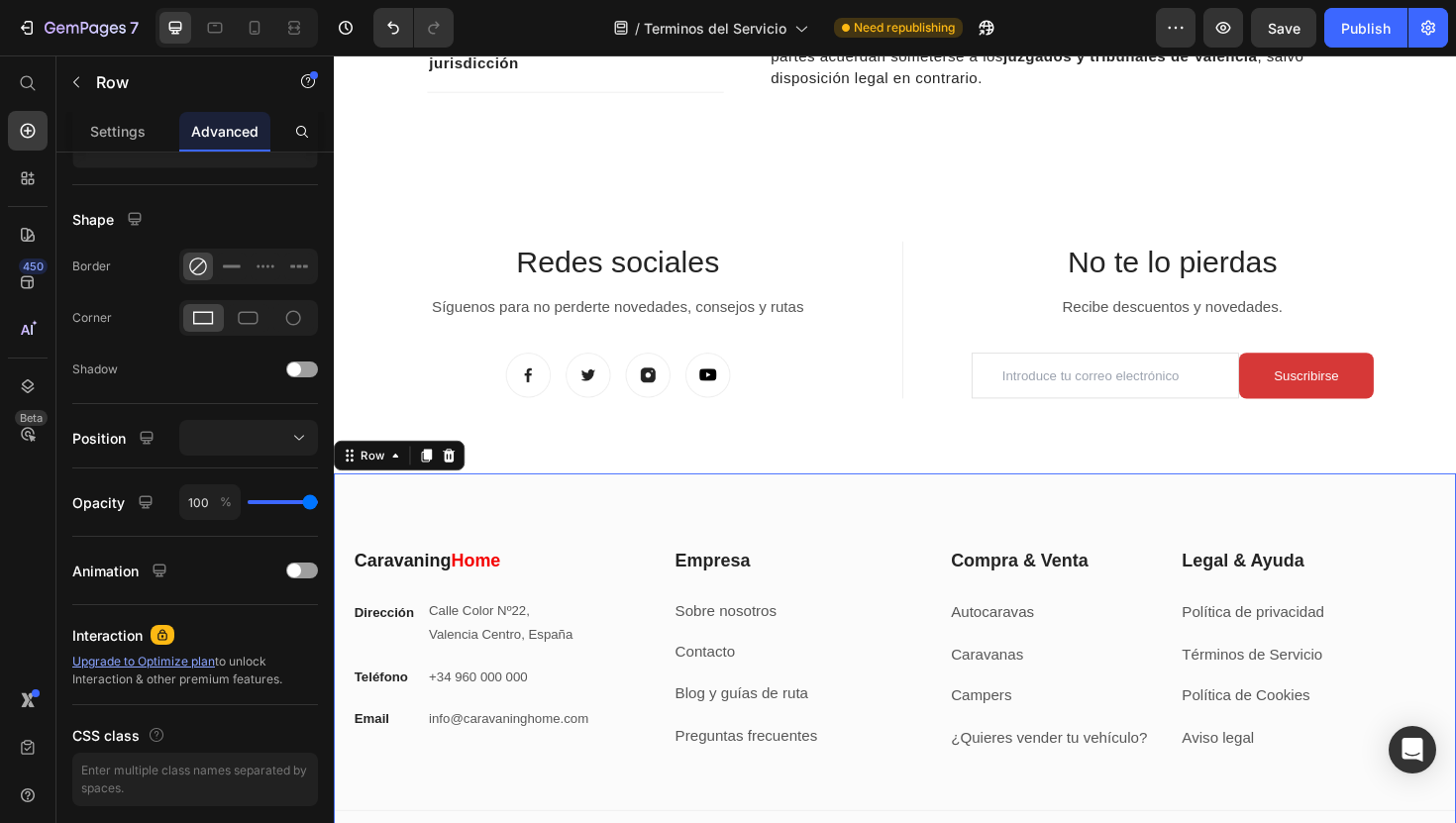 scroll, scrollTop: 0, scrollLeft: 0, axis: both 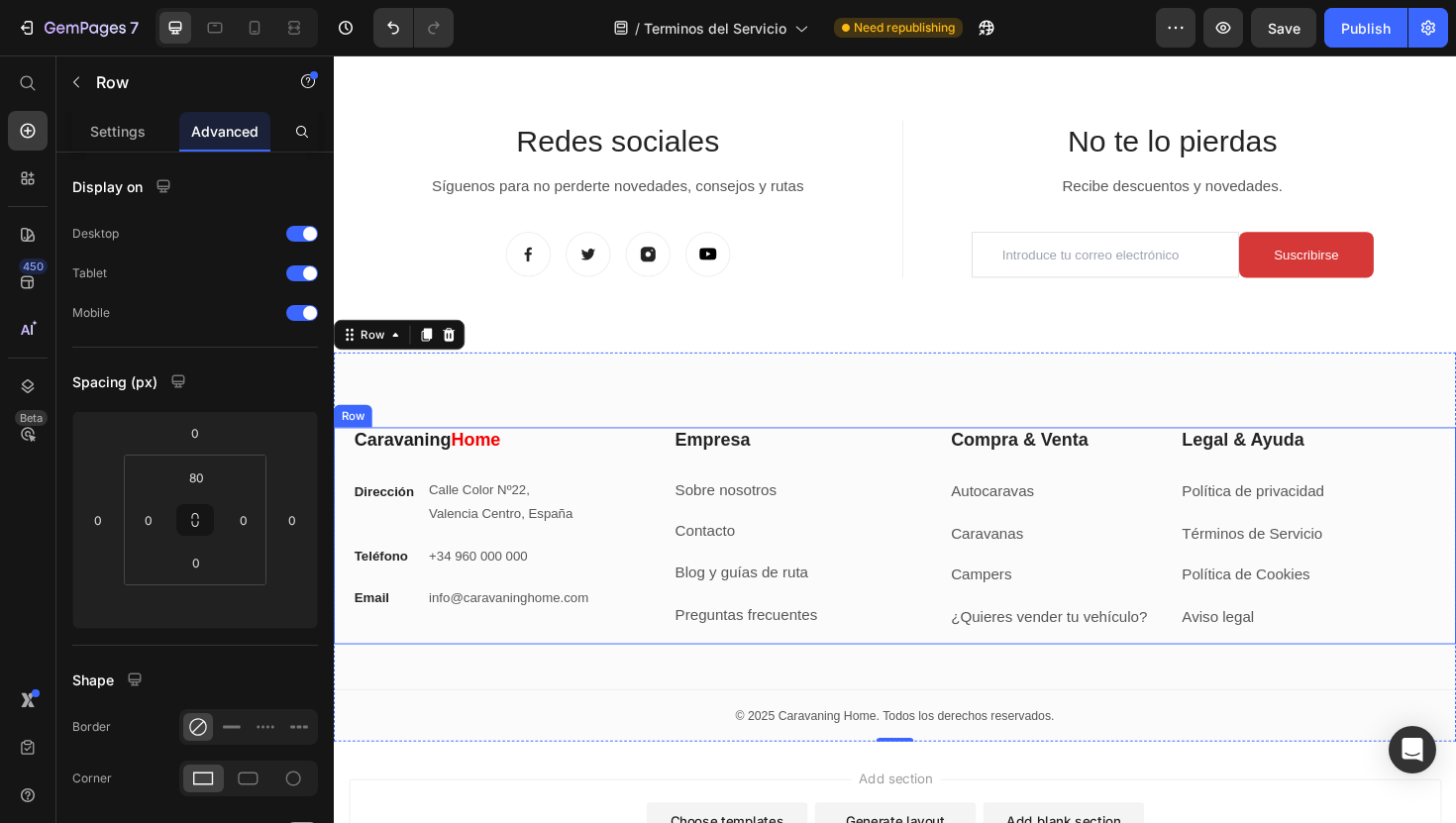 click on "Empresa Heading Sobre nosotros Text block Contacto Text block Blog y guías de ruta Text block Preguntas frecuentes Text block Row" at bounding box center (791, 565) 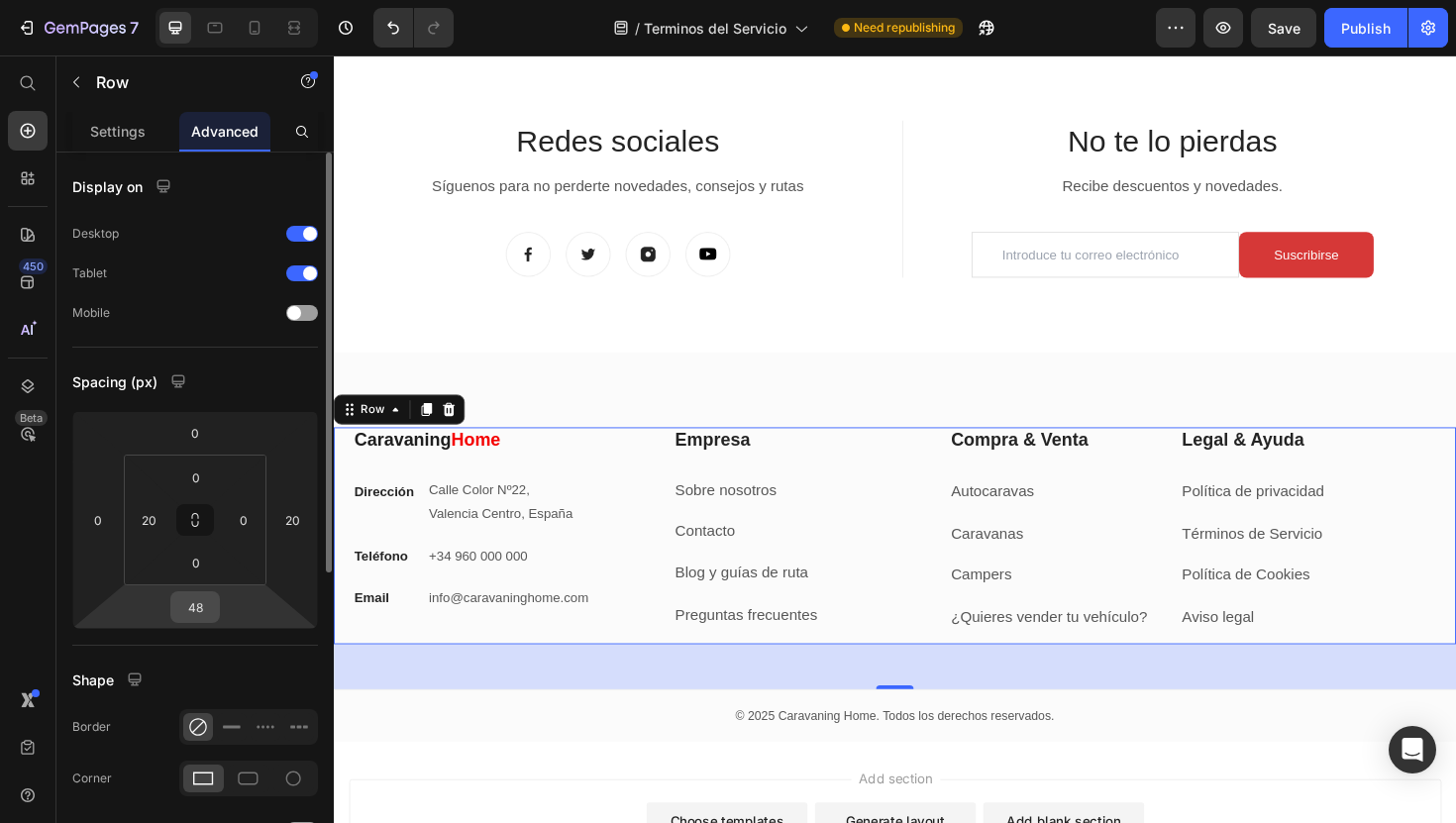 click on "48" at bounding box center [195, 607] 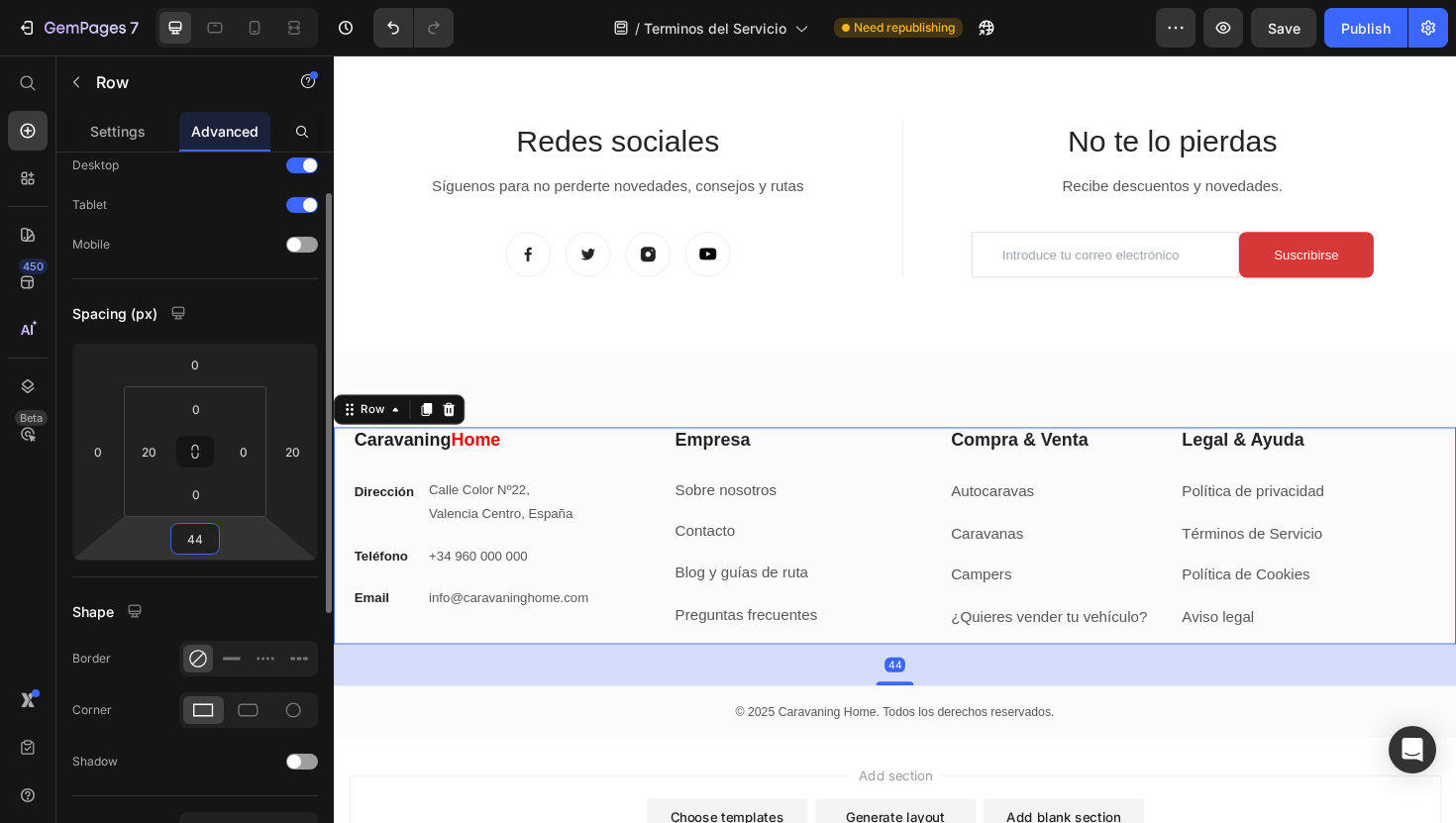 scroll, scrollTop: 69, scrollLeft: 0, axis: vertical 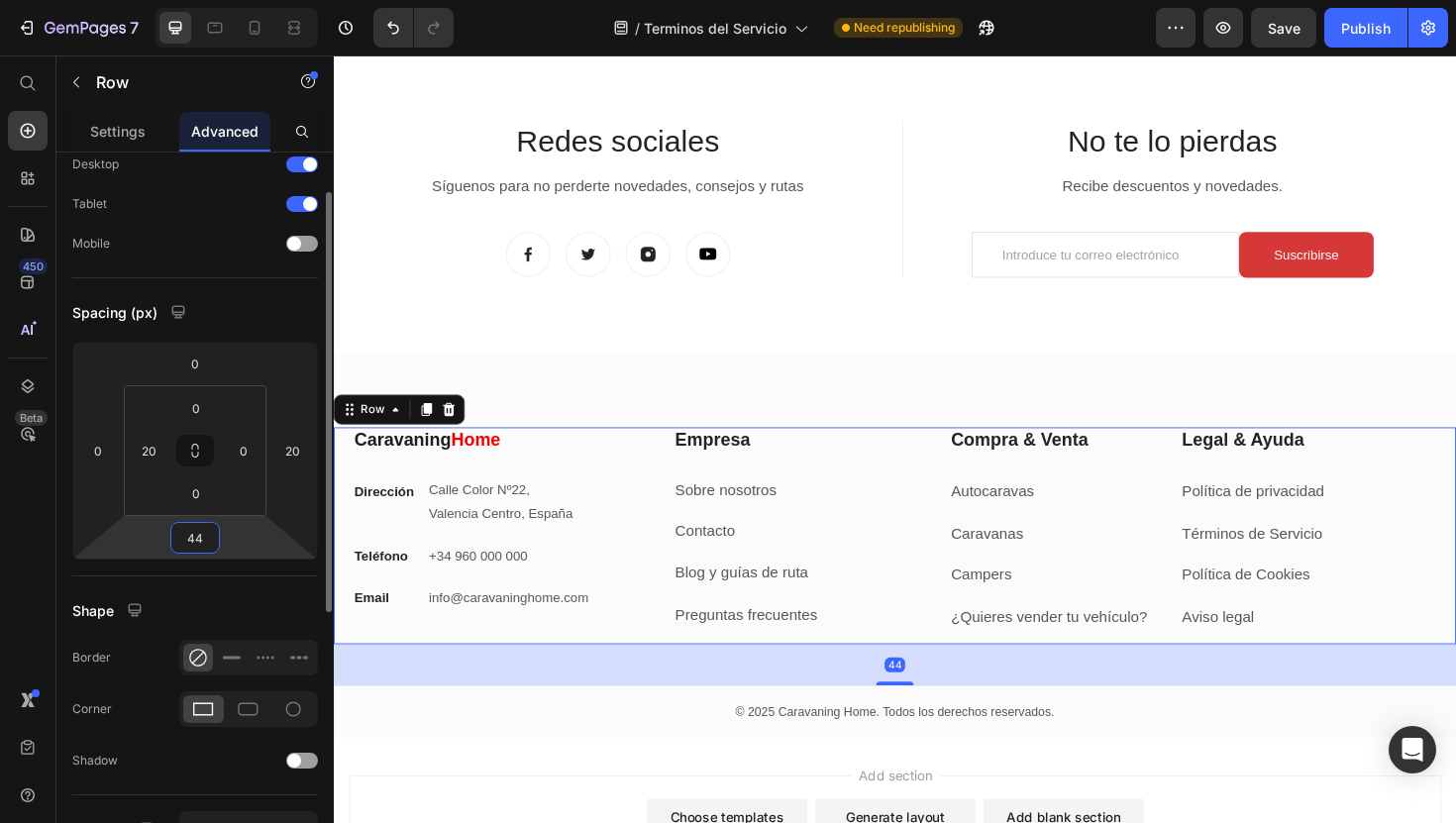 type on "4" 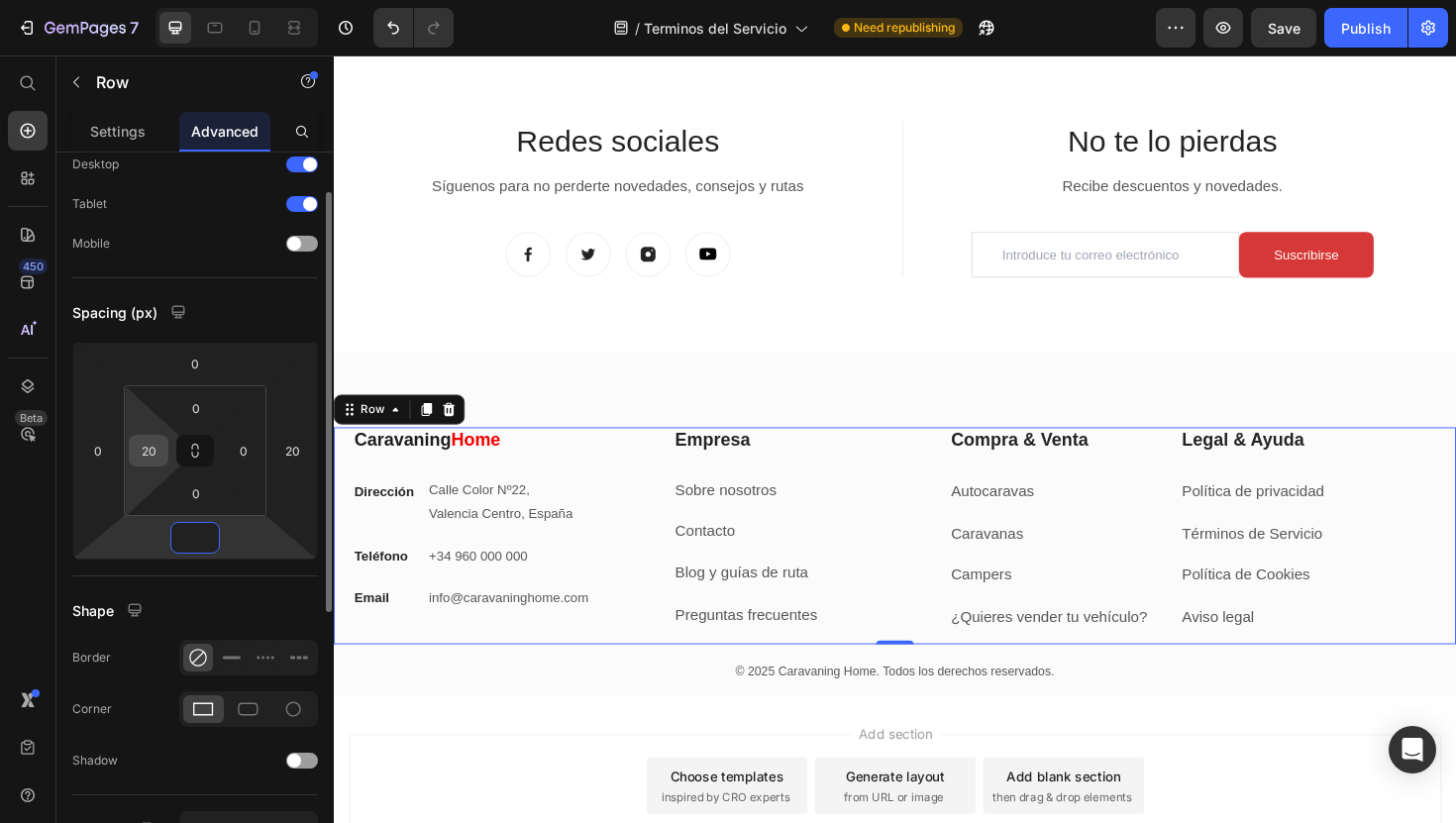 type on "0" 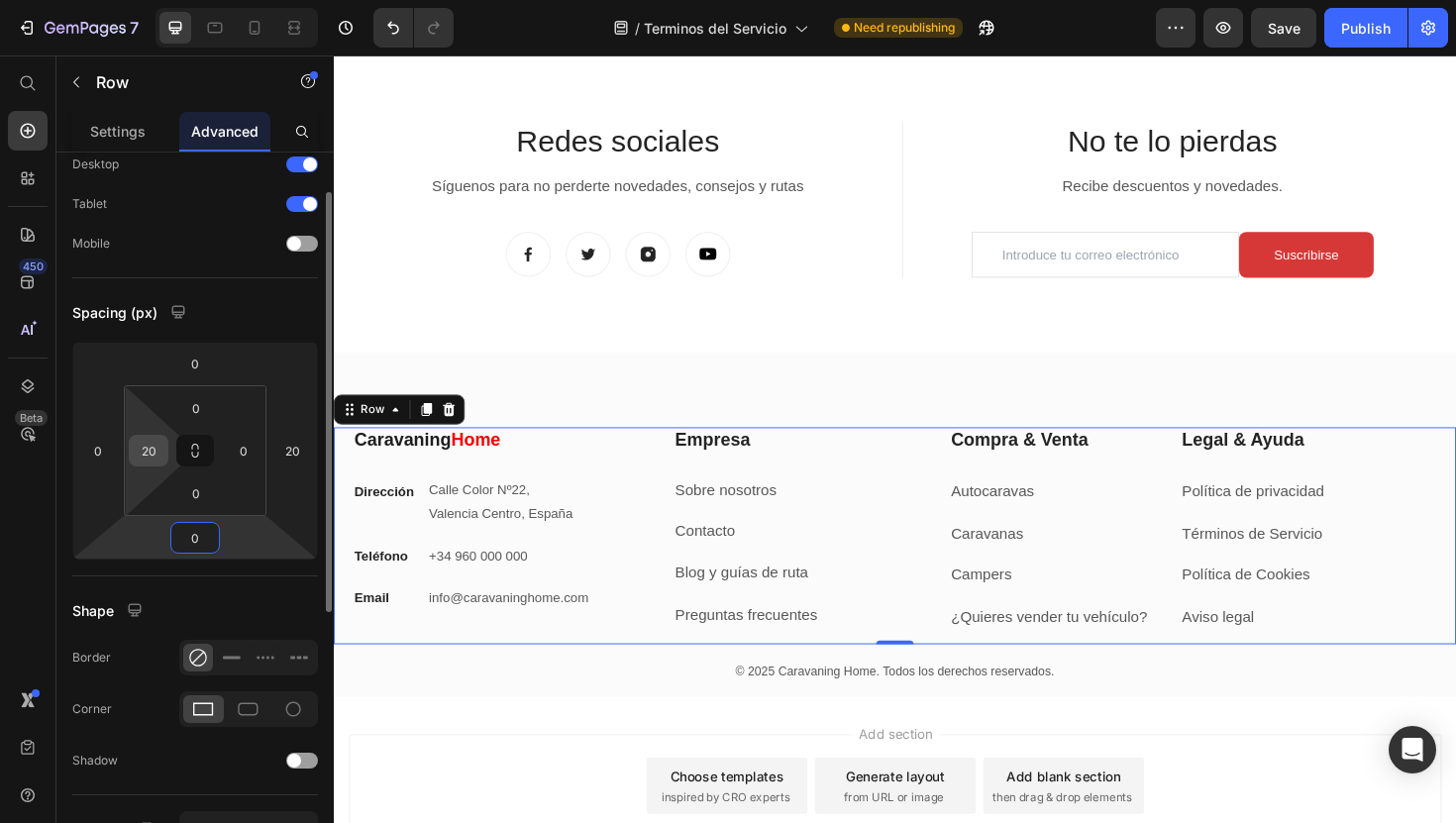 click on "20" at bounding box center (149, 451) 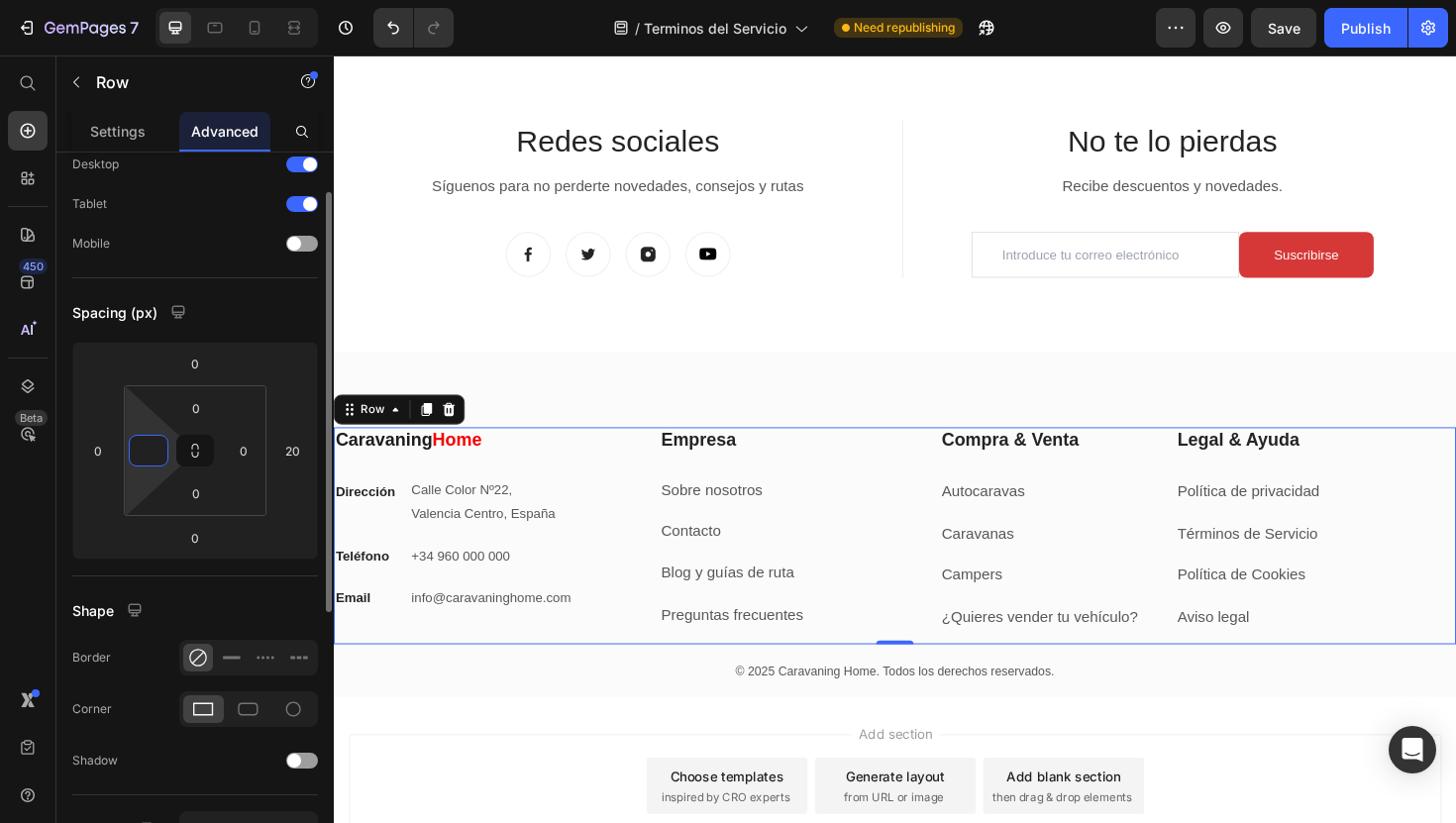 type on "20" 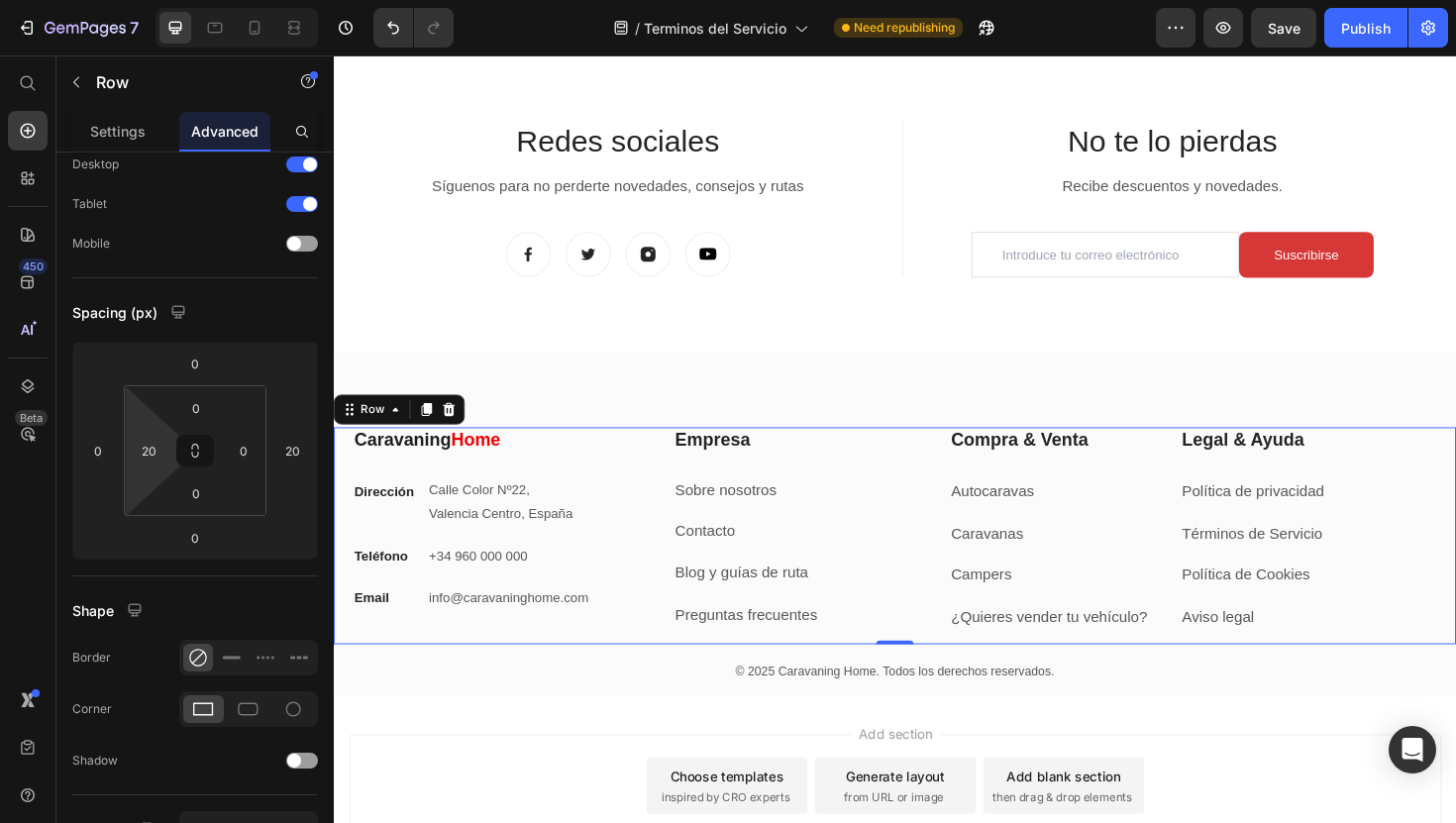 drag, startPoint x: 337, startPoint y: 476, endPoint x: 666, endPoint y: 508, distance: 330.5526 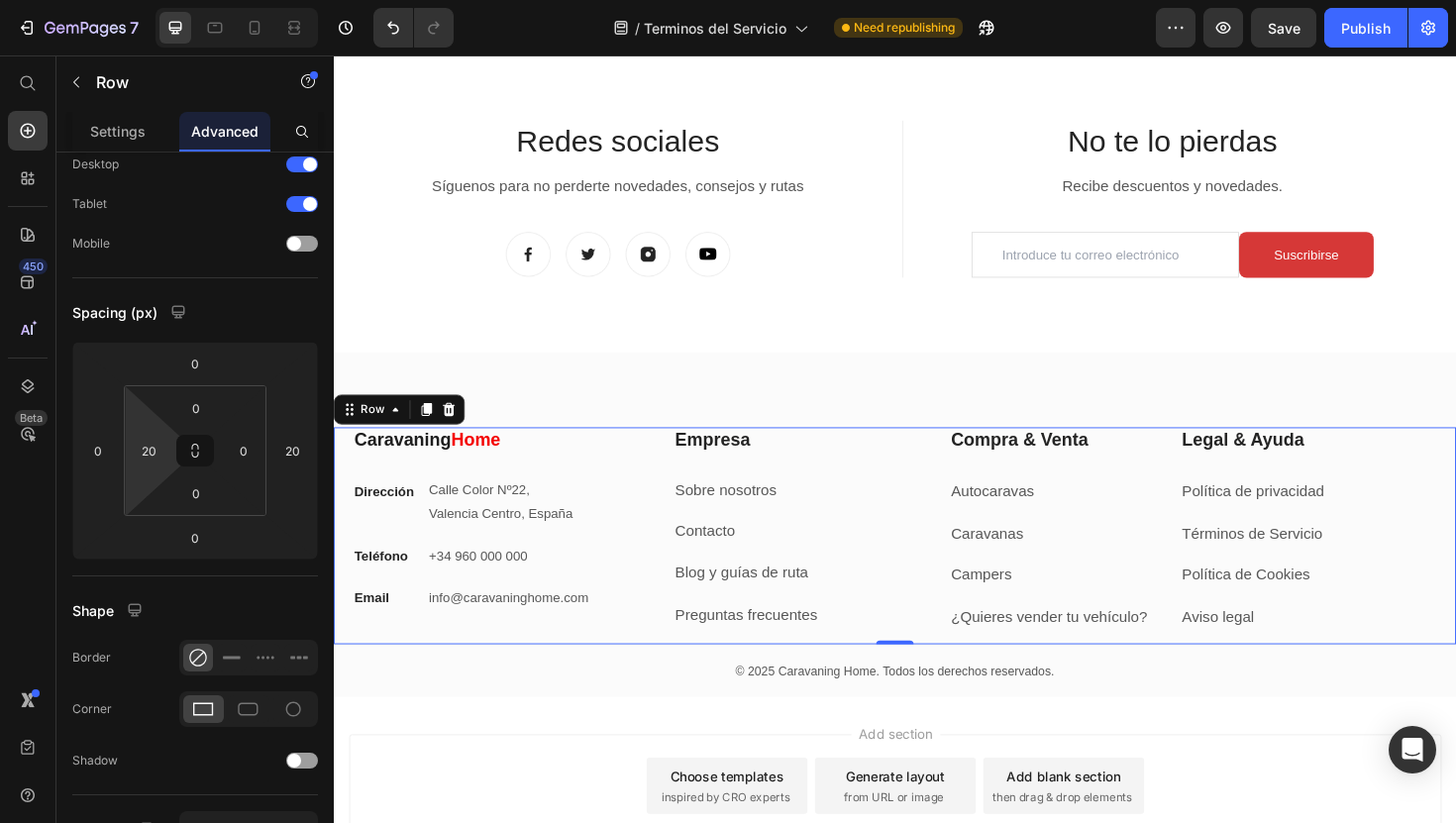 click on "Caravaning Home Heading Dirección Text block Calle Color Nº22, [CITY], [COUNTRY] Text block Row Teléfono Text block +34 [PHONE] Text block Row Email Text block info@caravaninghome.com Text block Row Empresa Heading Sobre nosotros Text block Contacto Text block Blog y guías de ruta Text block Preguntas frecuentes Text block Row Compra & Venta Heading Autocaravas Text block Caravanas Text block Campers Text block ¿Quieres vender tu vehículo? Text block Row Legal & Ayuda Heading Política de privacidad Text block Términos de Servicio Text block Política de Cookies Text block Aviso legal Text block Row Row   0" at bounding box center (928, 565) 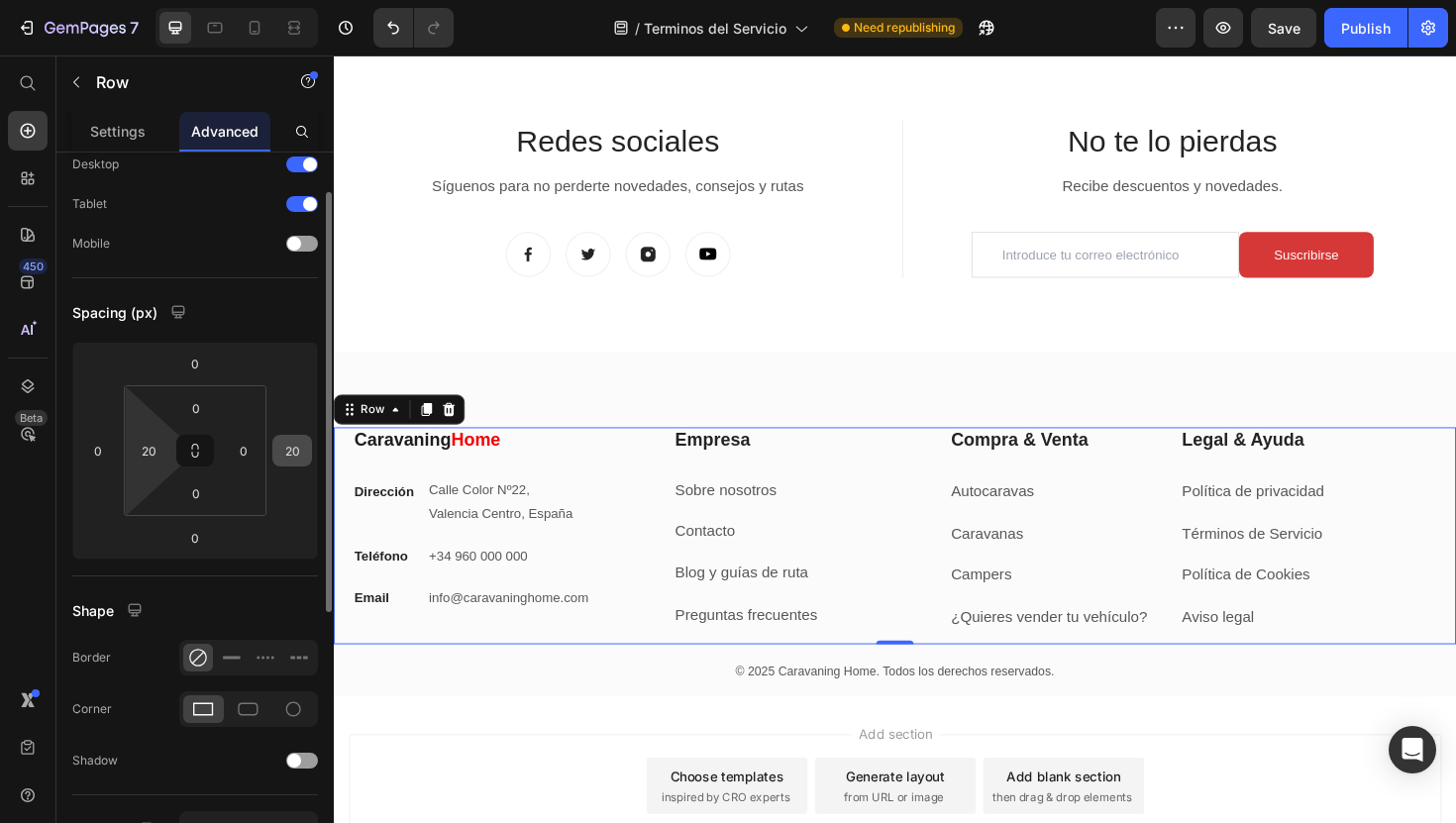 click on "20" at bounding box center (292, 451) 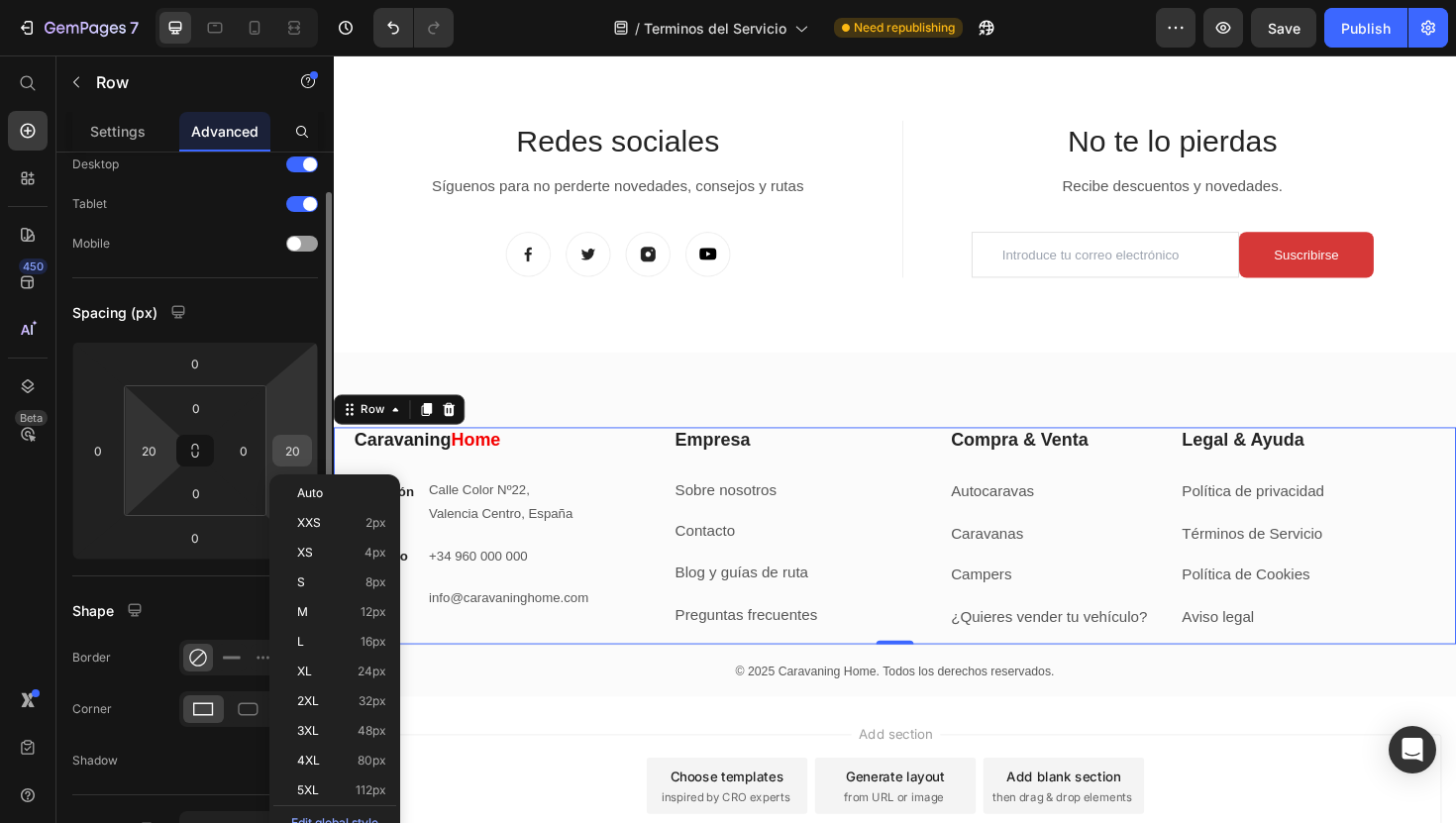 click on "20" at bounding box center [292, 451] 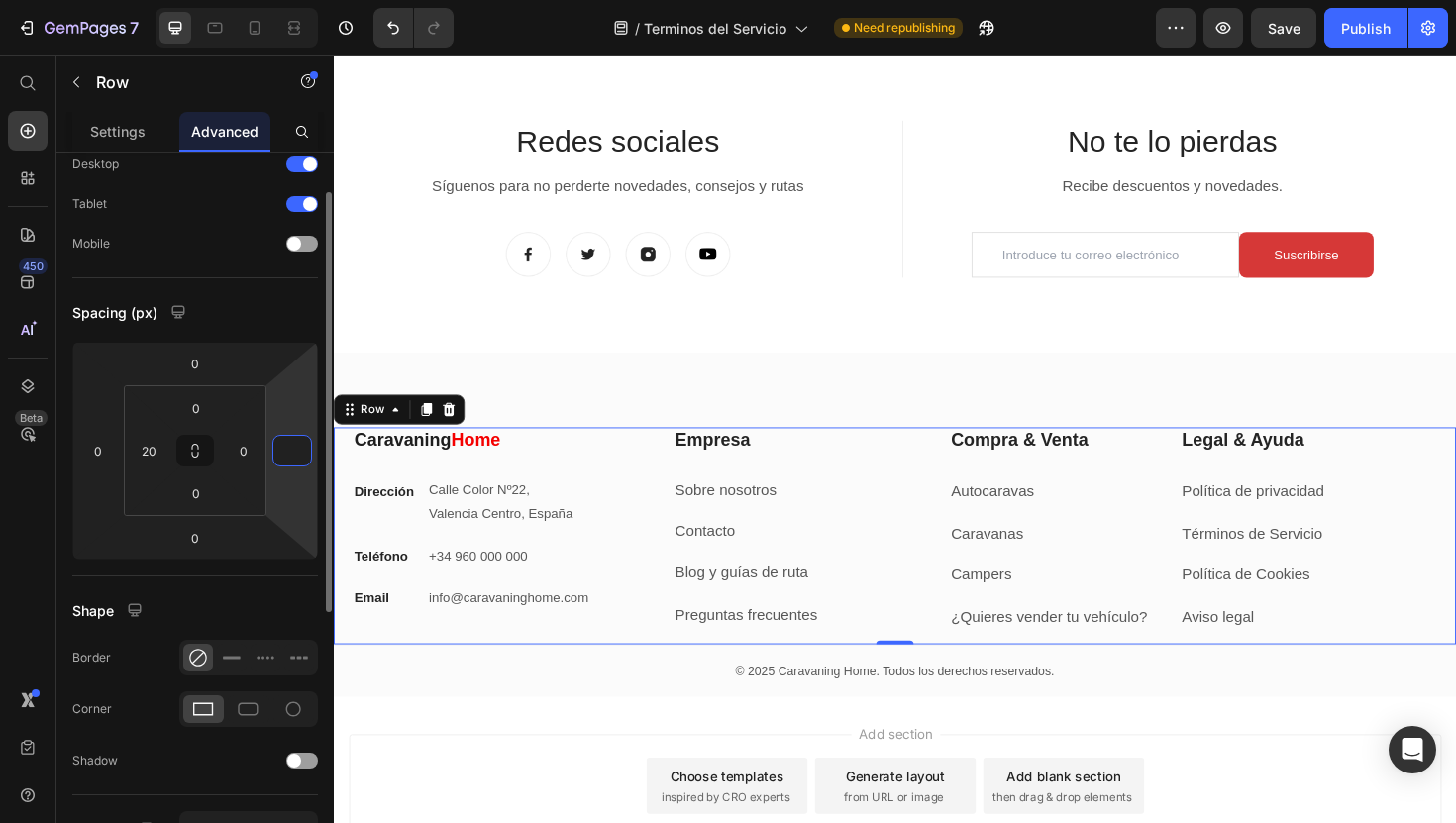 type 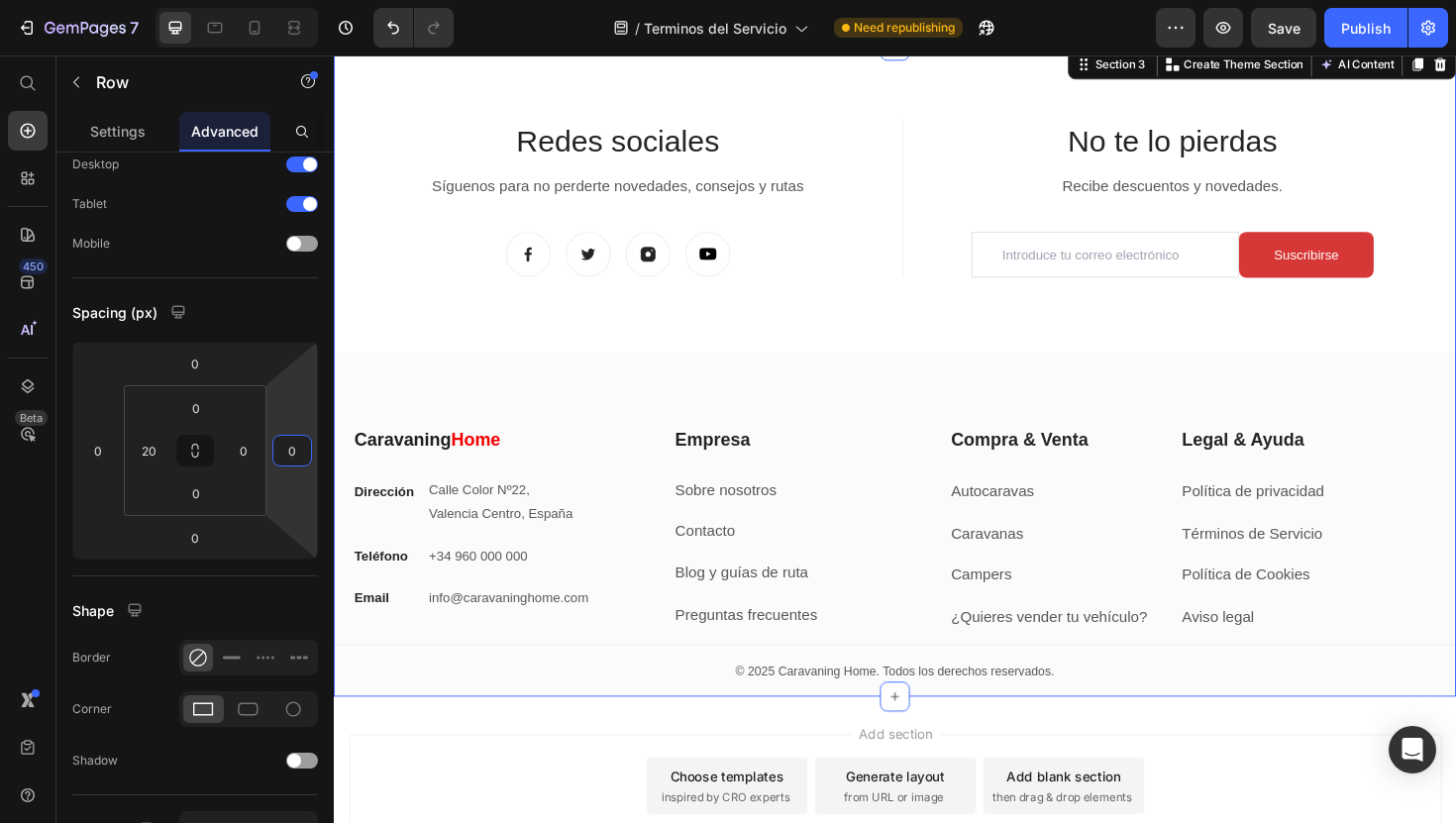click on "Redes sociales Heading Síguenos para no perderte novedades, consejos y rutas Text block Image Image Image Image Row                Title Line No te lo pierdas Heading Recibe descuentos y novedades. Text block Email Field Suscribirse Submit Button Row Newsletter Row Let’s Stay In Touch Heading We’ll shout you $10 off your first order Text block Email Field Suscribirse Submit Button Row Newsletter Row Row Caravaning Home Heading Dirección Text block Calle Color Nº22, [CITY], [COUNTRY] Text block Row Teléfono Text block +34 [PHONE] Text block Row Email Text block info@caravaninghome.com Text block Row Empresa Heading Sobre nosotros Text block Contacto Text block Blog y guías de ruta Text block Preguntas frecuentes Text block Row Compra & Venta Heading Autocaravas Text block Caravanas Text block Campers Text block ¿Quieres vender tu vehículo? Text block Row Legal & Ayuda Heading Política de privacidad Text block Términos de Servicio Text block Política de Cookies Text block Aviso legal" at bounding box center (928, 430) 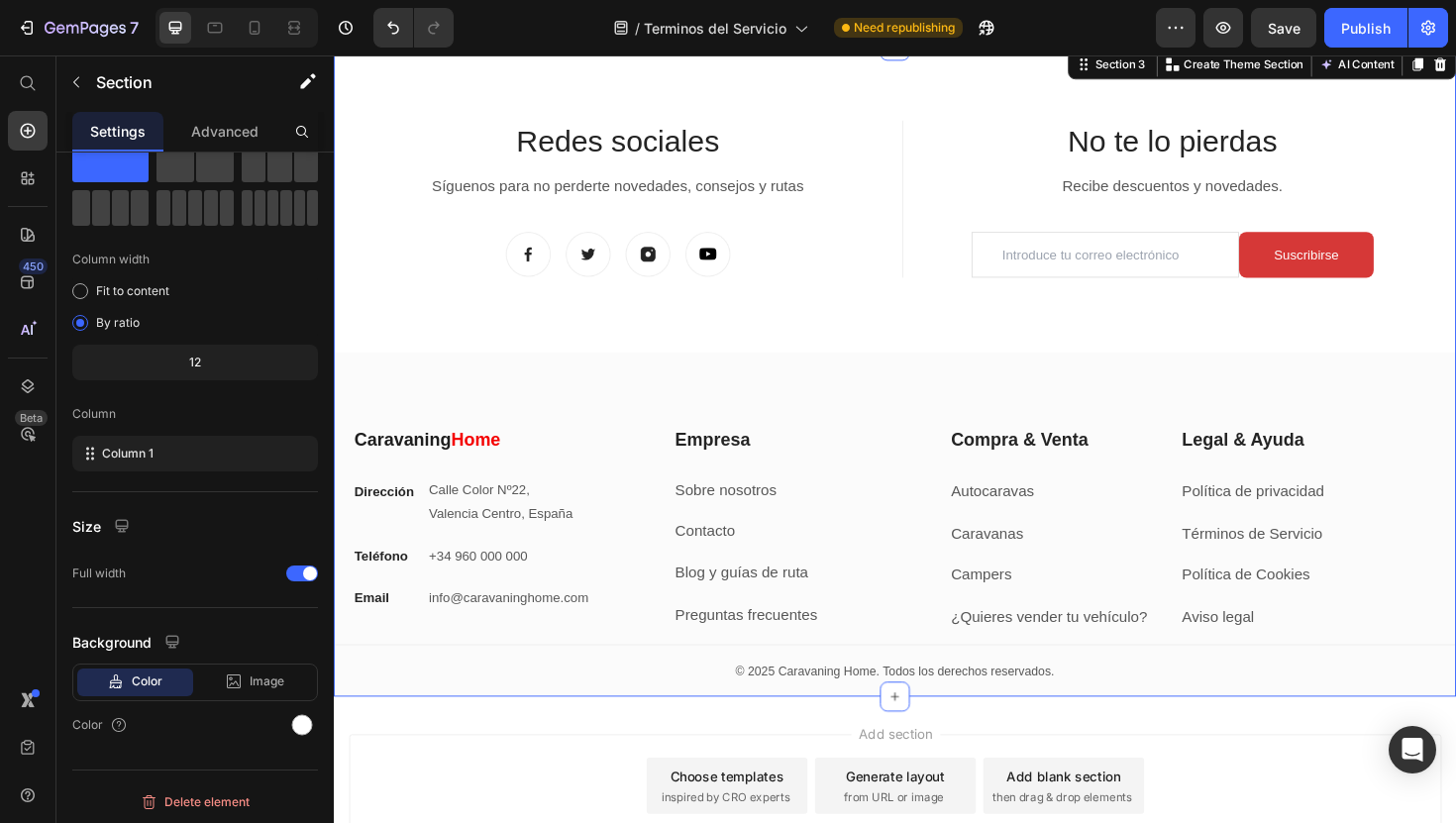scroll, scrollTop: 0, scrollLeft: 0, axis: both 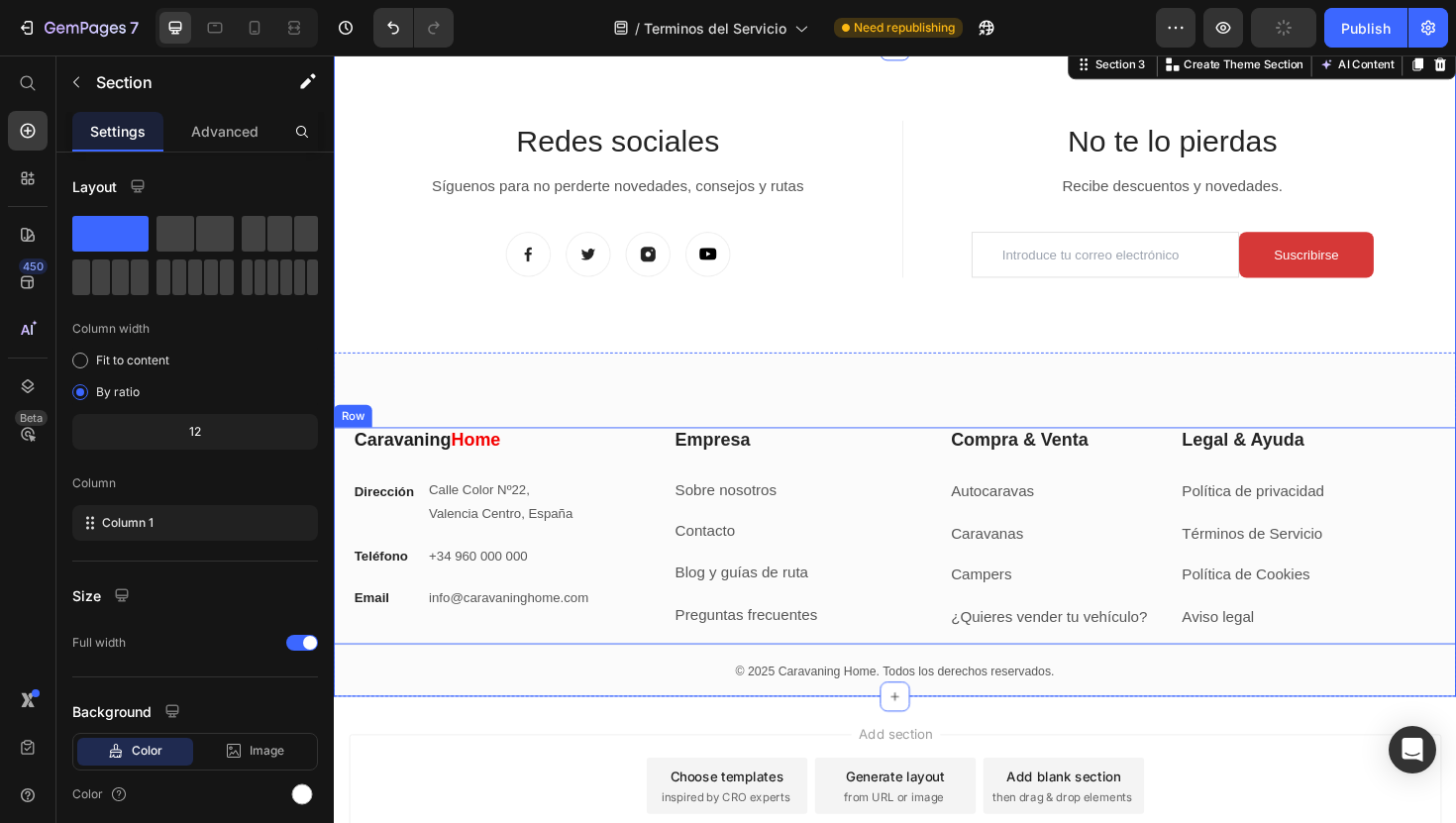 click on "Caravaning Home Heading Dirección Text block Calle Color Nº22, [CITY], [COUNTRY] Text block Row Teléfono Text block +34 [PHONE] Text block Row Email Text block info@caravaninghome.com Text block Row Empresa Heading Sobre nosotros Text block Contacto Text block Blog y guías de ruta Text block Preguntas frecuentes Text block Row Compra & Venta Heading Autocaravas Text block Caravanas Text block Campers Text block ¿Quieres vender tu vehículo? Text block Row Legal & Ayuda Heading Política de privacidad Text block Términos de Servicio Text block Política de Cookies Text block Aviso legal Text block Row Row" at bounding box center [928, 565] 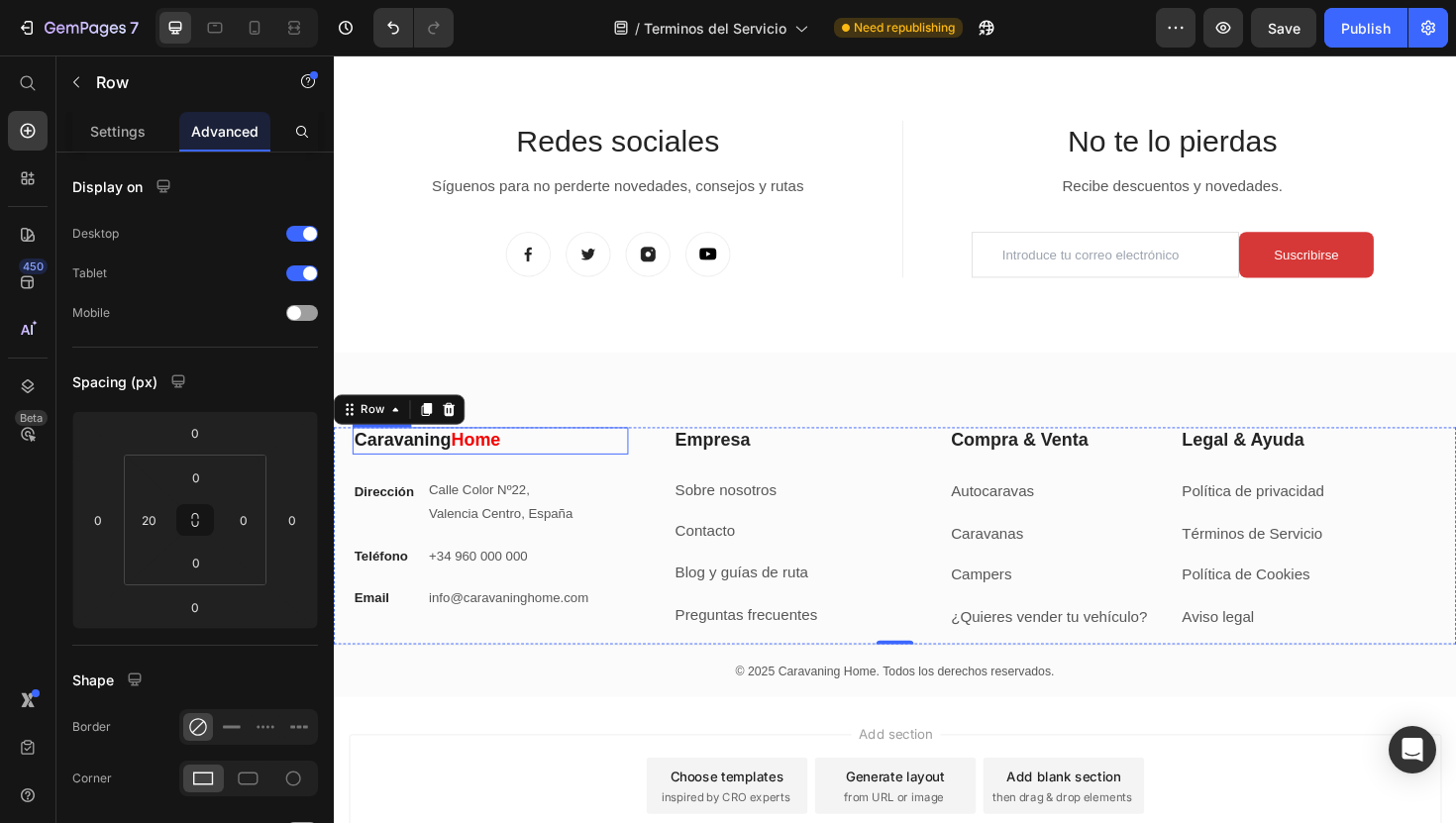 click on "Caravaning Home" at bounding box center [499, 463] 